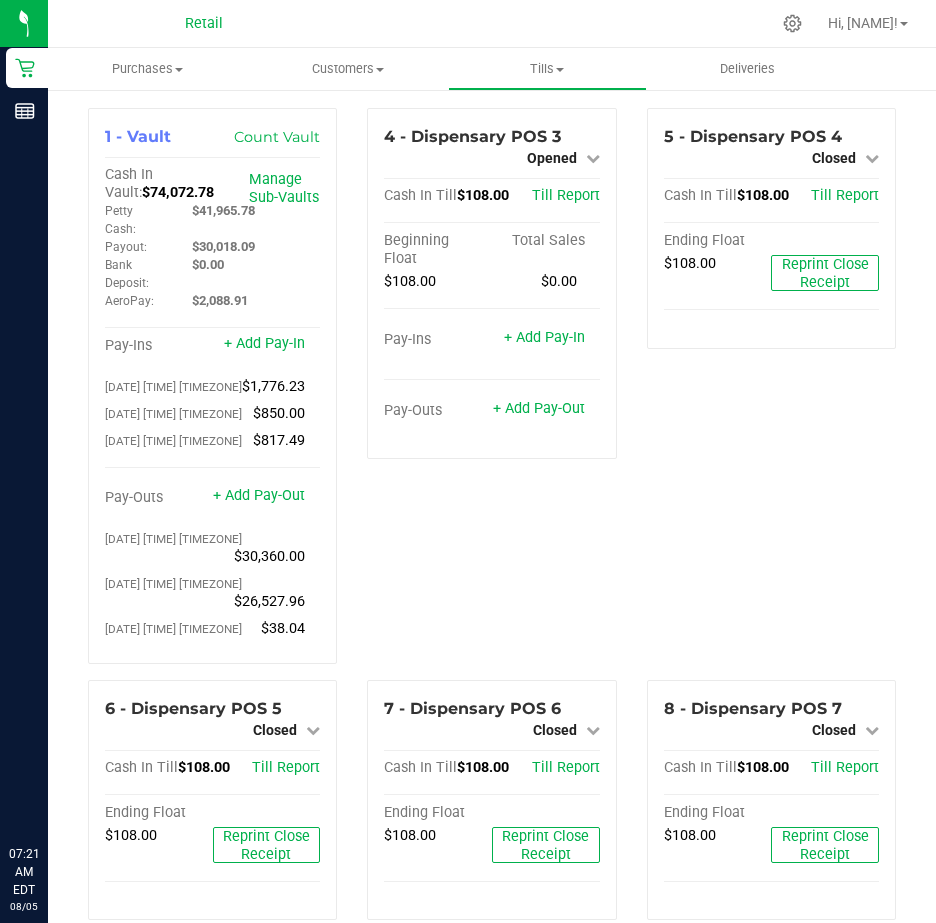 scroll, scrollTop: 0, scrollLeft: 0, axis: both 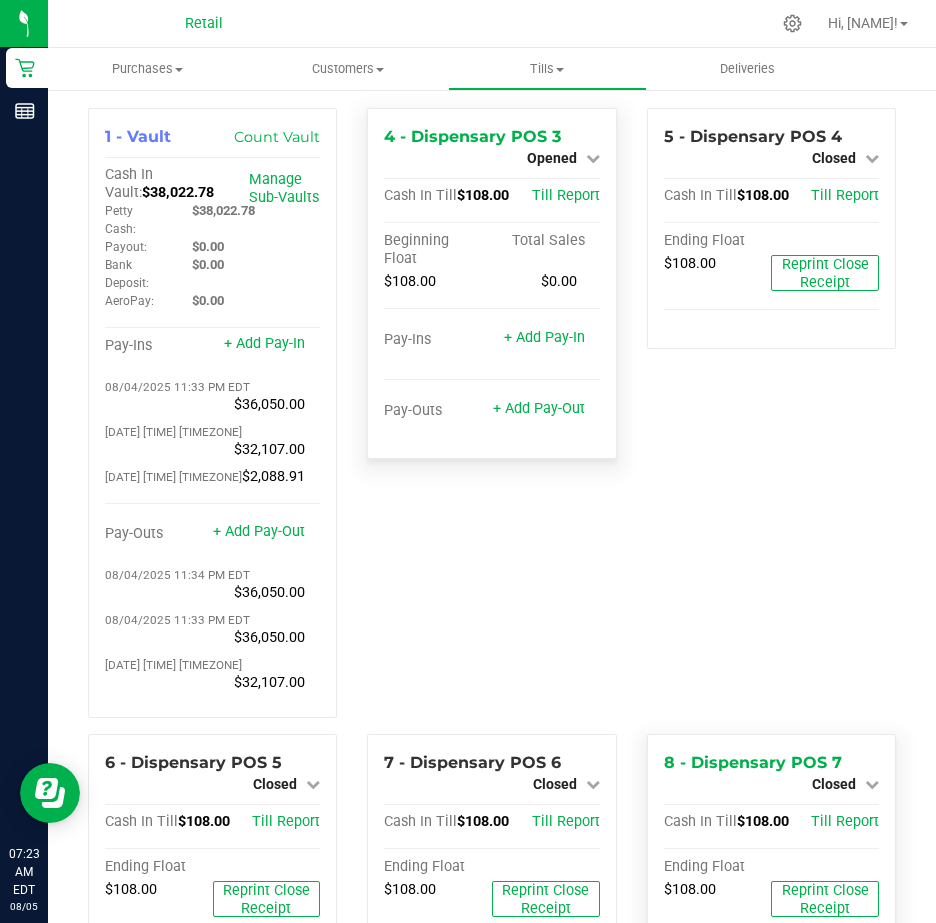 click on "4 - Dispensary POS 3 Opened Close Till Cash In Till $108.00 Till Report Beginning Float Total Sales $108.00    $0.00    Pay-Ins + Add Pay-In Pay-Outs + Add Pay-Out" at bounding box center [491, 283] 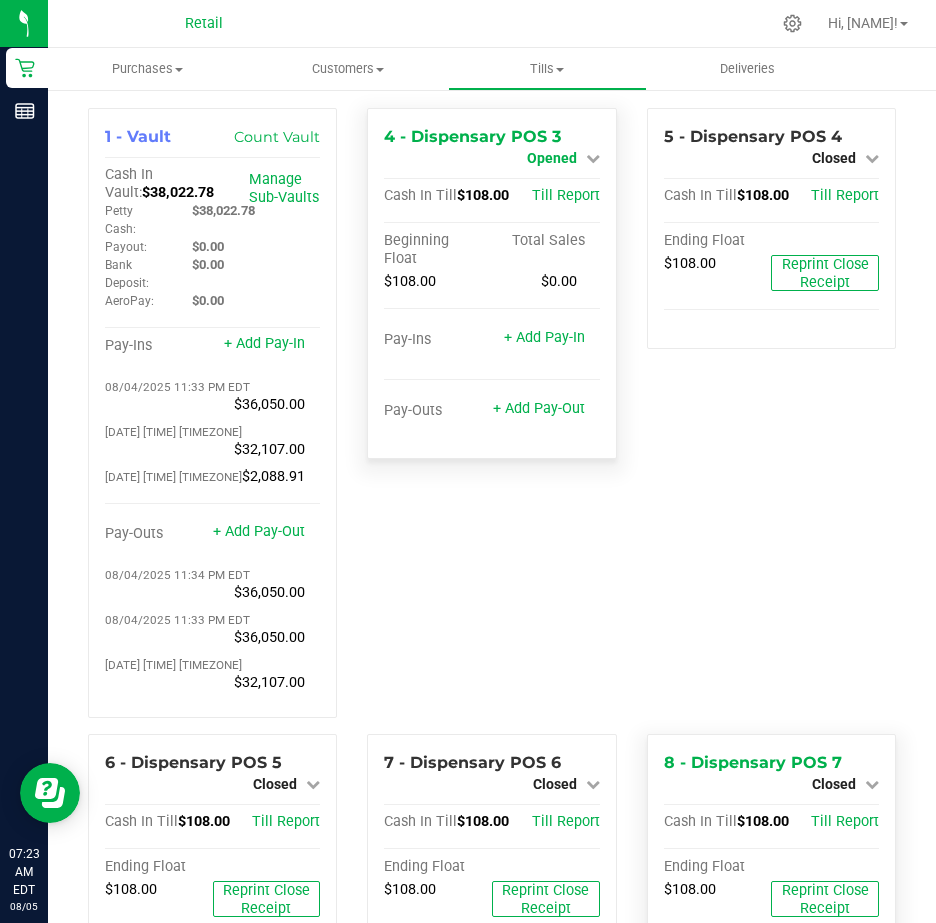 click at bounding box center (593, 158) 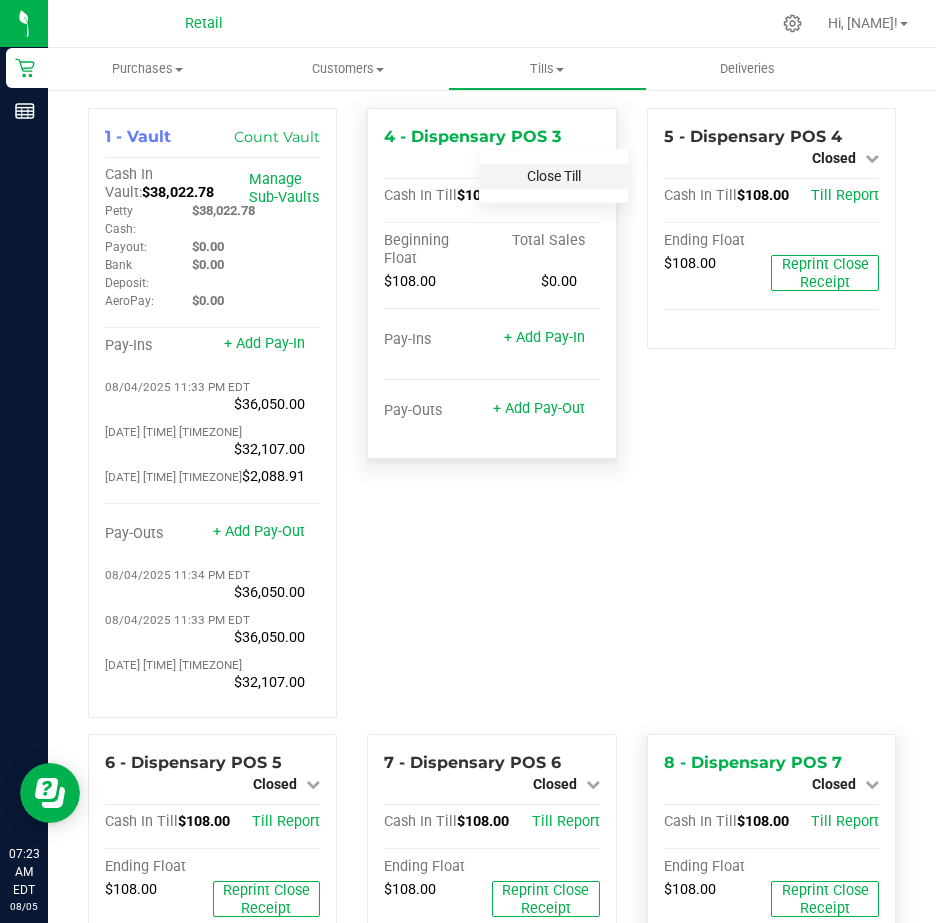 click on "Close Till" at bounding box center [554, 176] 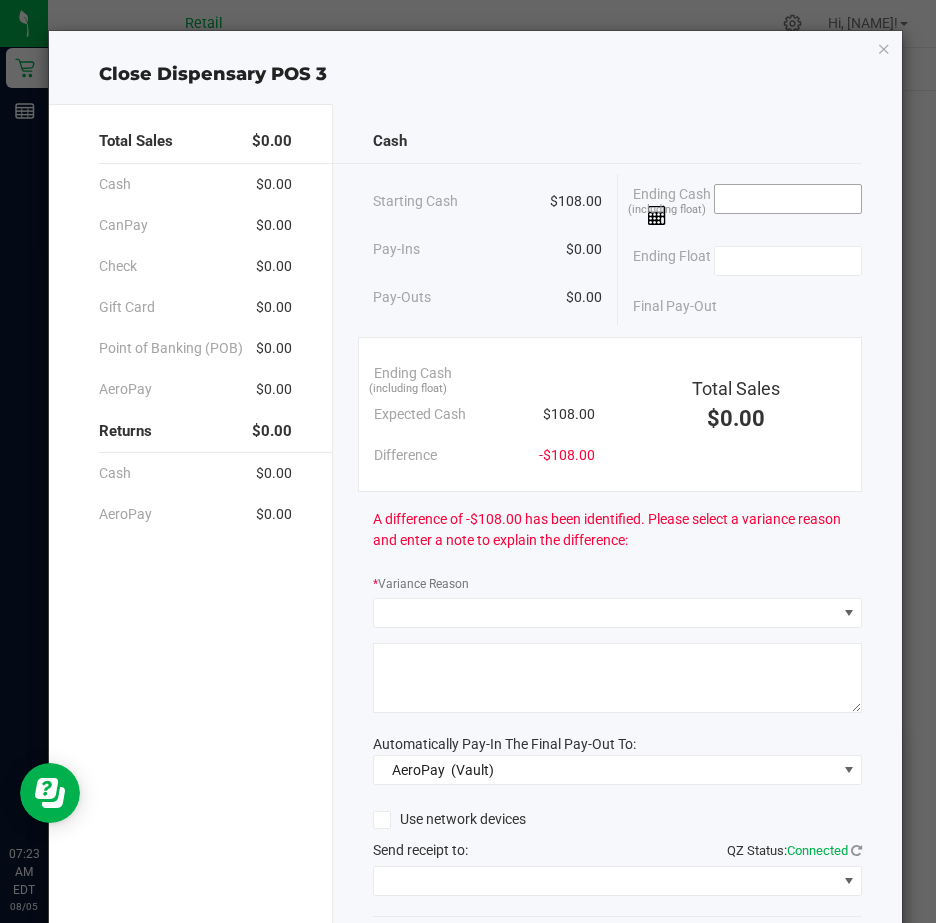 click at bounding box center (788, 199) 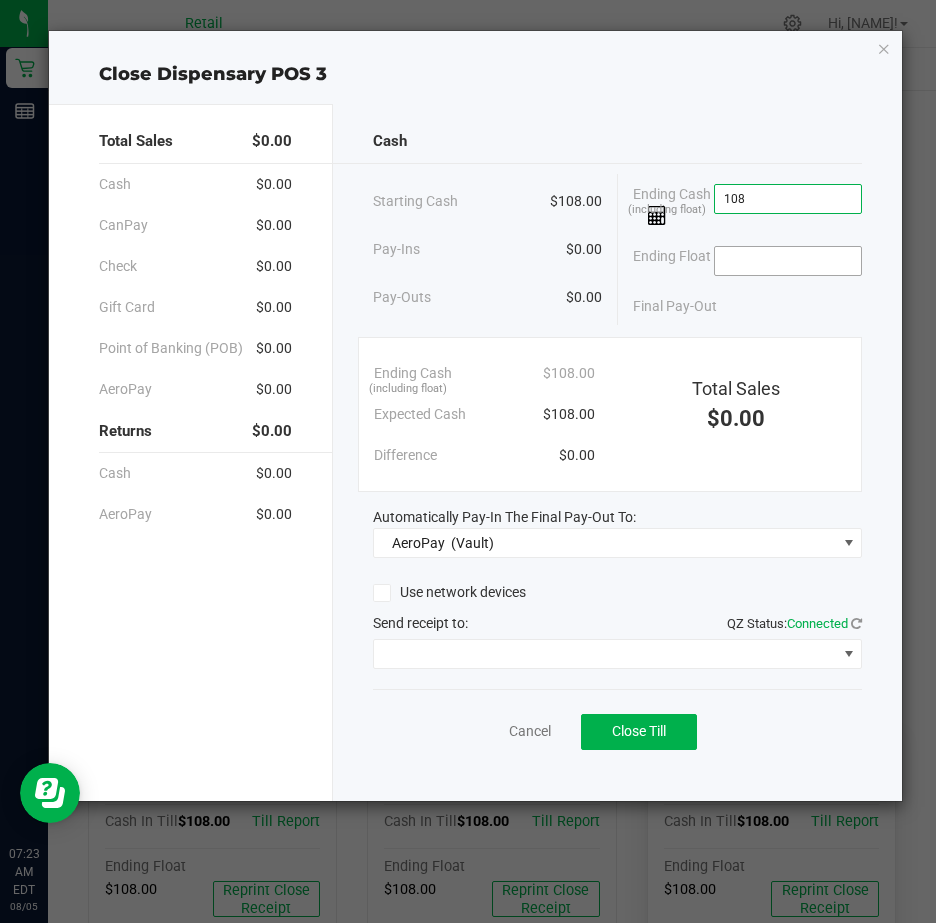 type on "$108.00" 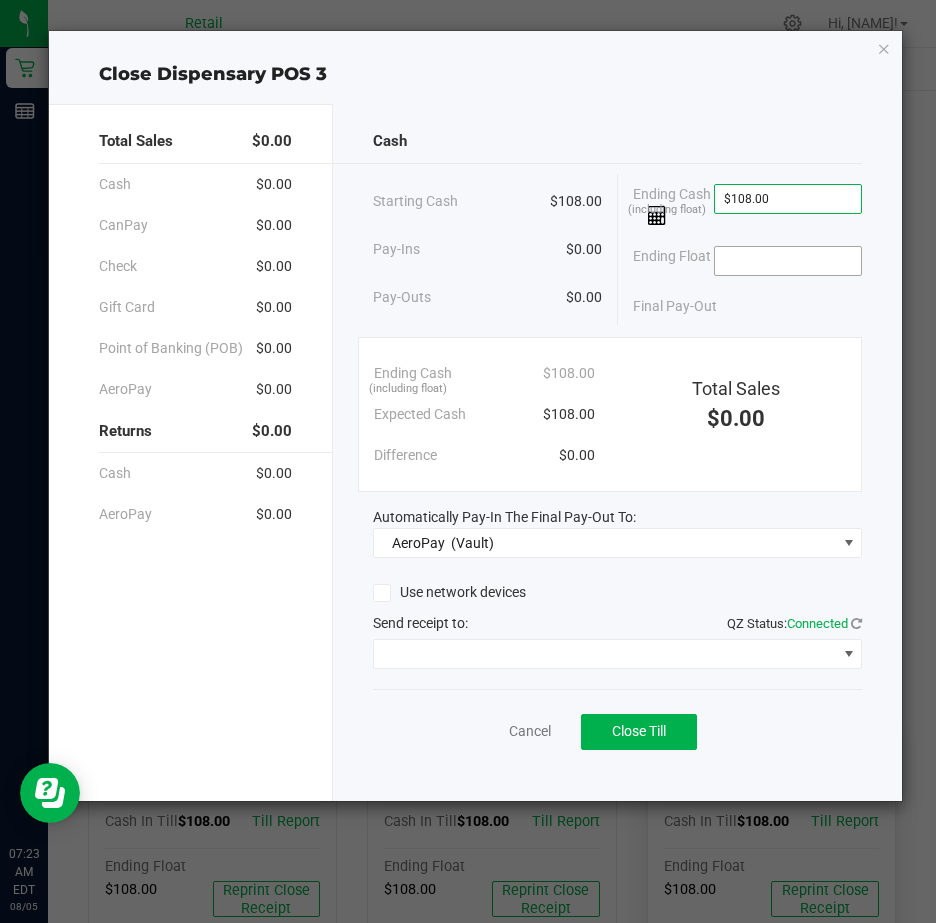click at bounding box center [788, 261] 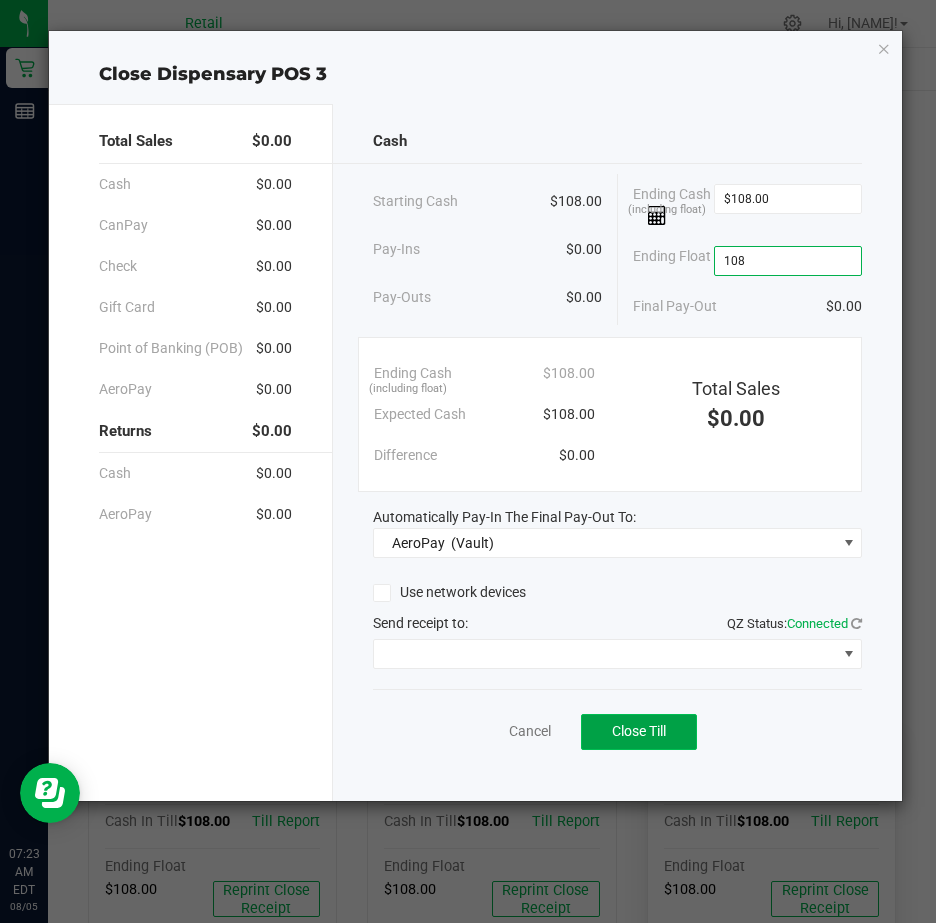 type on "$108.00" 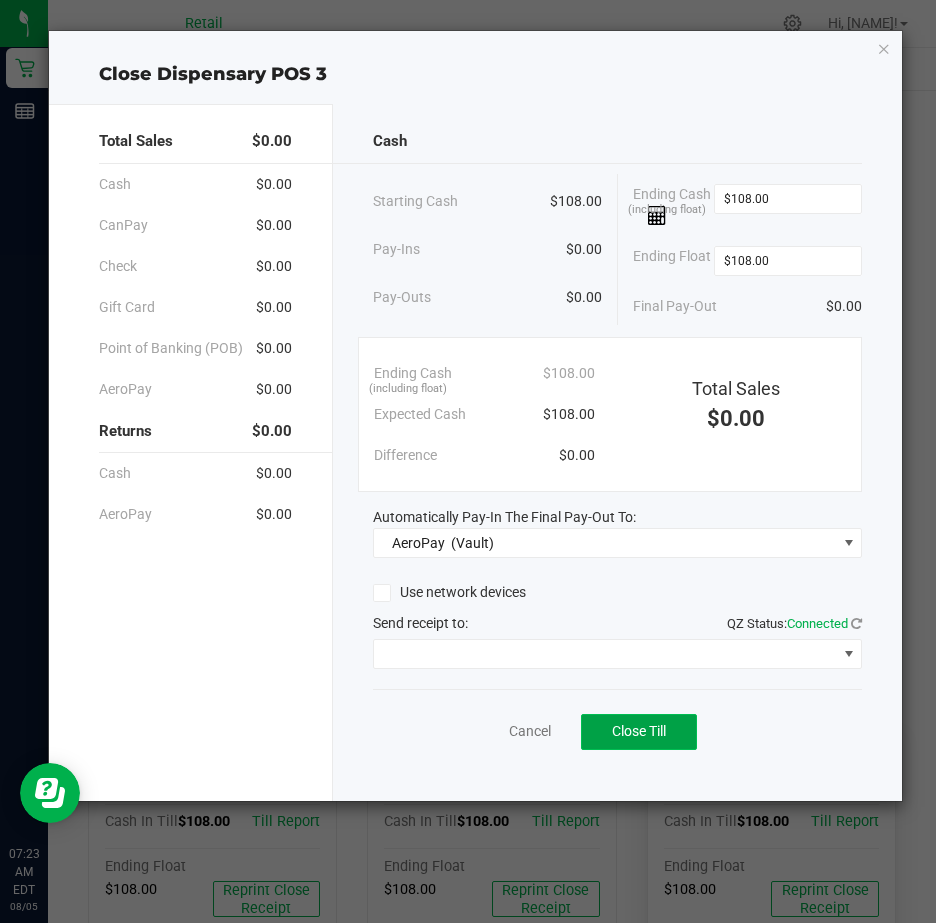 click on "Close Till" 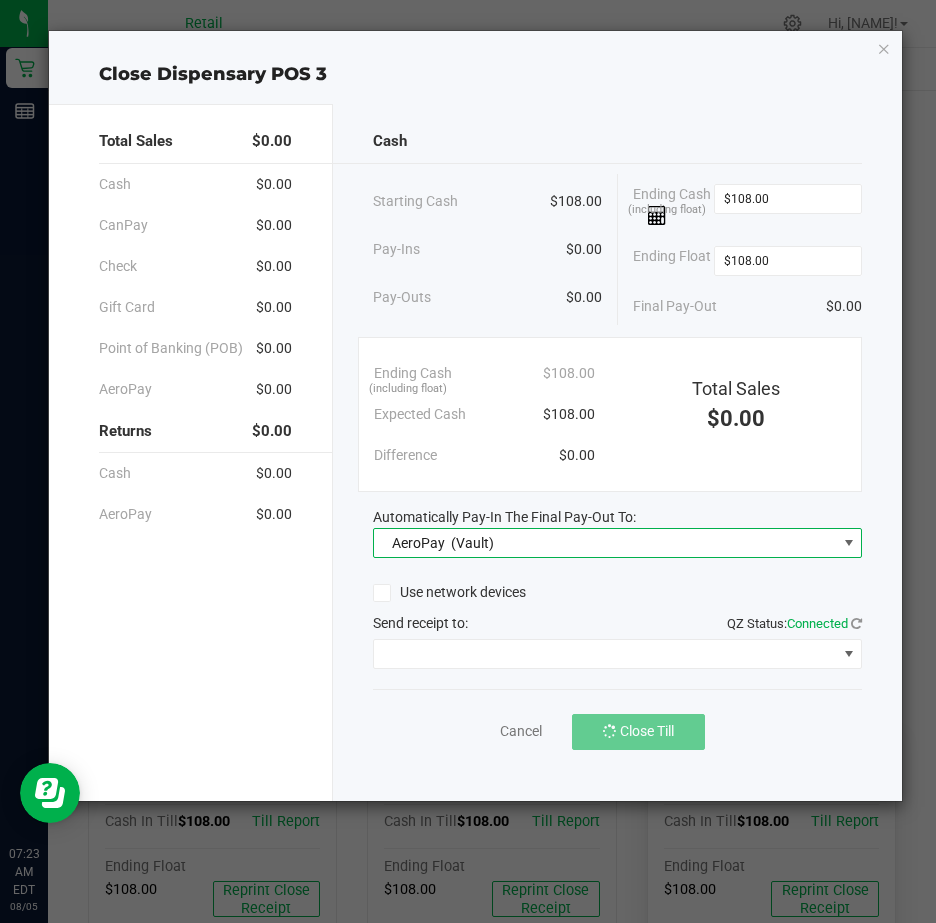 click at bounding box center [849, 543] 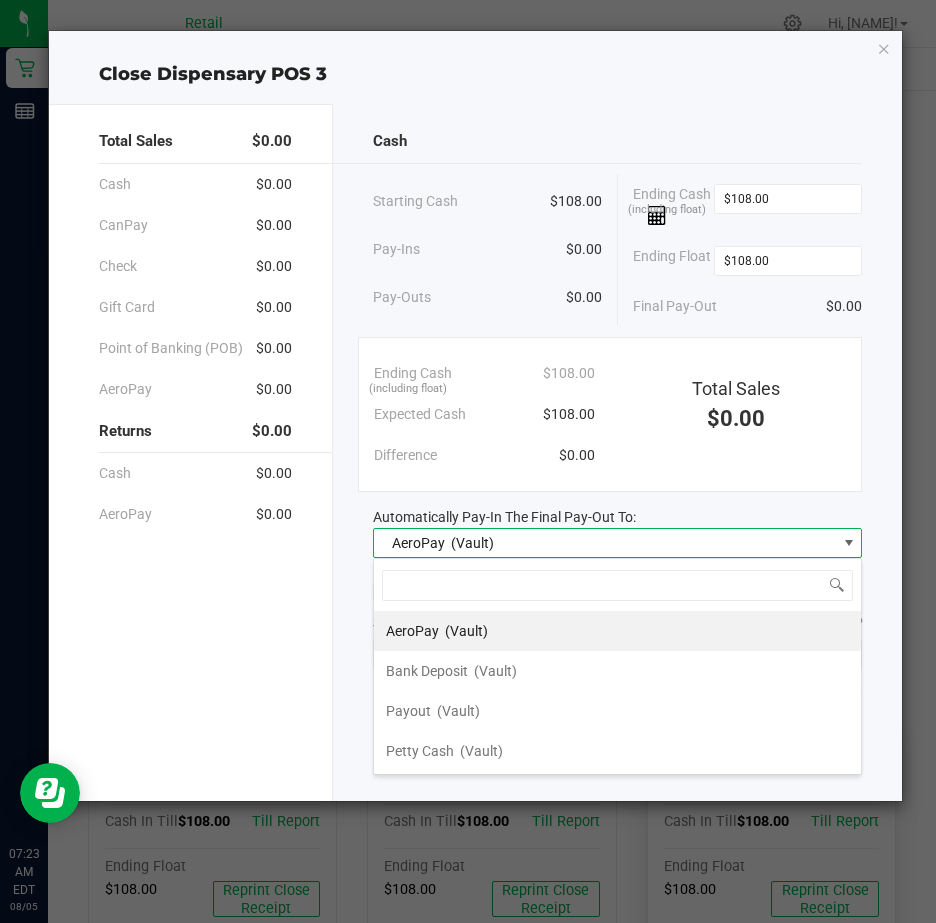scroll, scrollTop: 99970, scrollLeft: 99511, axis: both 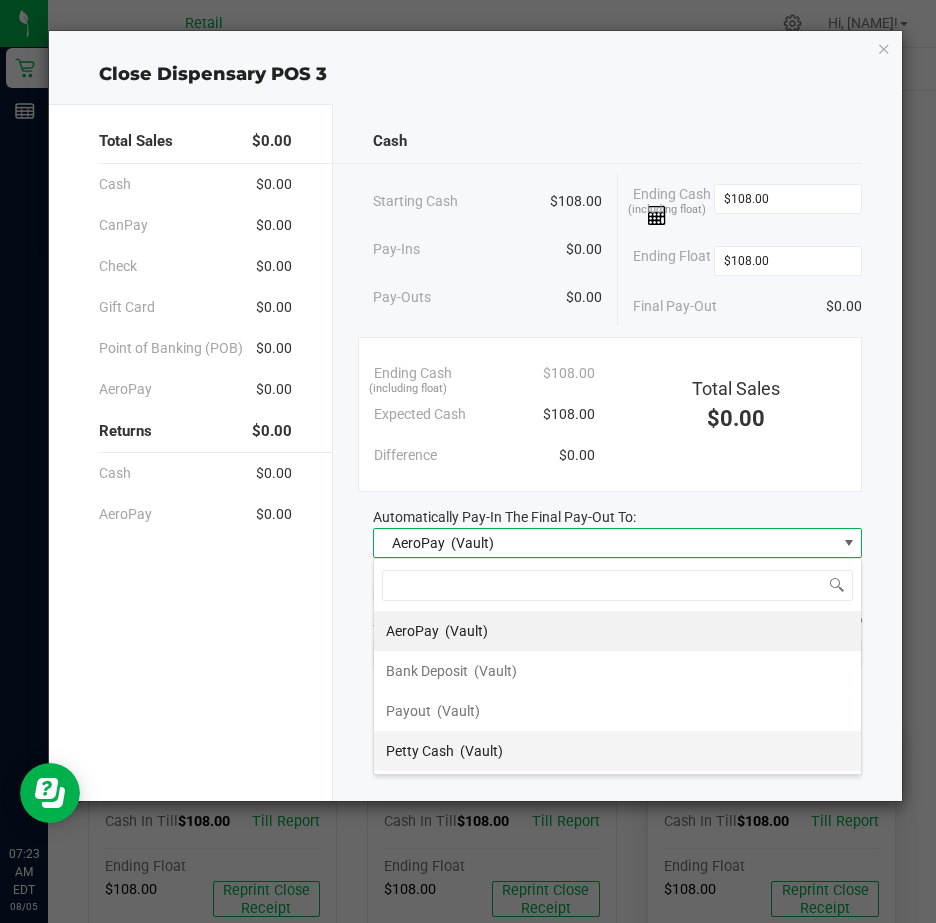 click on "Petty Cash" at bounding box center (420, 751) 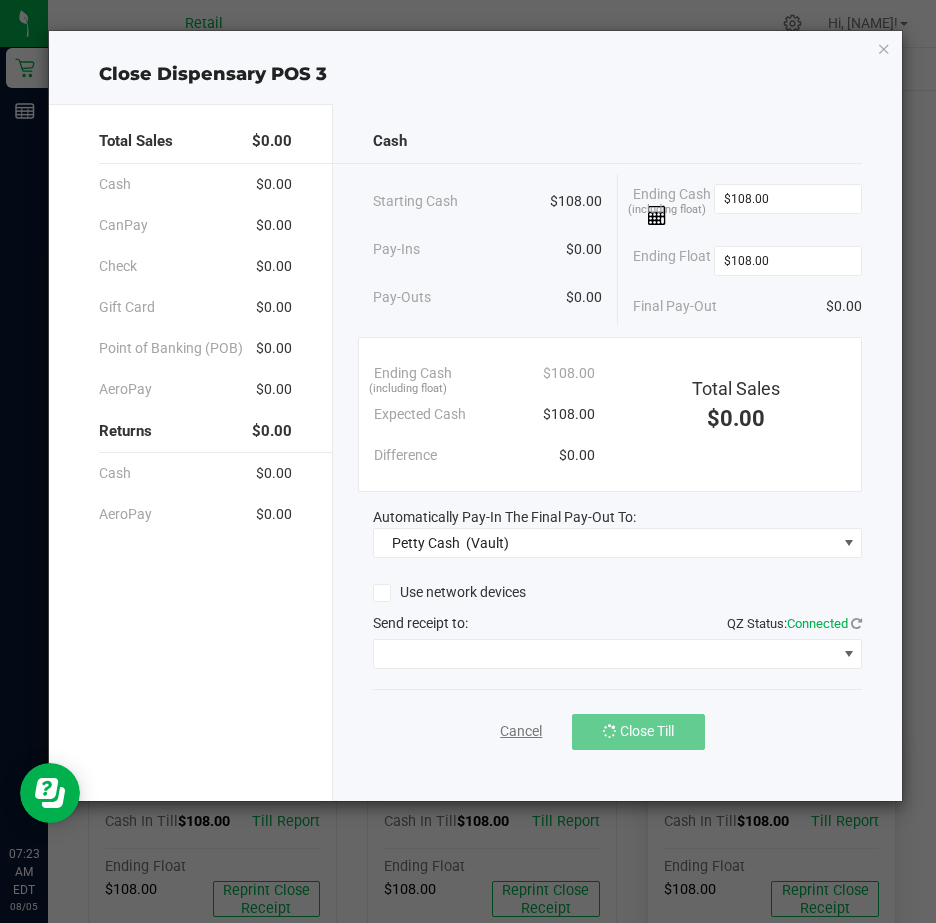 click on "Cancel" 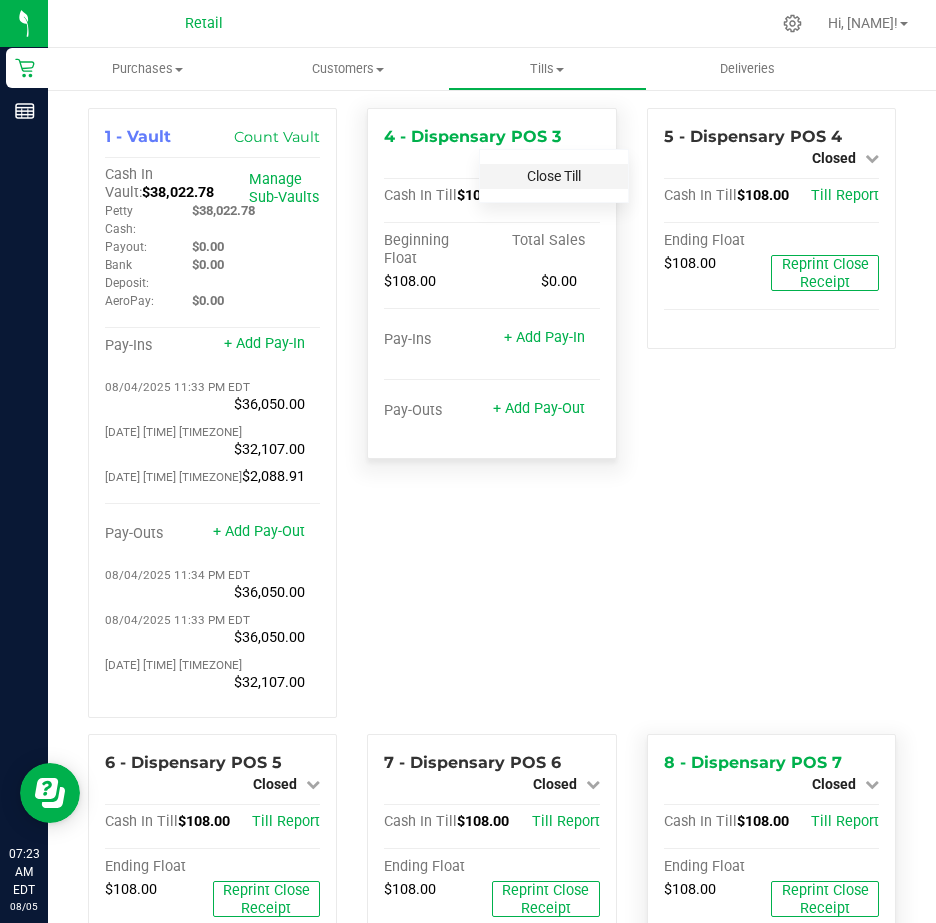 click on "Close Till" at bounding box center [554, 176] 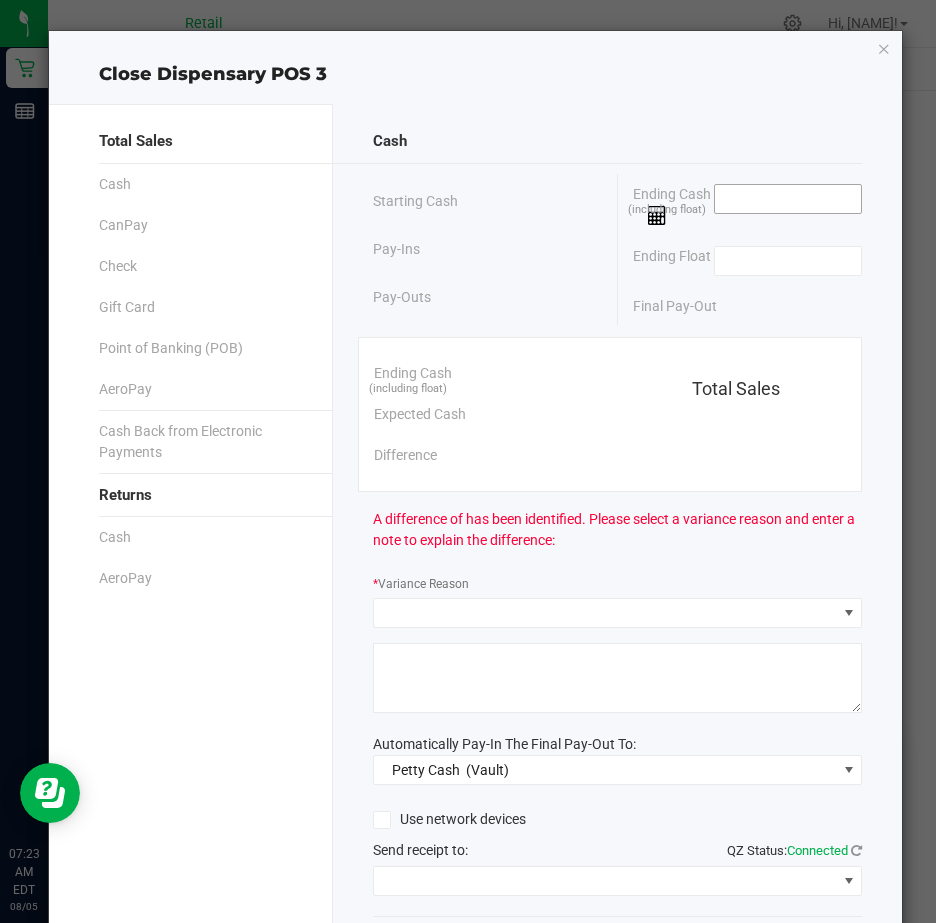 click at bounding box center [788, 199] 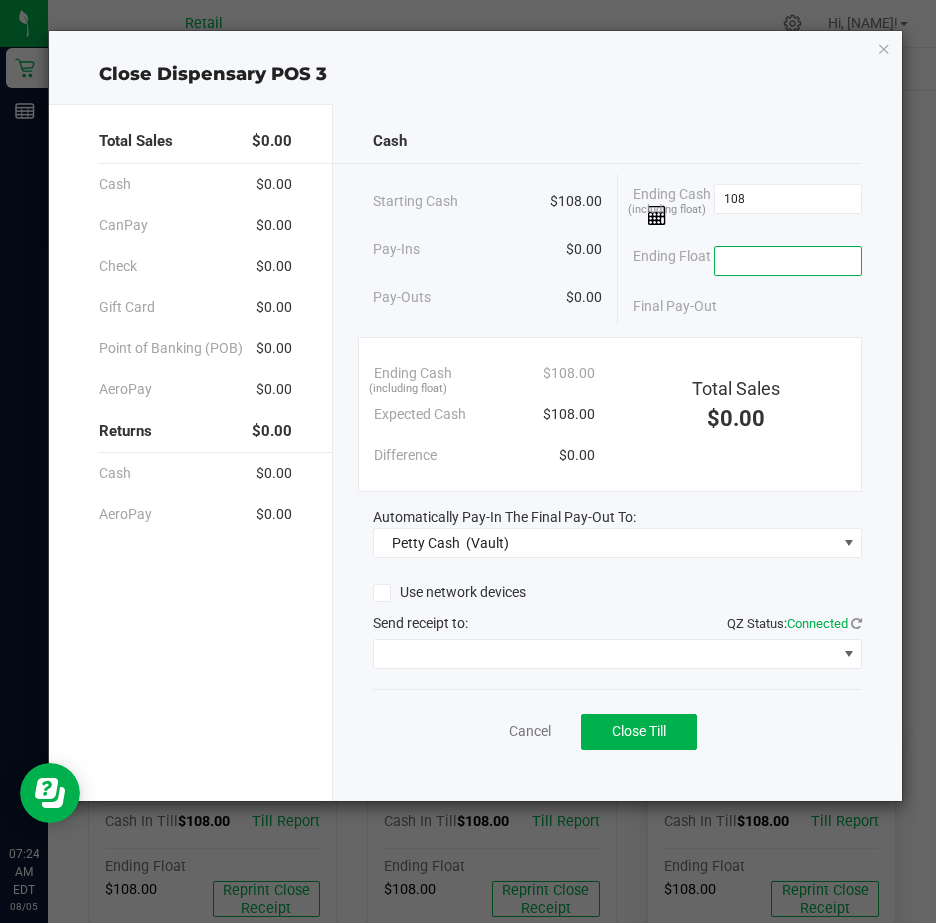 type on "$108.00" 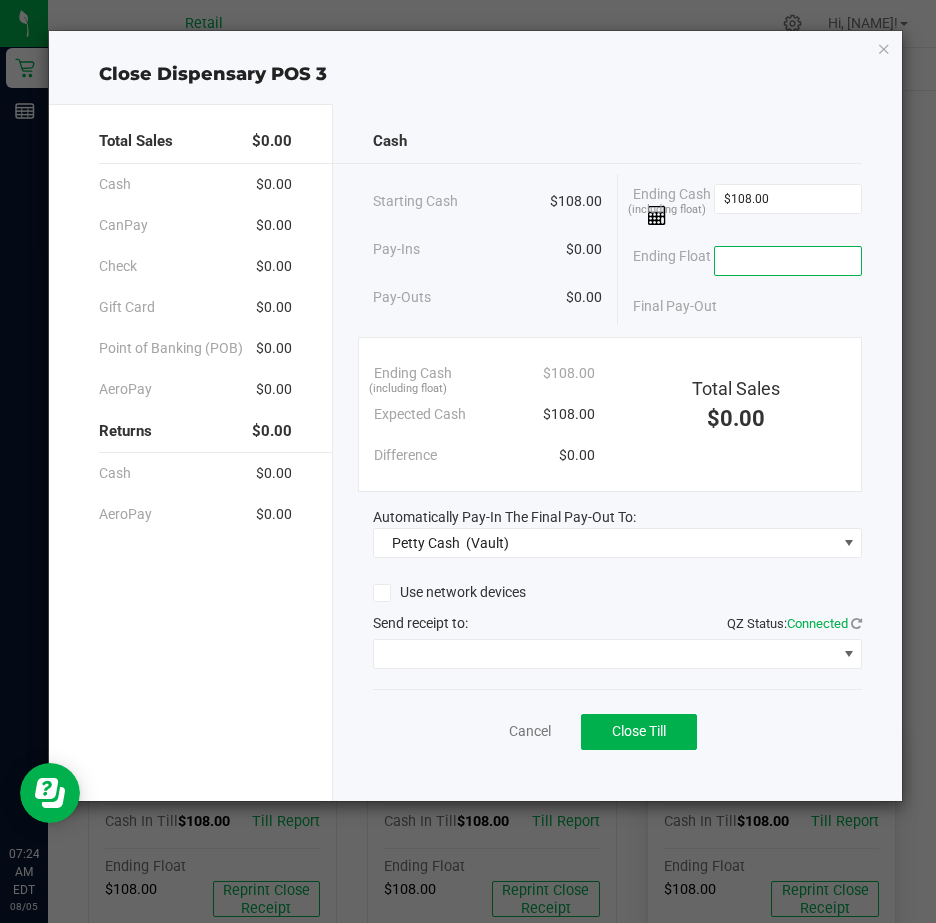 click at bounding box center [788, 261] 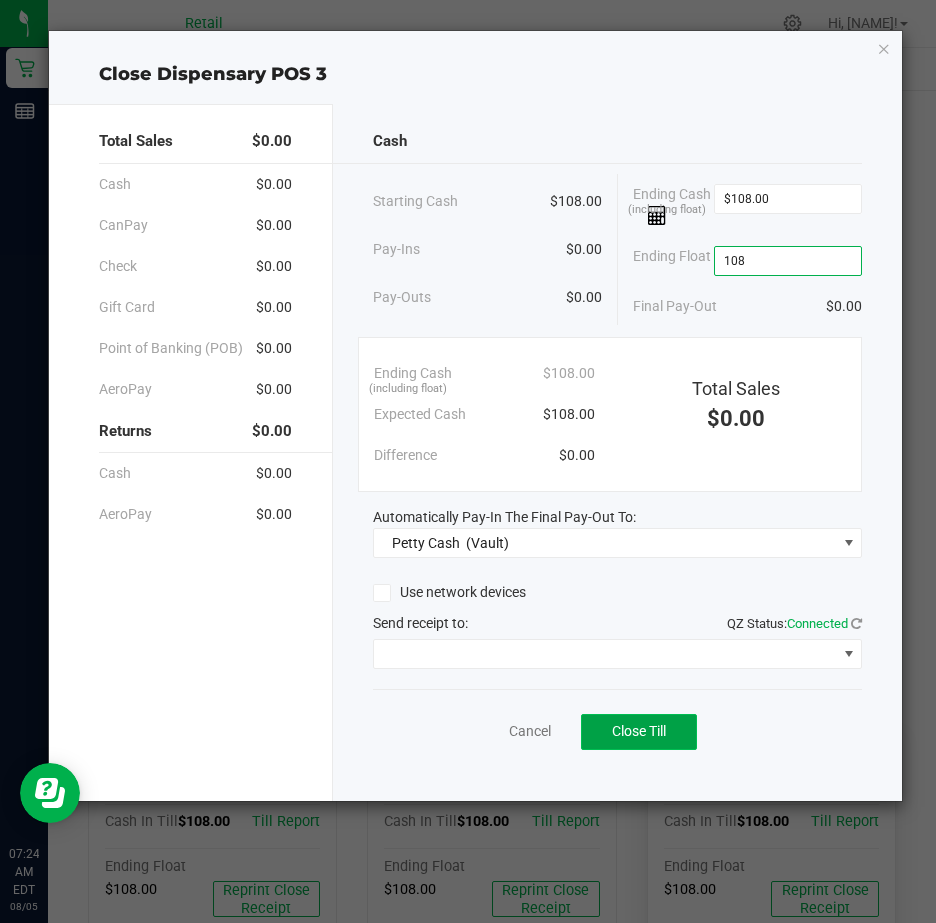 type on "$108.00" 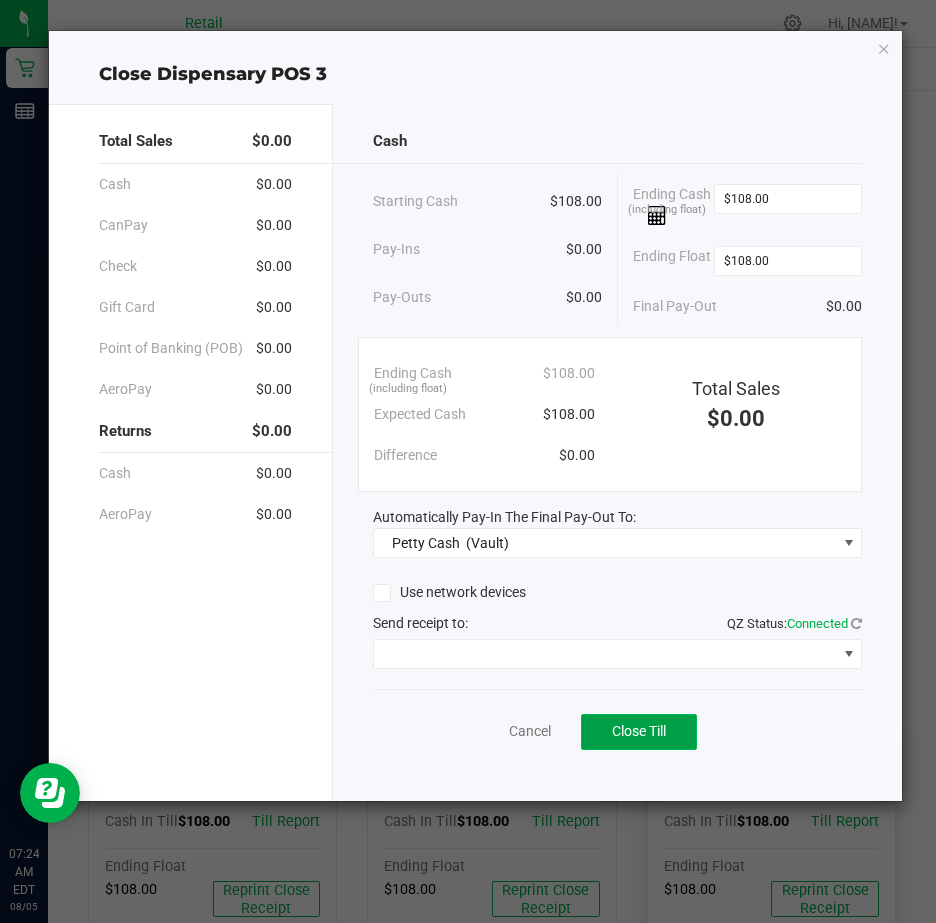 click on "Close Till" 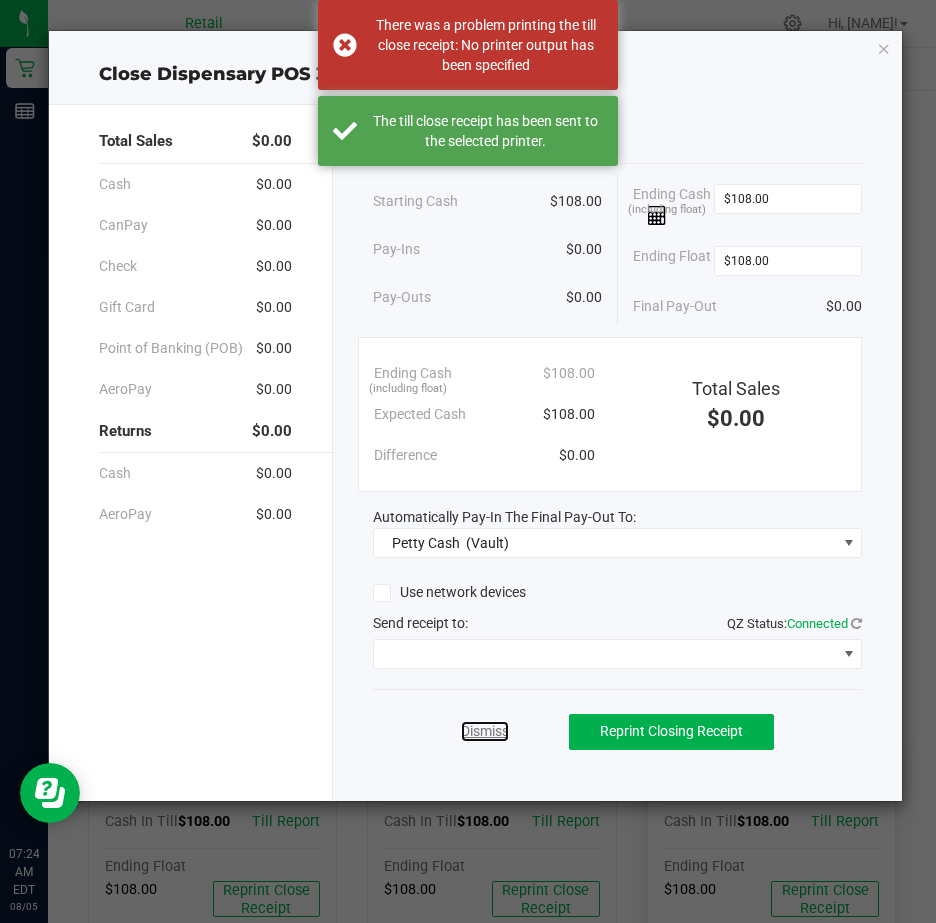 click on "Dismiss" 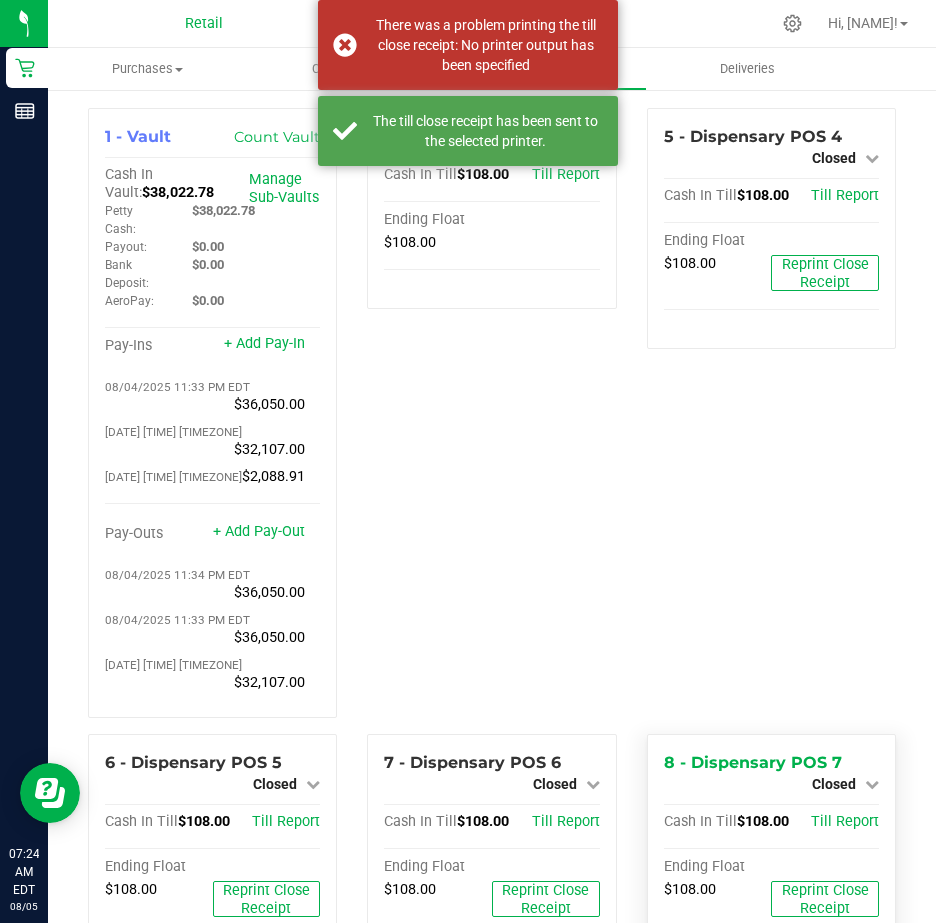click on "5 - Dispensary POS 4 Closed Open Till Cash In Till $108.00 Till Report Ending Float $108.00    Reprint Close Receipt" at bounding box center (771, 421) 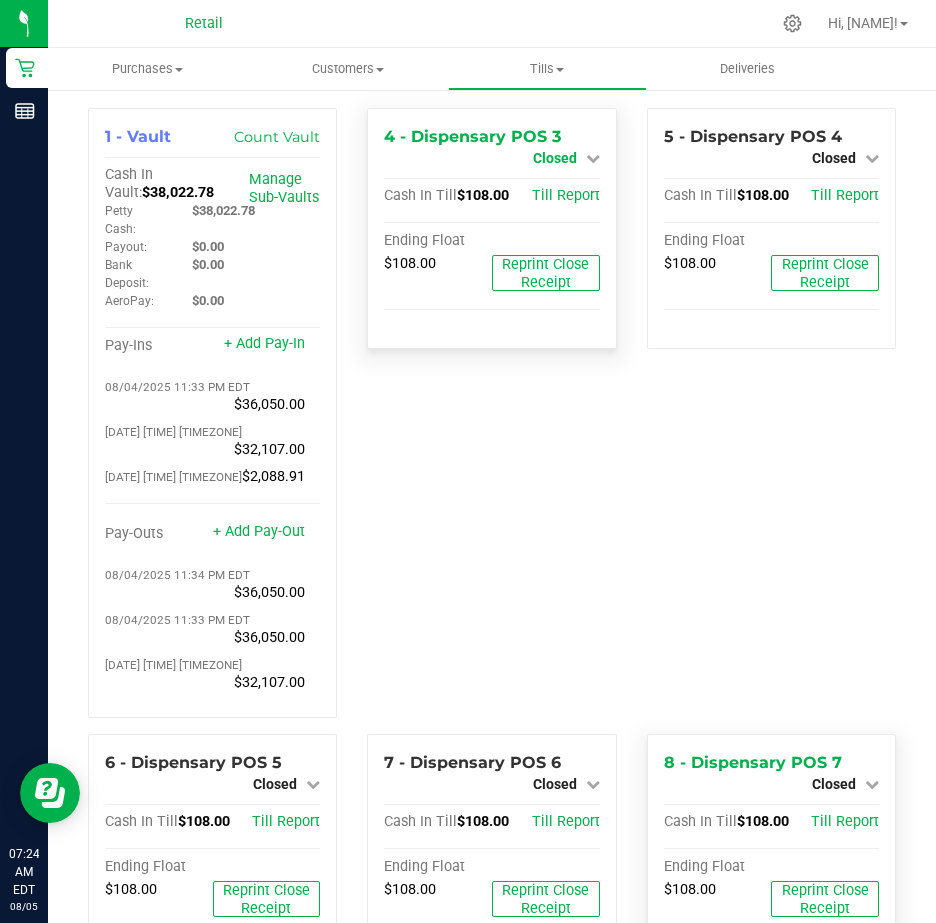 click at bounding box center [593, 158] 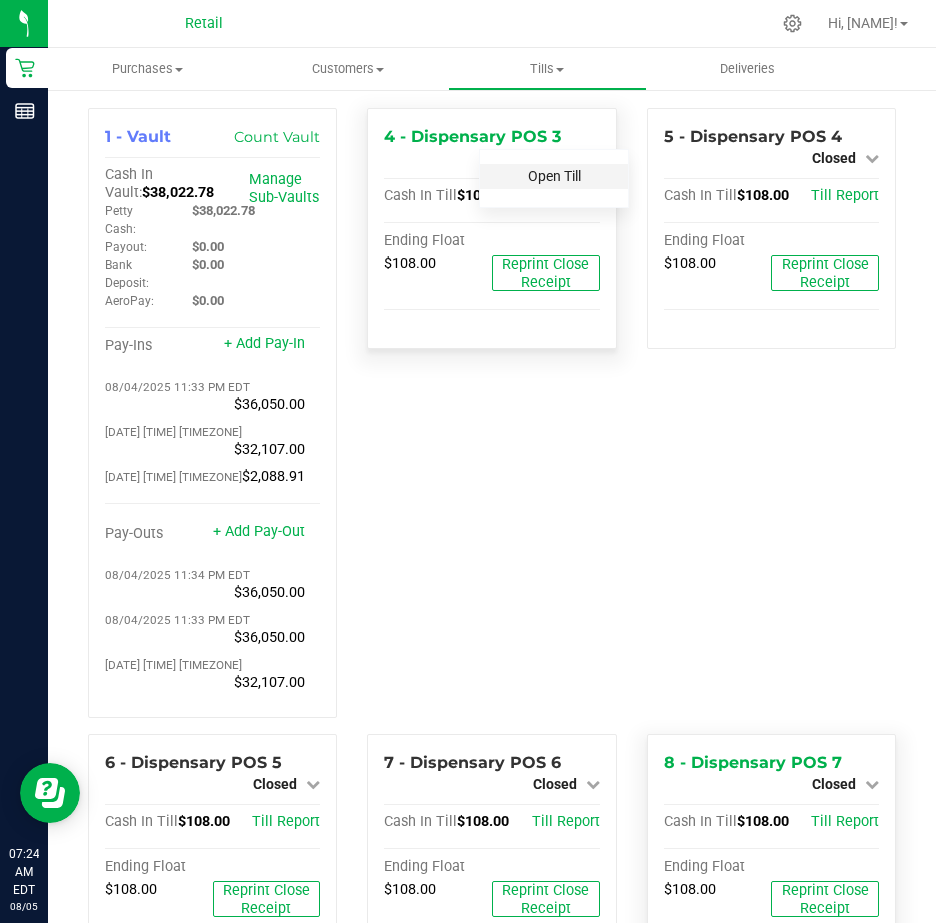 click on "Open Till" at bounding box center [554, 176] 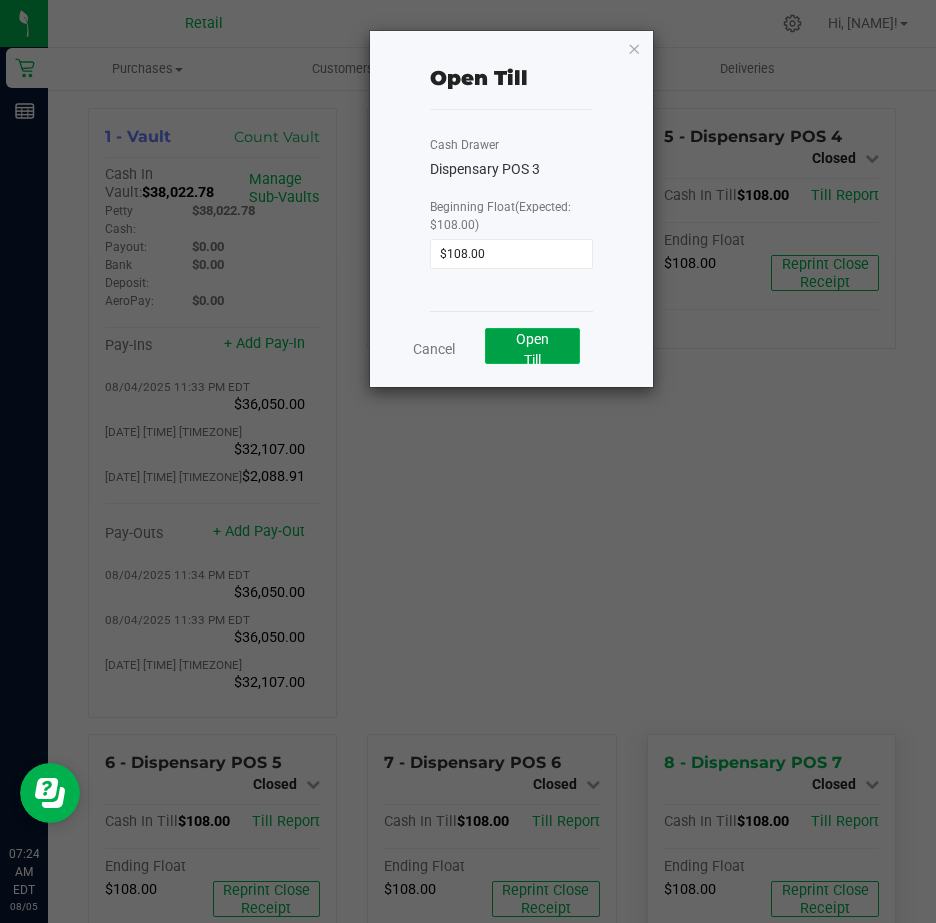 drag, startPoint x: 533, startPoint y: 342, endPoint x: 547, endPoint y: 341, distance: 14.035668 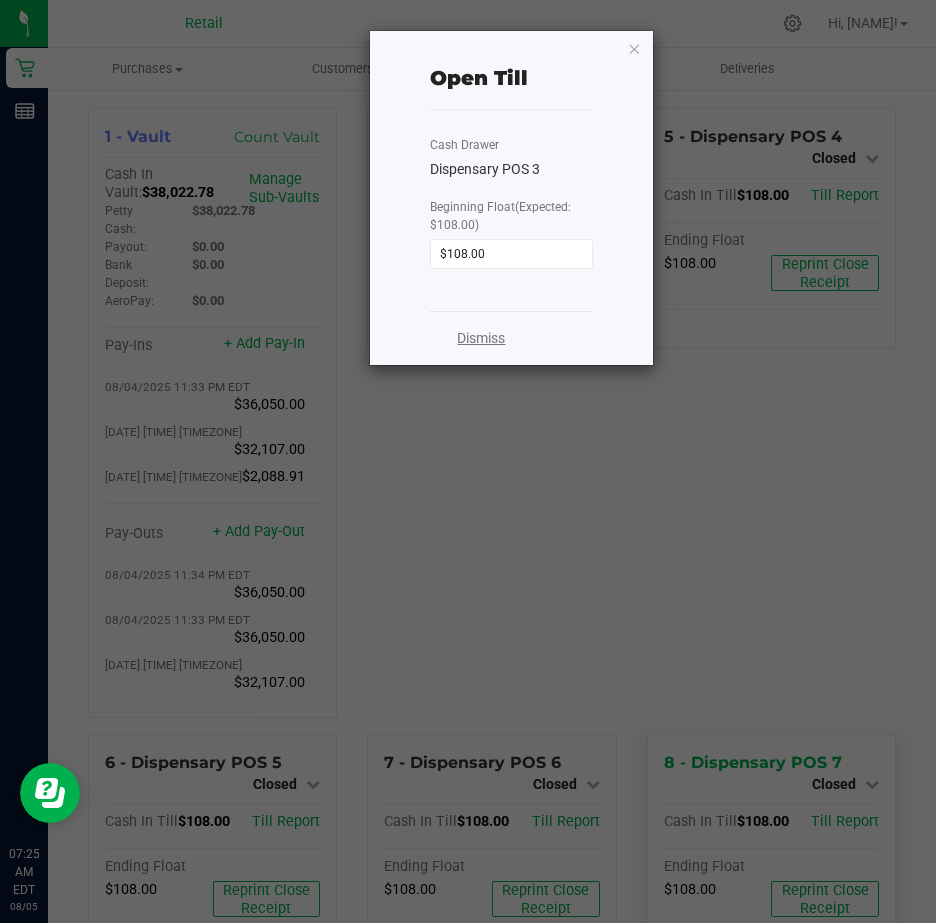 click on "Dismiss" 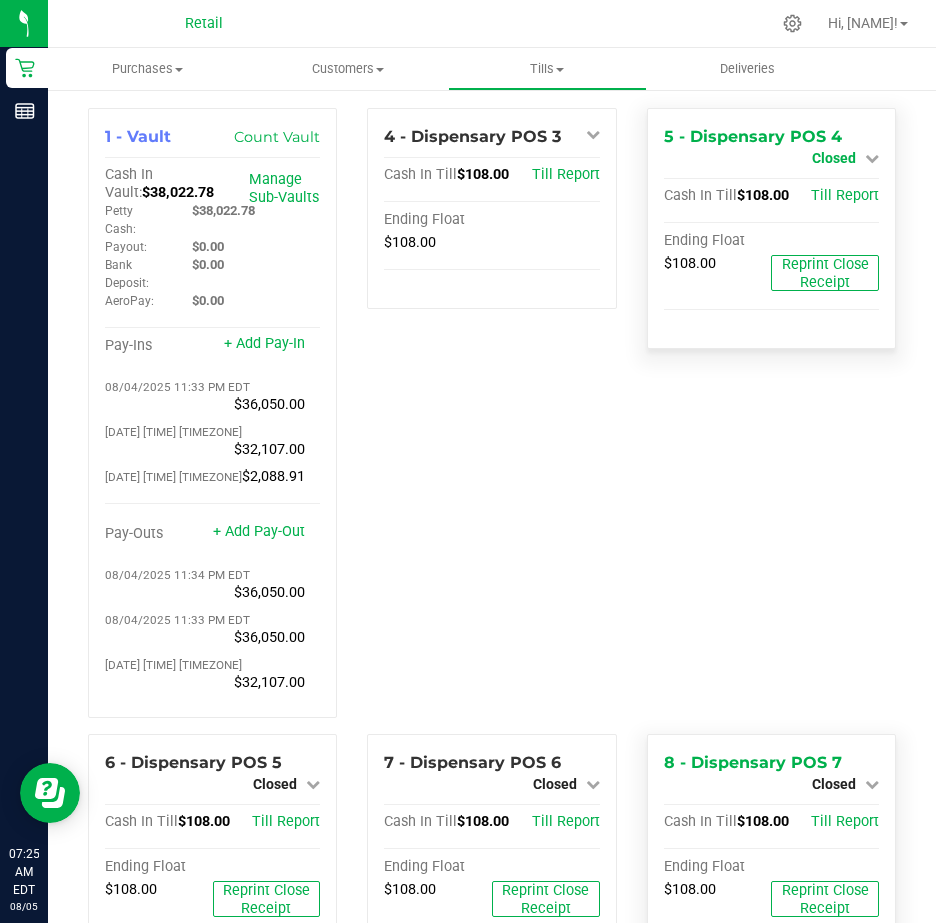 click at bounding box center [872, 158] 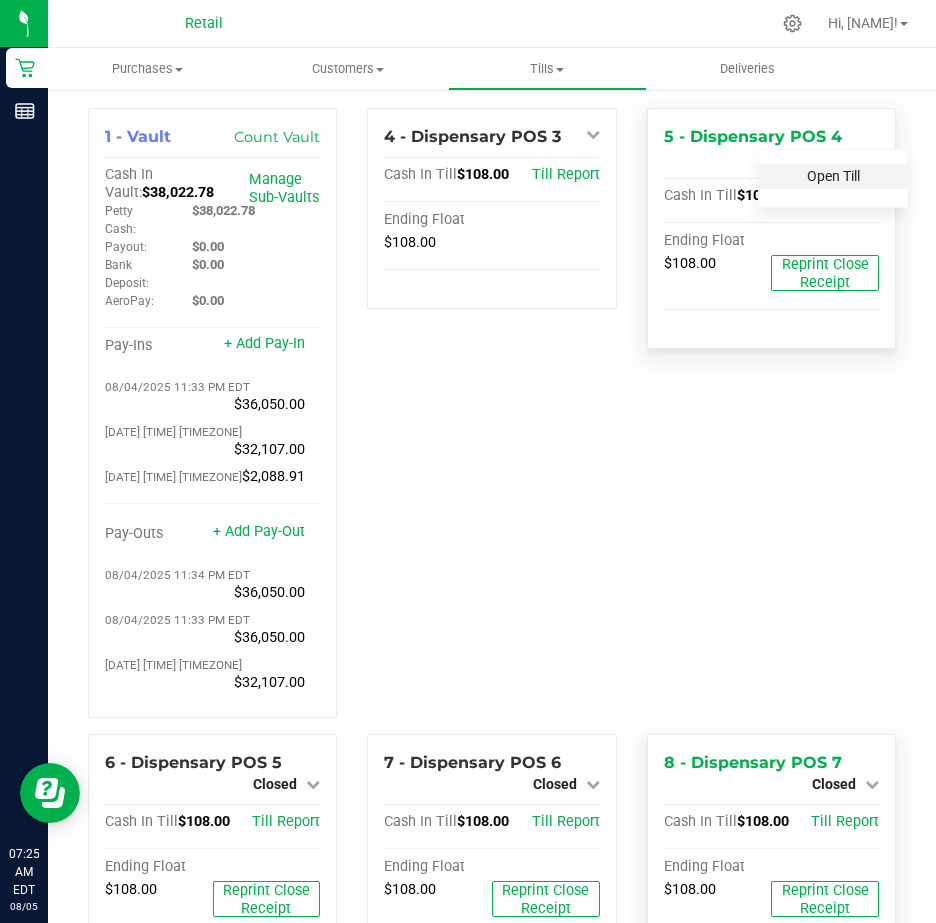 click on "Open Till" at bounding box center (833, 176) 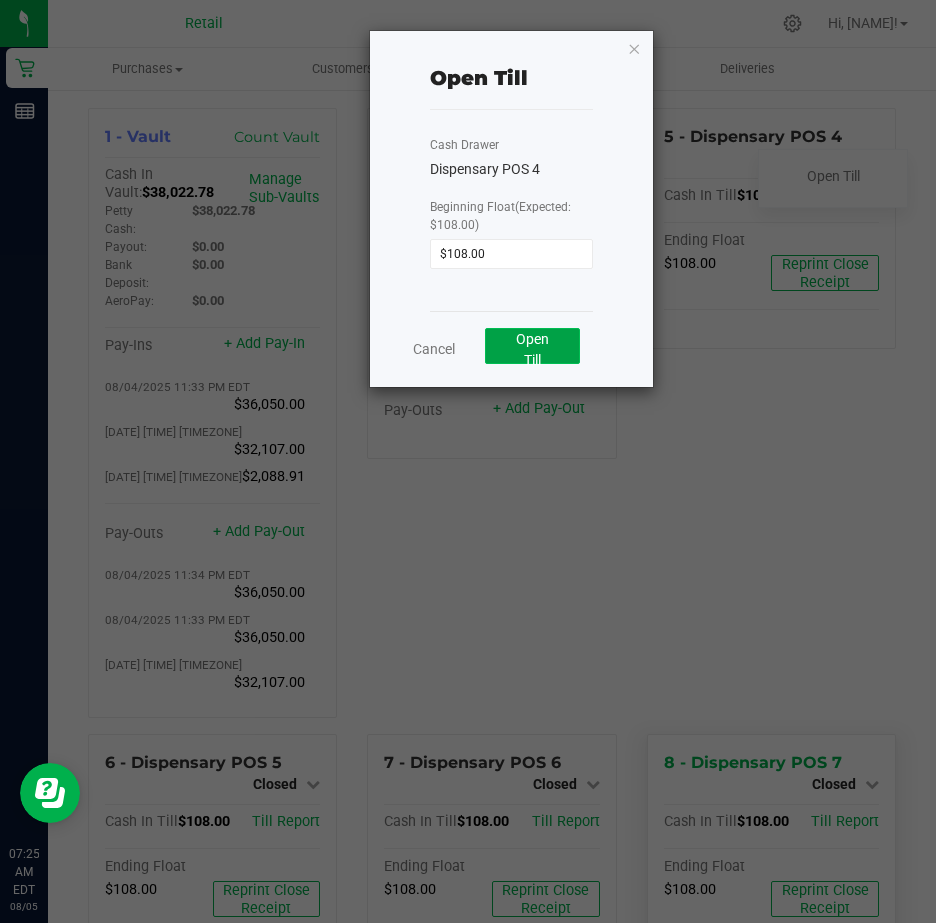 click on "Open Till" 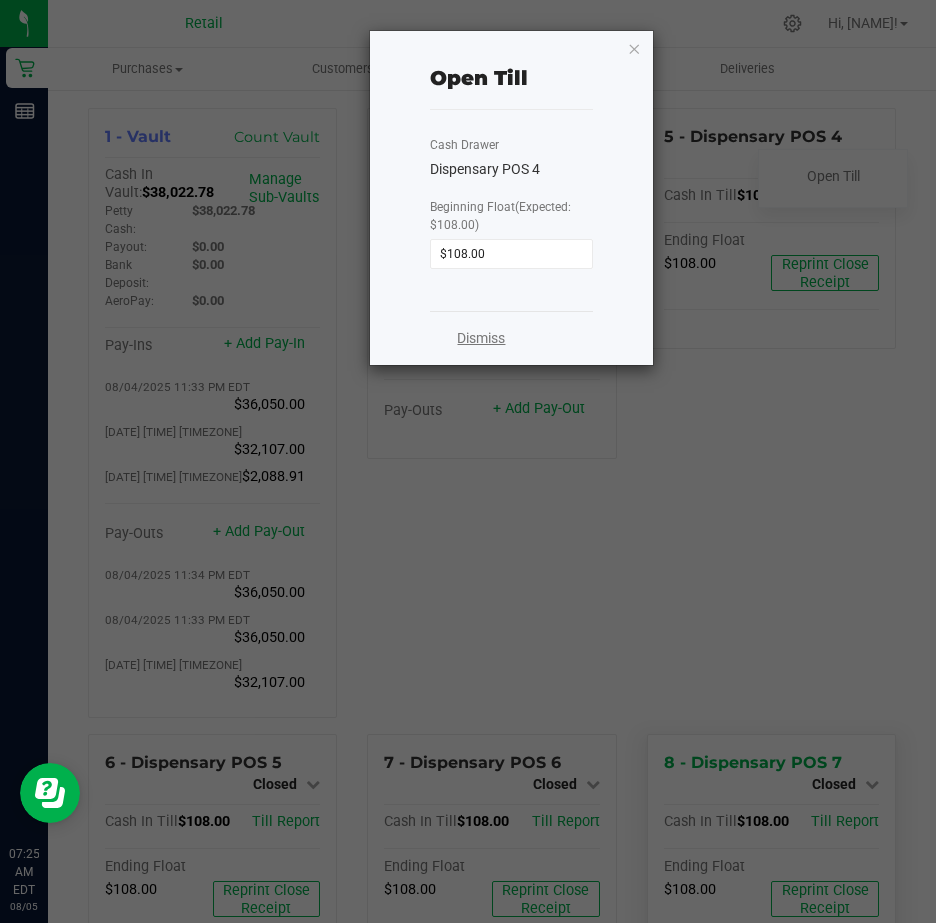 click on "Dismiss" 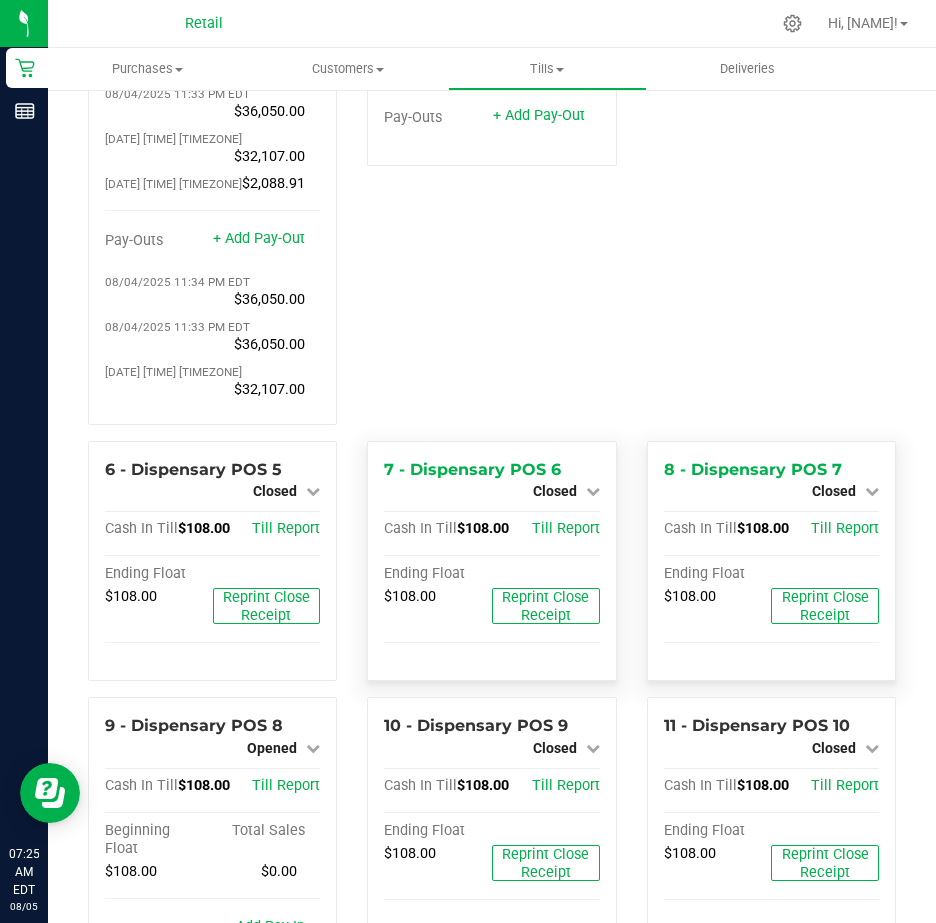 scroll, scrollTop: 300, scrollLeft: 0, axis: vertical 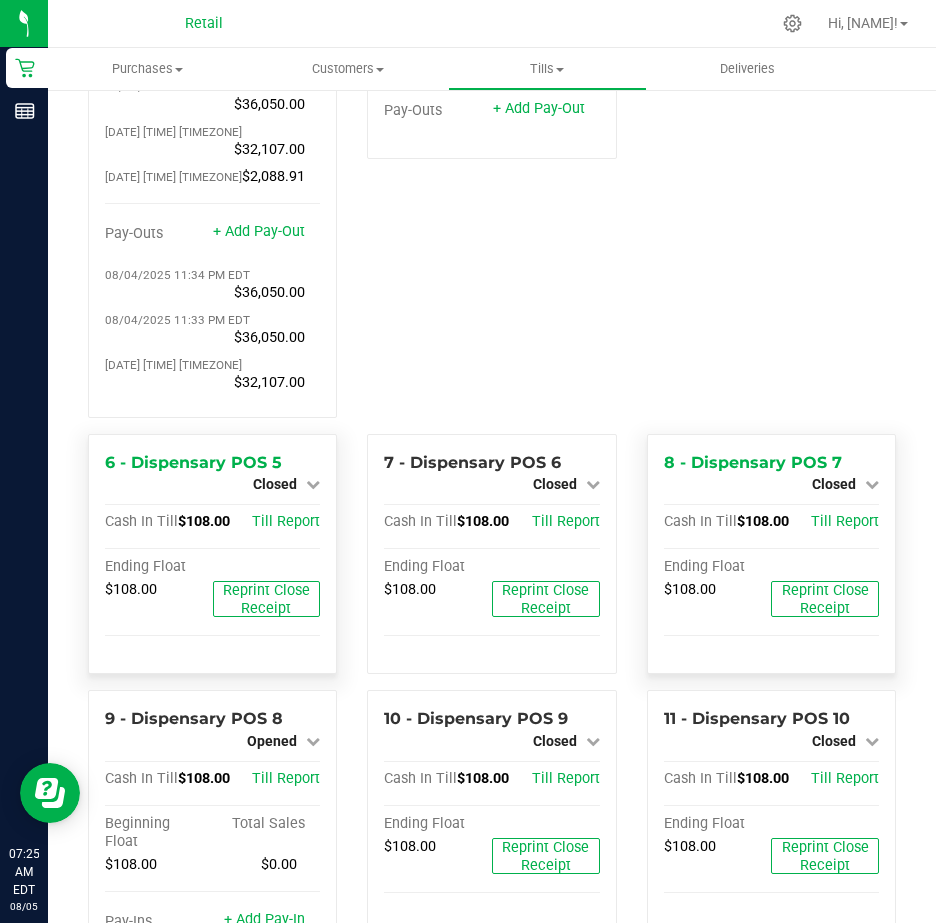 click at bounding box center [313, 484] 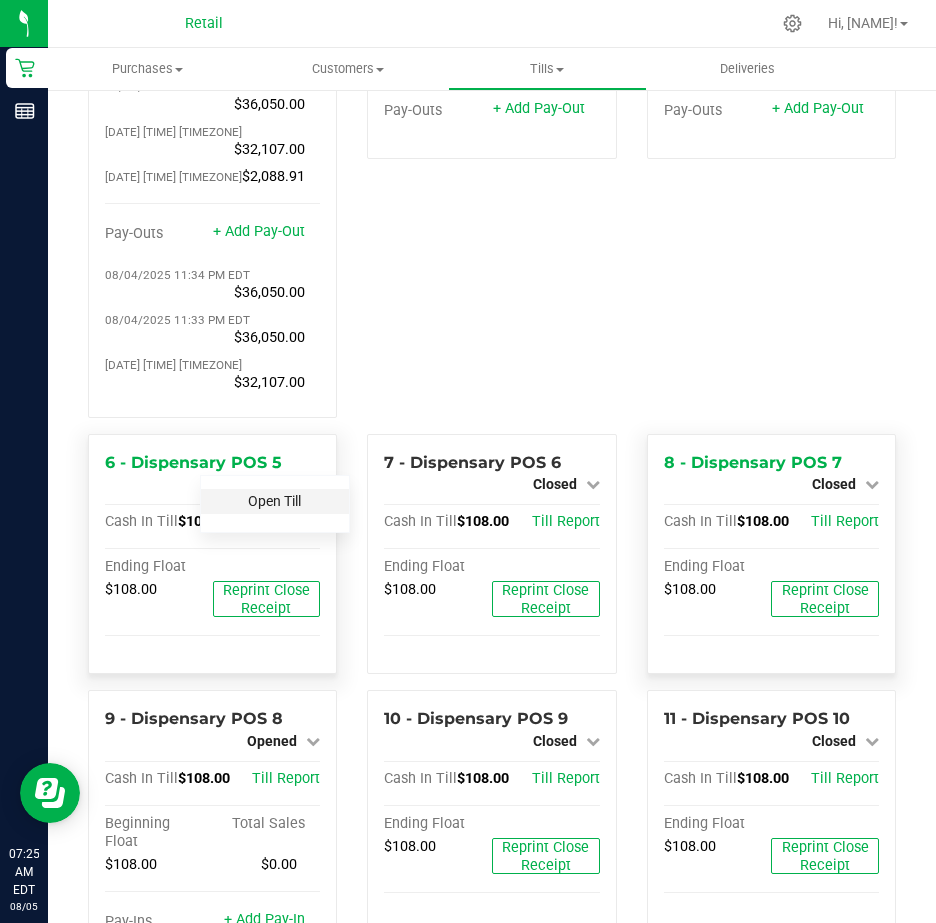 click on "Open Till" at bounding box center [274, 501] 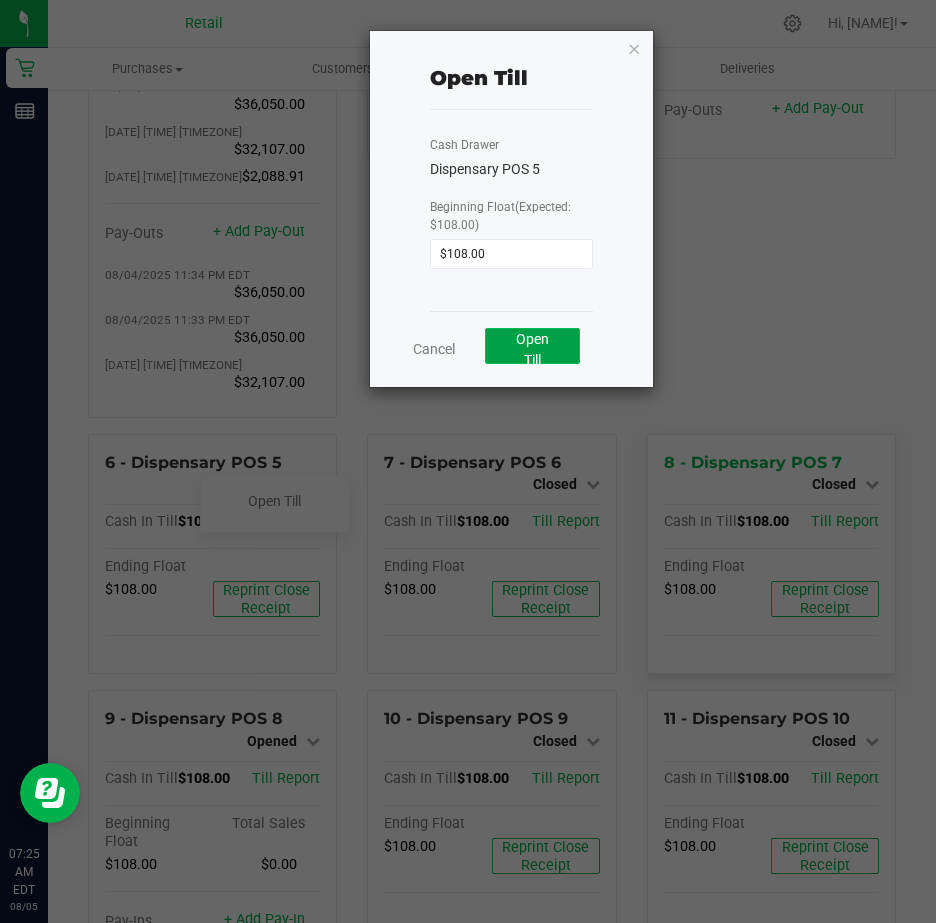 click on "Open Till" 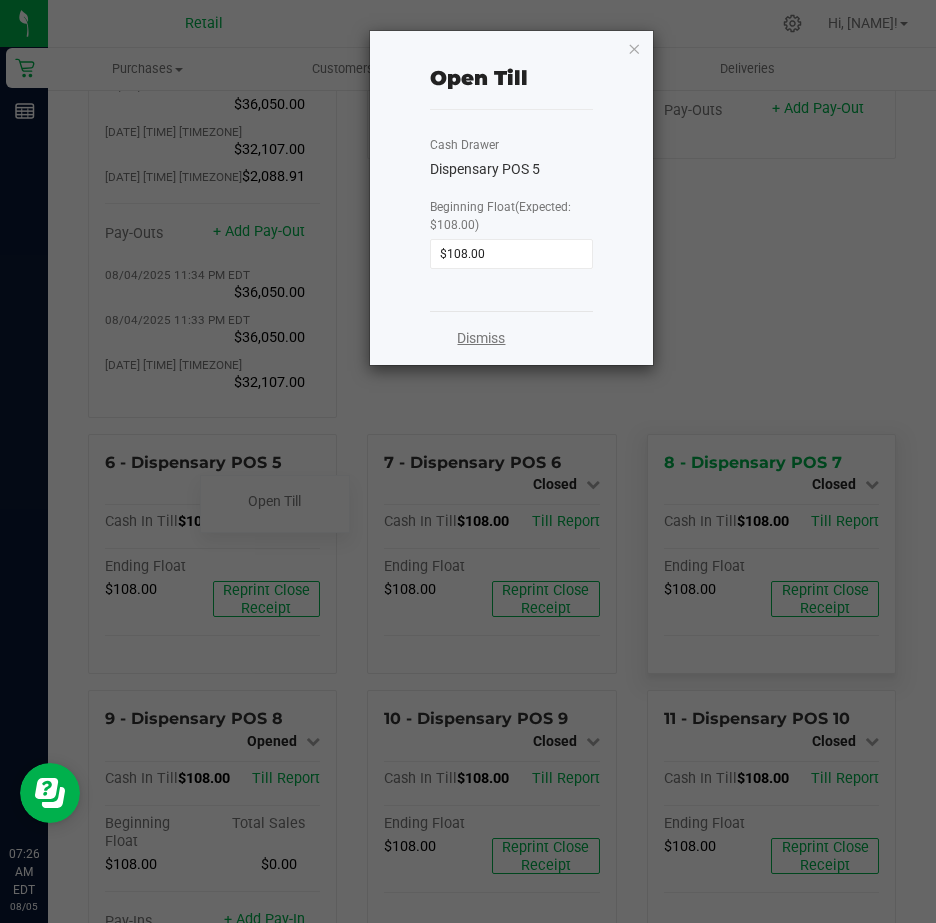 click on "Dismiss" 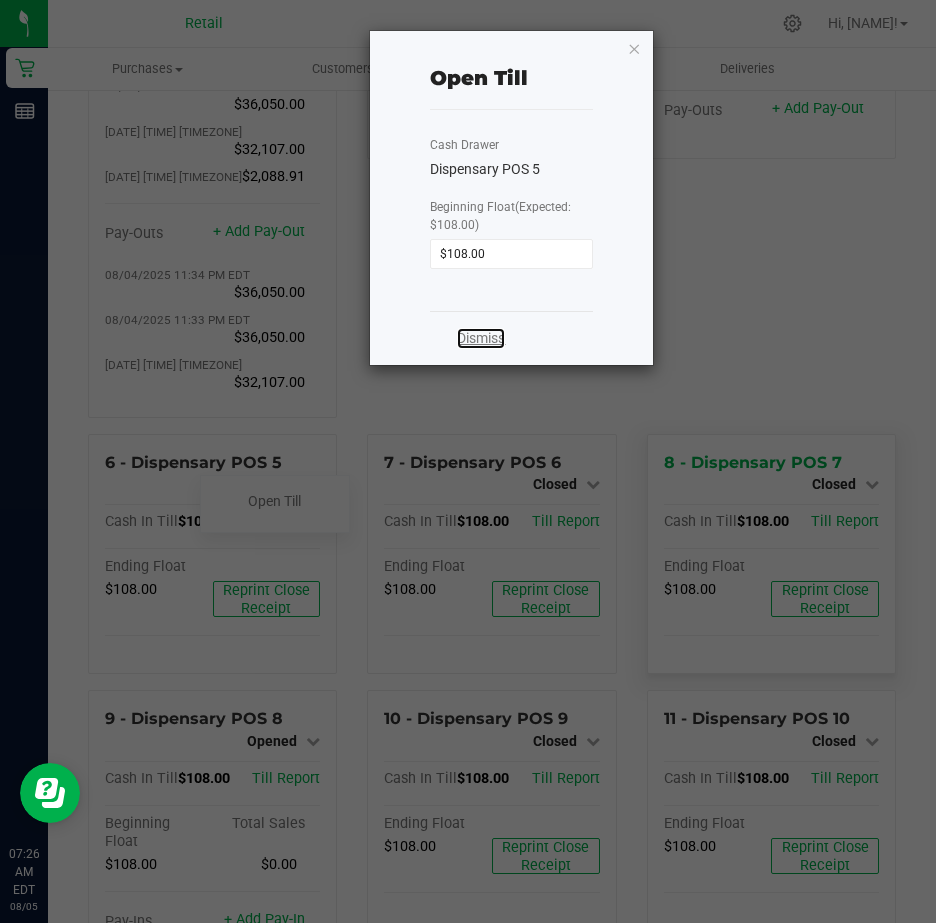 click on "Dismiss" 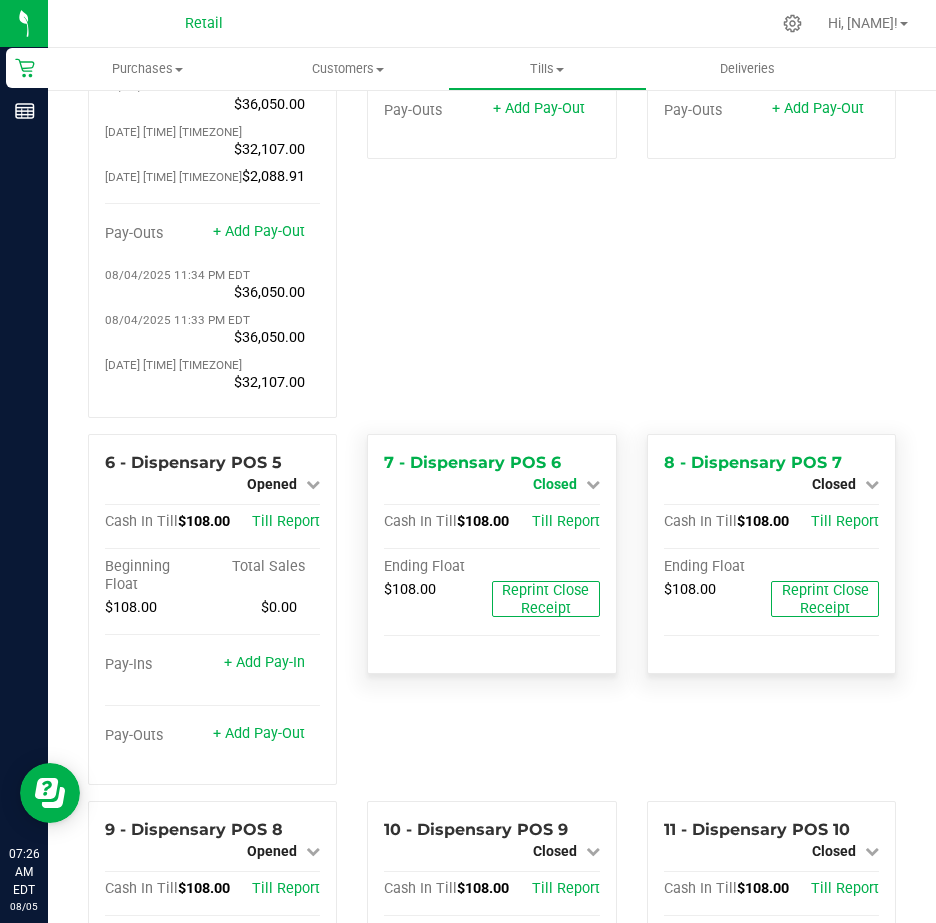 click at bounding box center [593, 484] 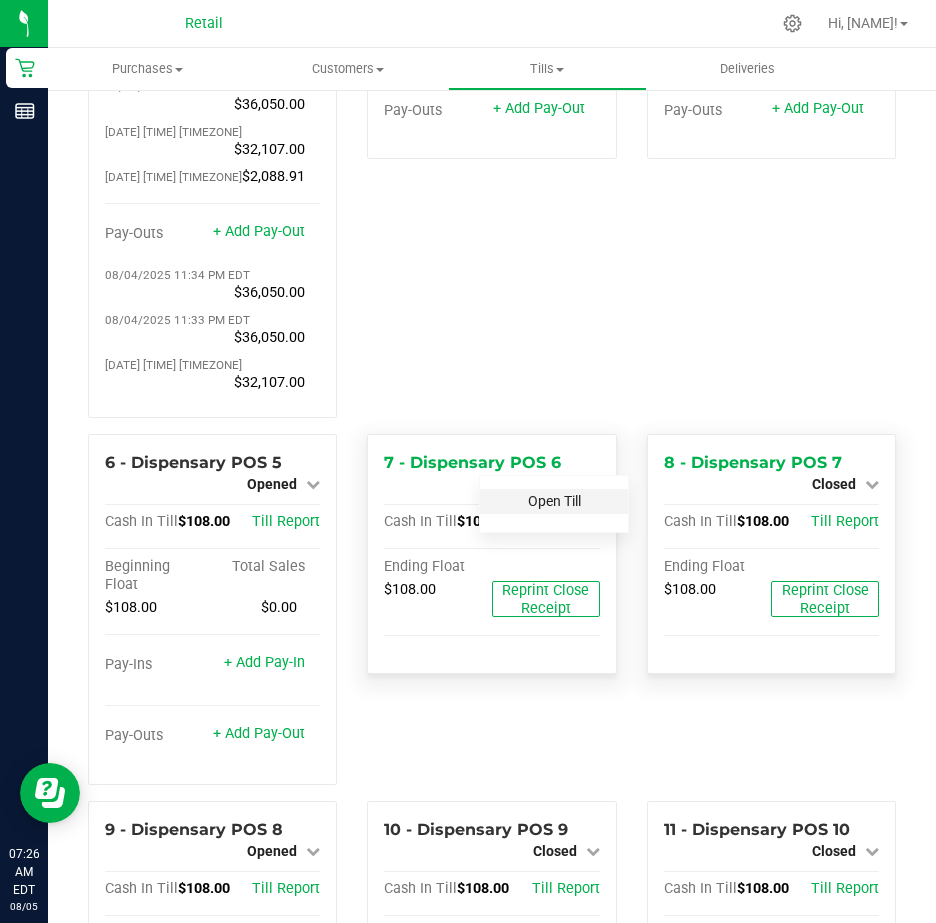 click on "Open Till" at bounding box center (554, 501) 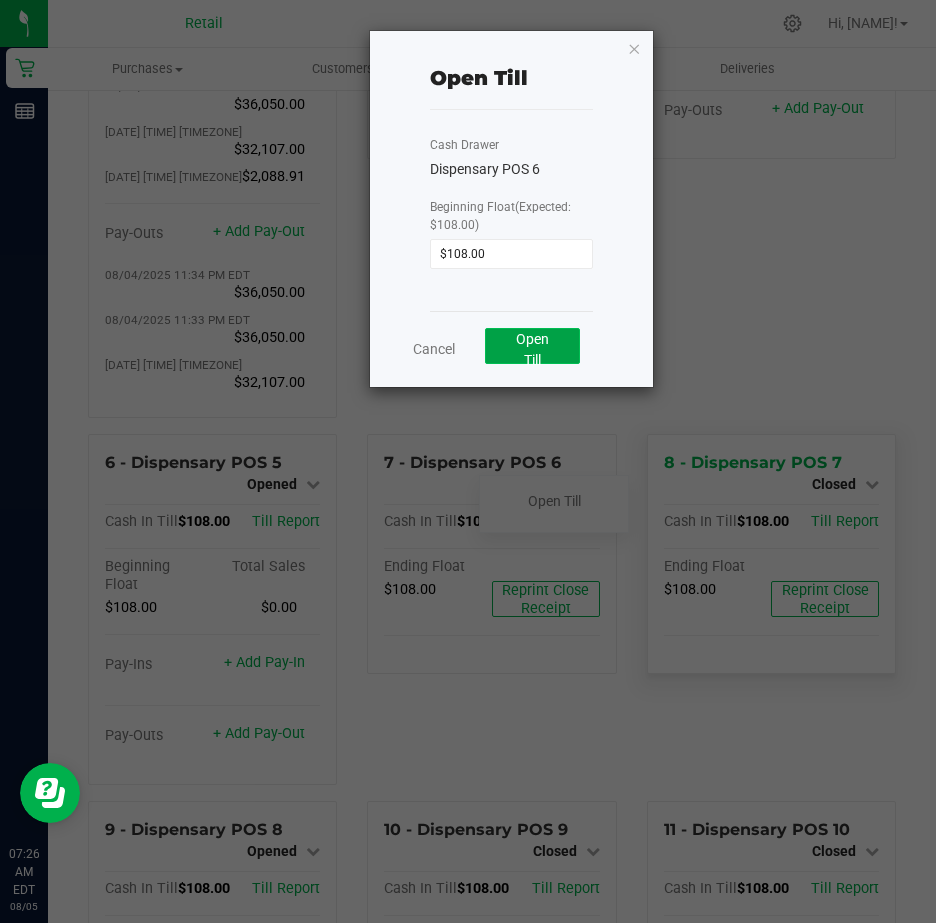 click on "Open Till" 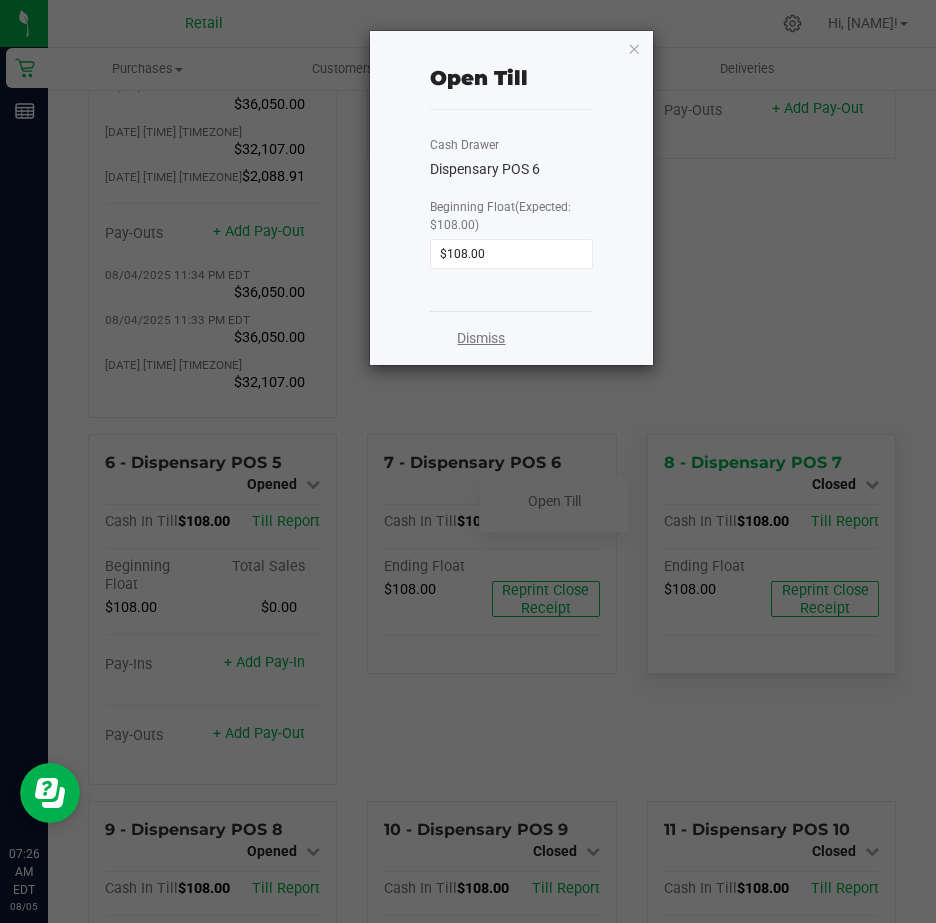 click on "Dismiss" 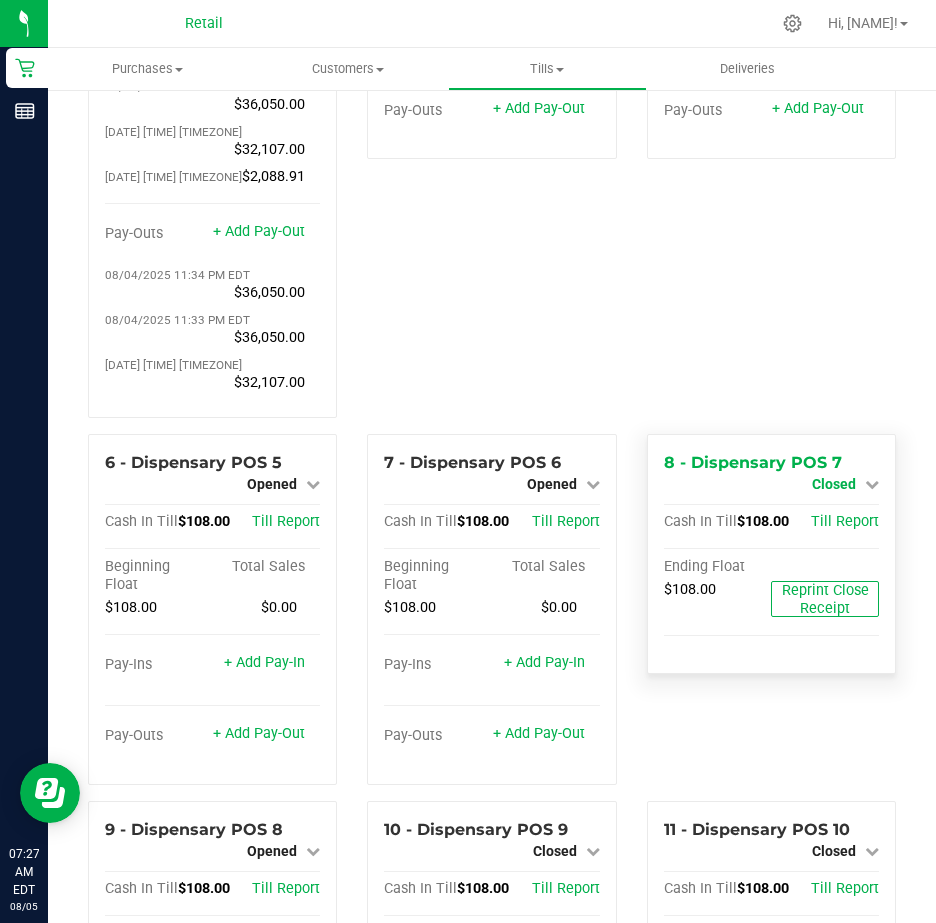 click at bounding box center [872, 484] 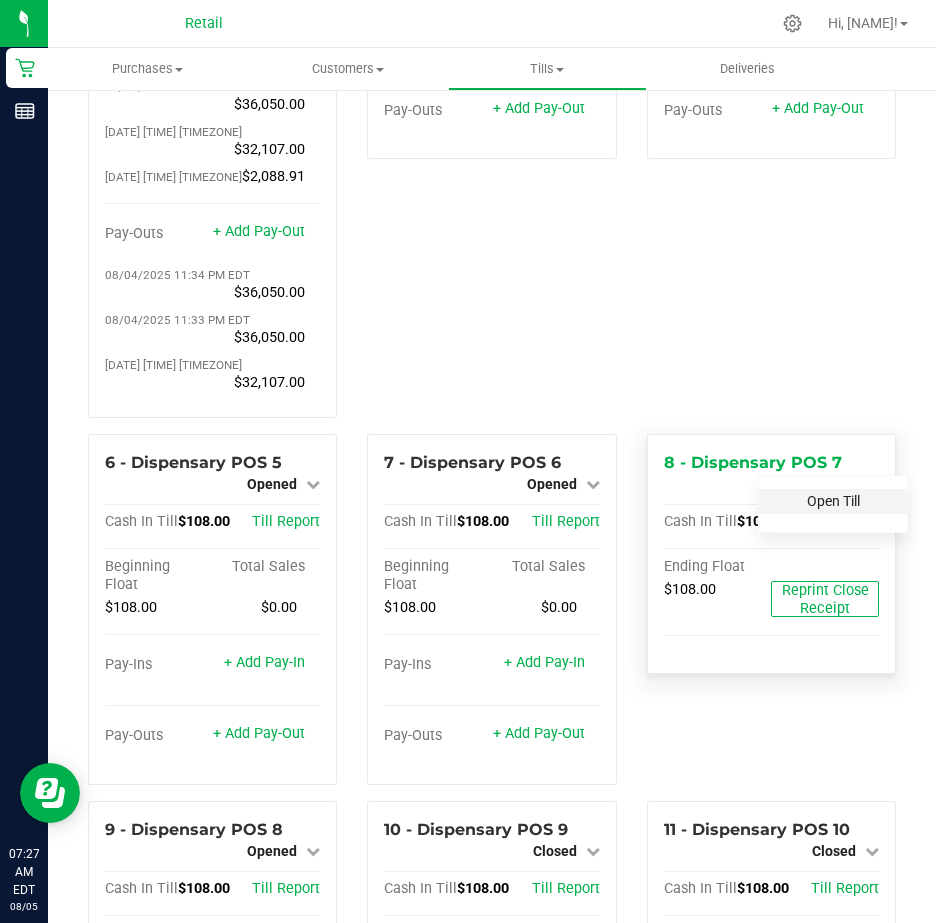 click on "Open Till" at bounding box center [833, 501] 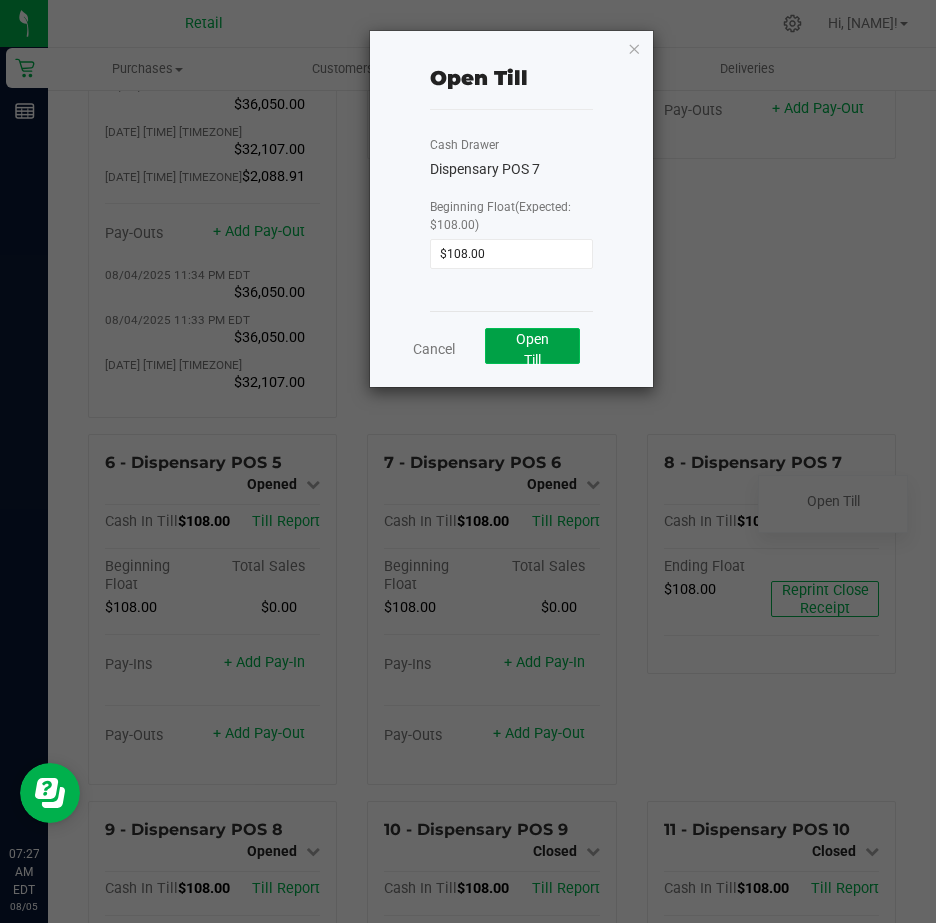 click on "Open Till" 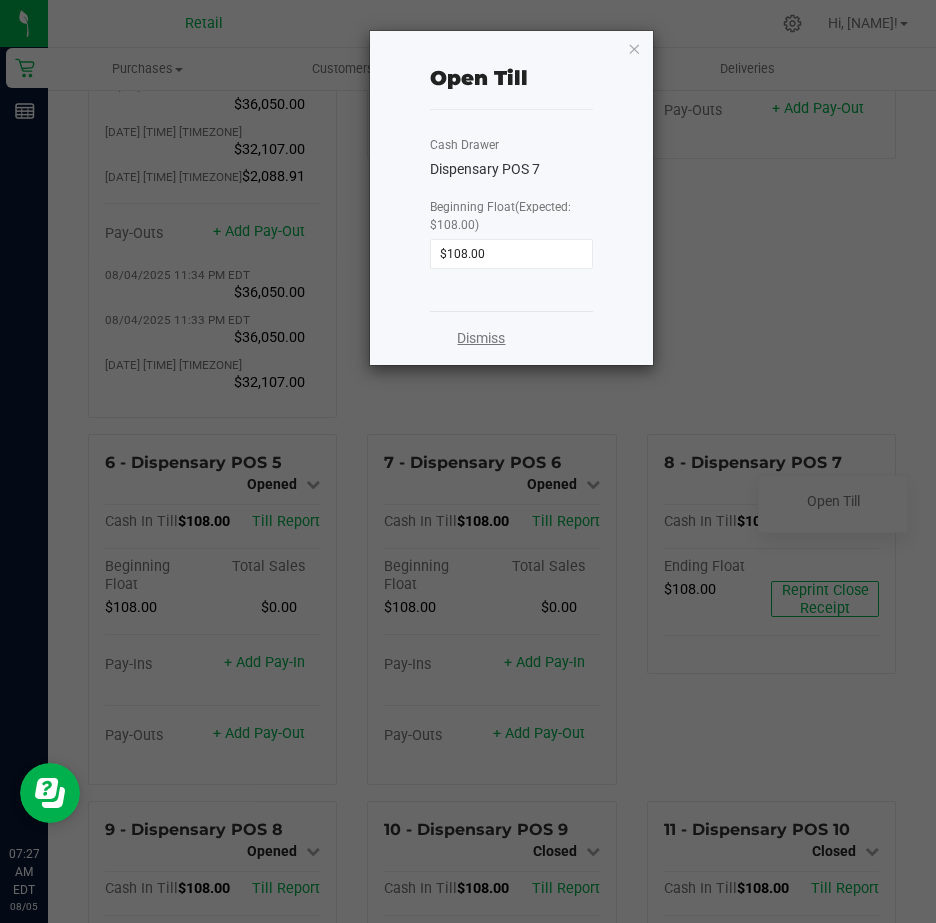 click on "Dismiss" 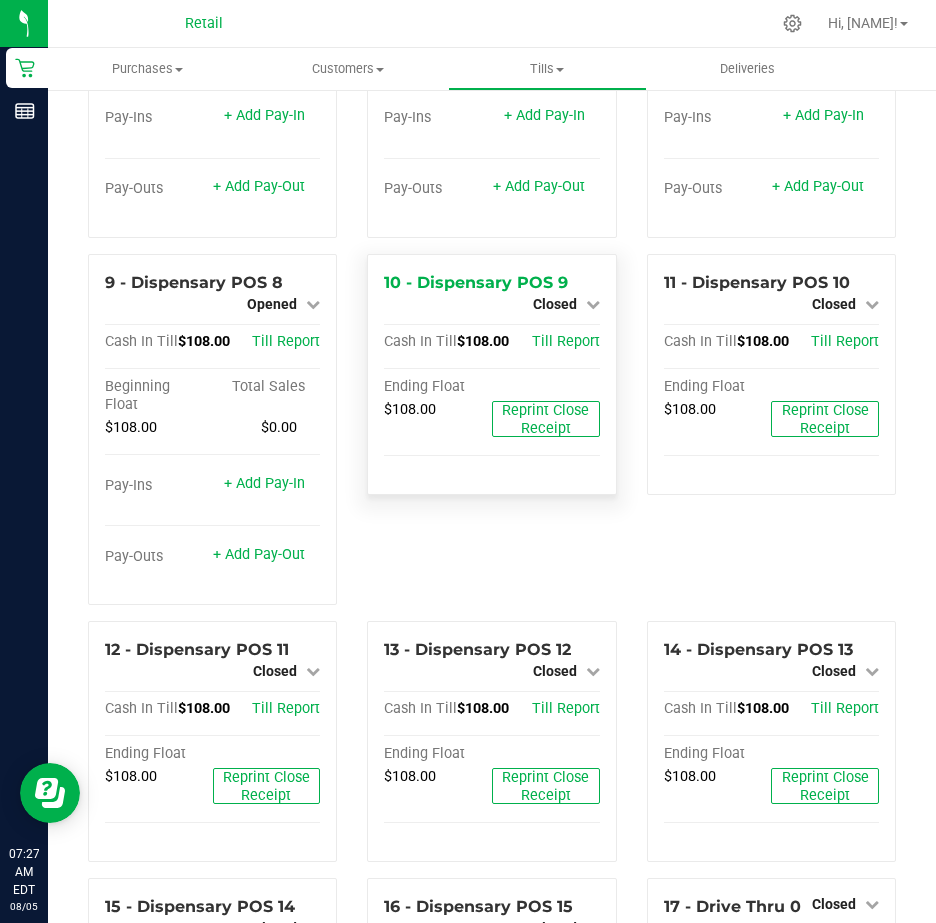 scroll, scrollTop: 900, scrollLeft: 0, axis: vertical 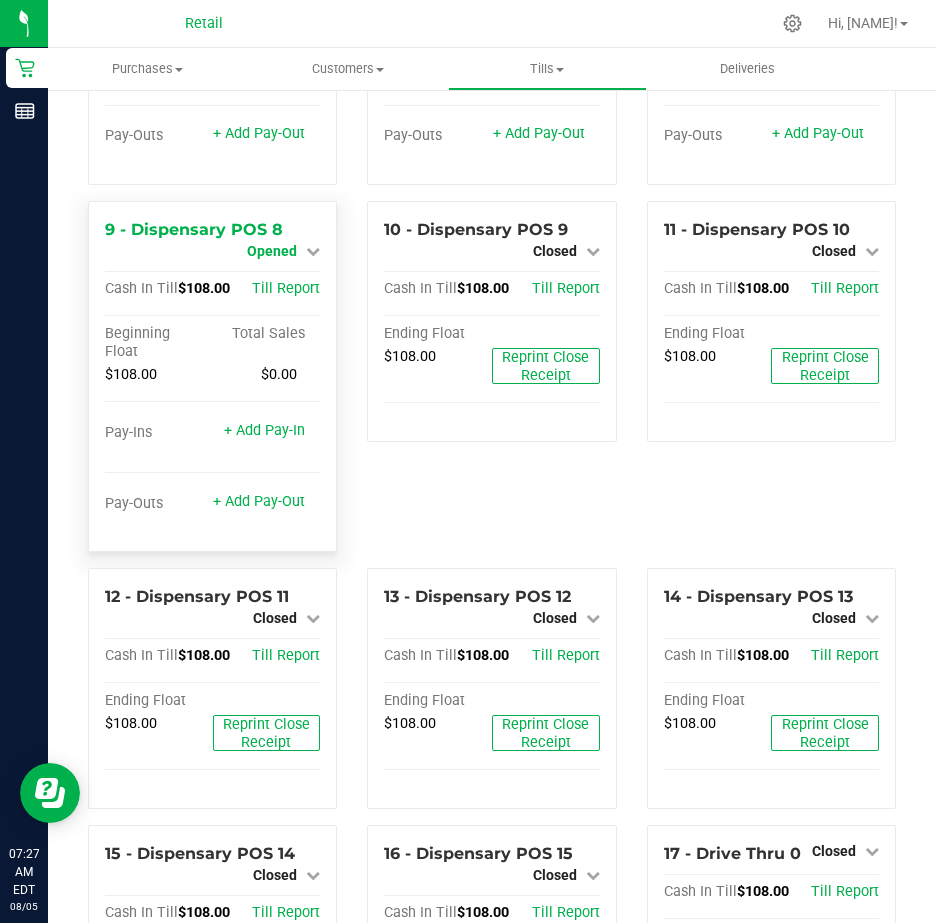 click at bounding box center (313, 251) 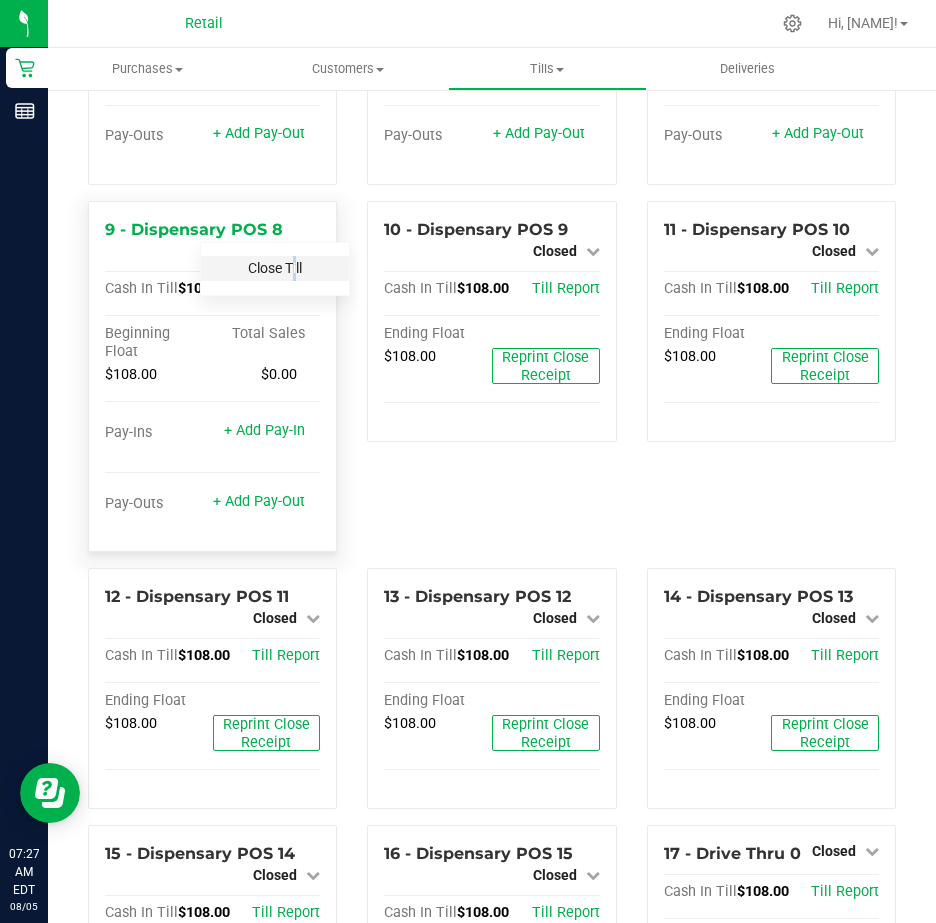click on "Close Till" at bounding box center [275, 268] 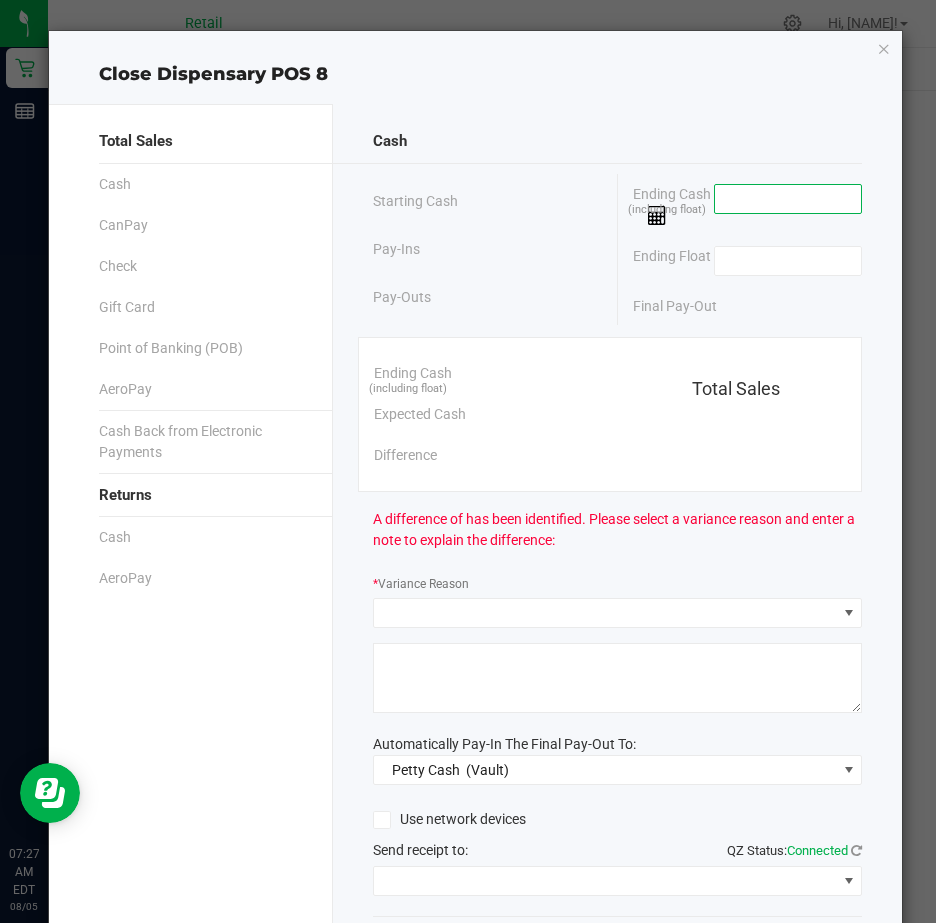 click at bounding box center [788, 199] 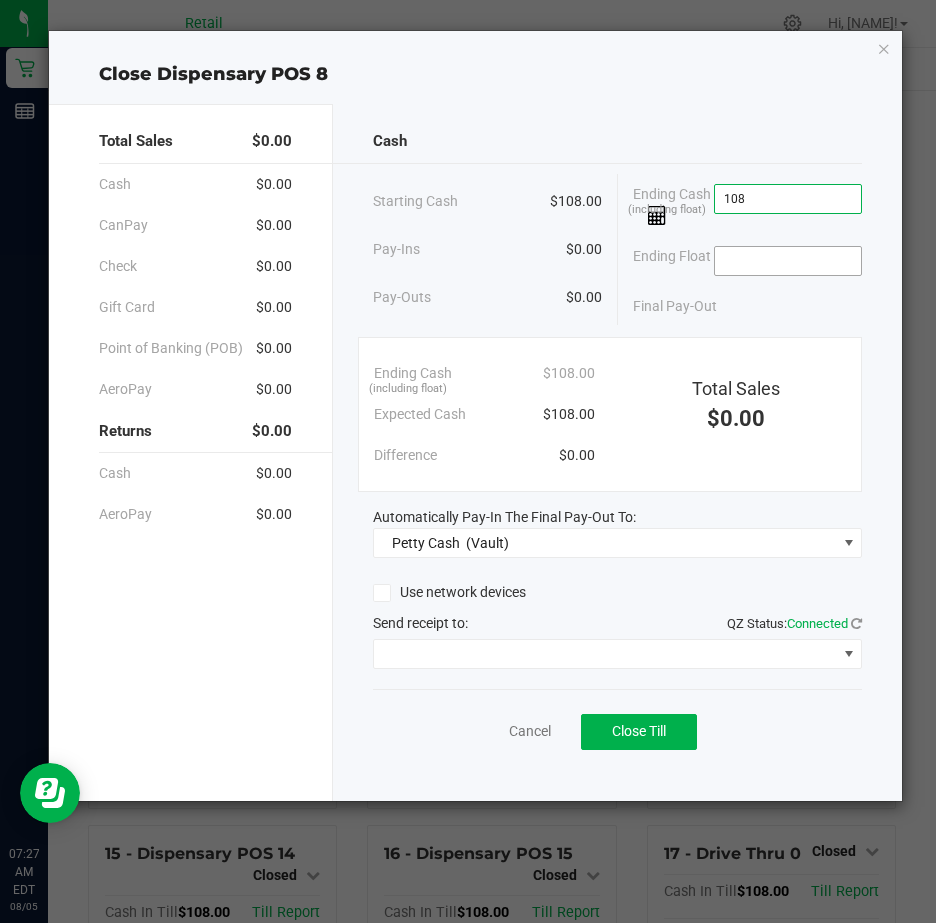 type on "$108.00" 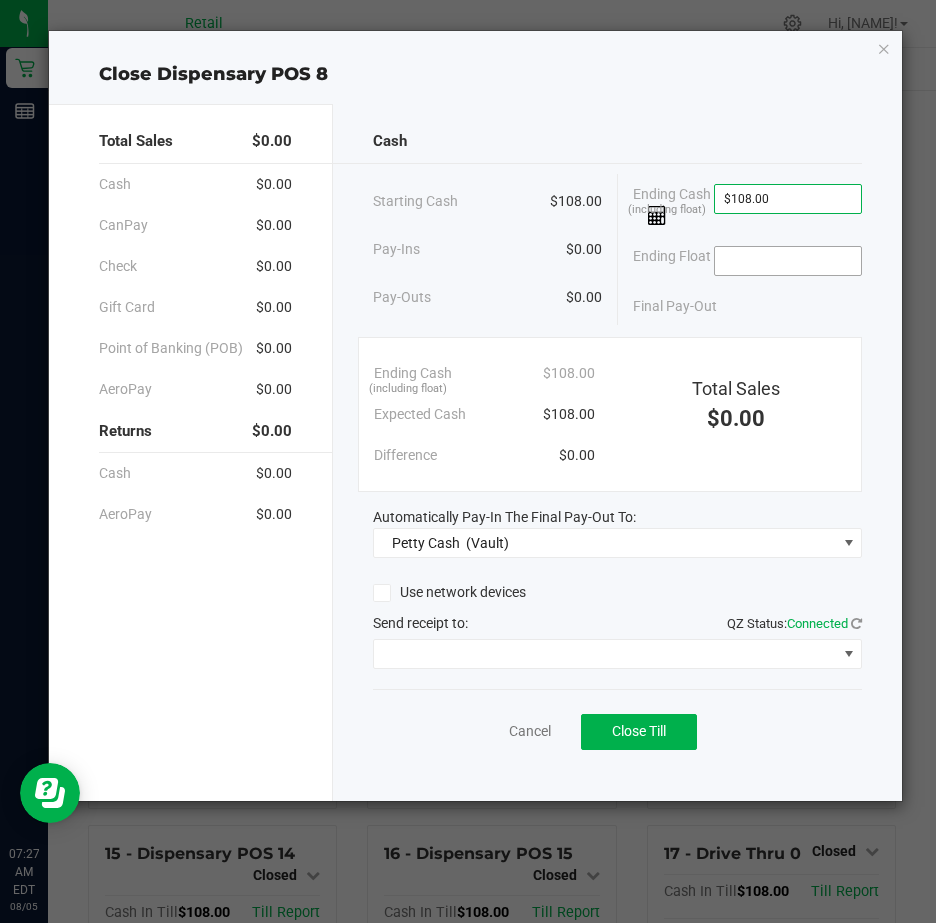 click at bounding box center (788, 261) 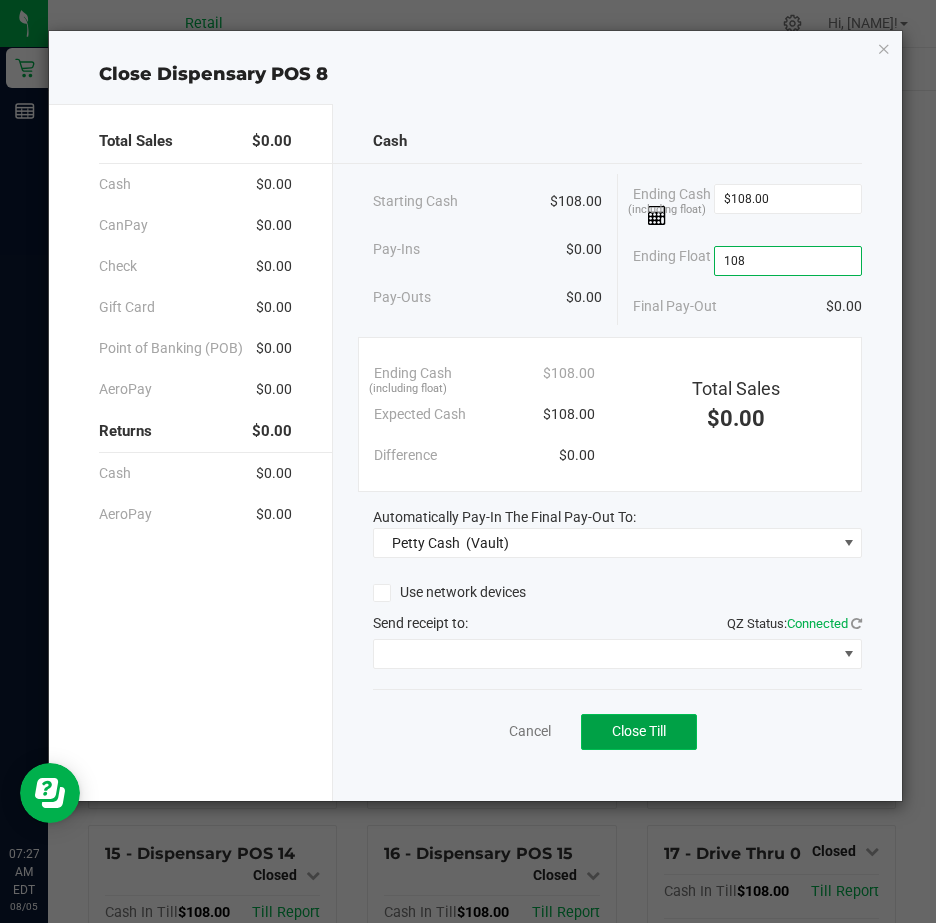 type on "$108.00" 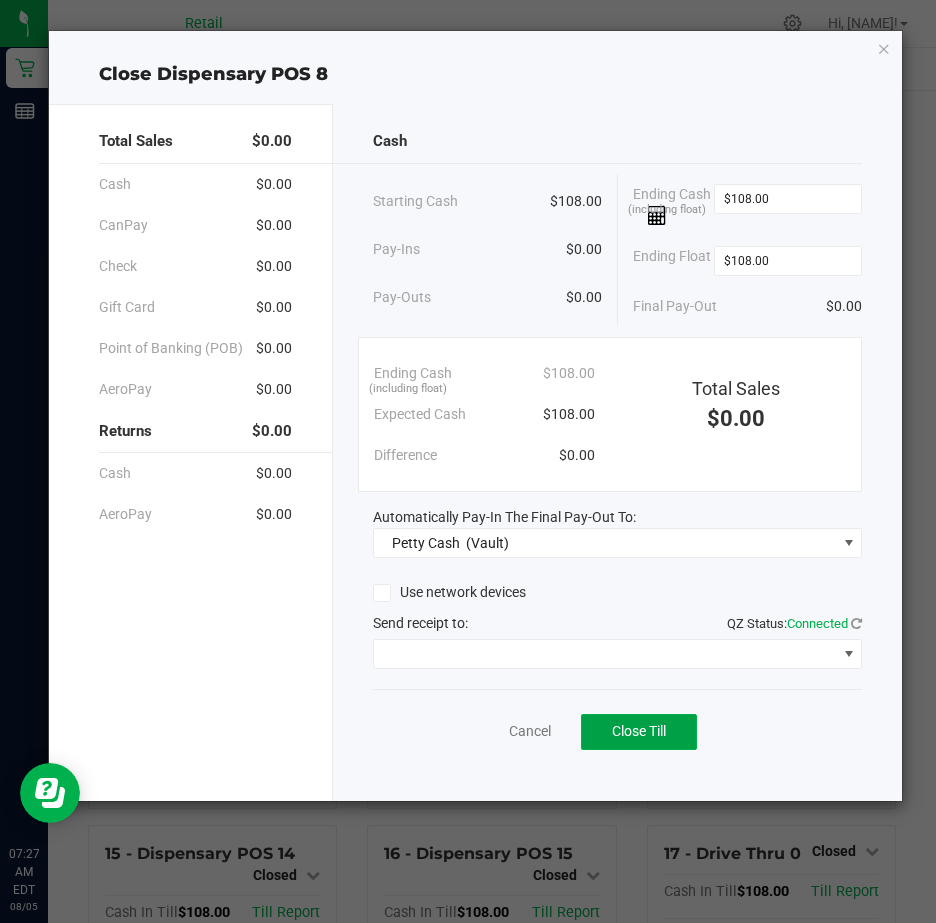 drag, startPoint x: 643, startPoint y: 729, endPoint x: 737, endPoint y: 720, distance: 94.42987 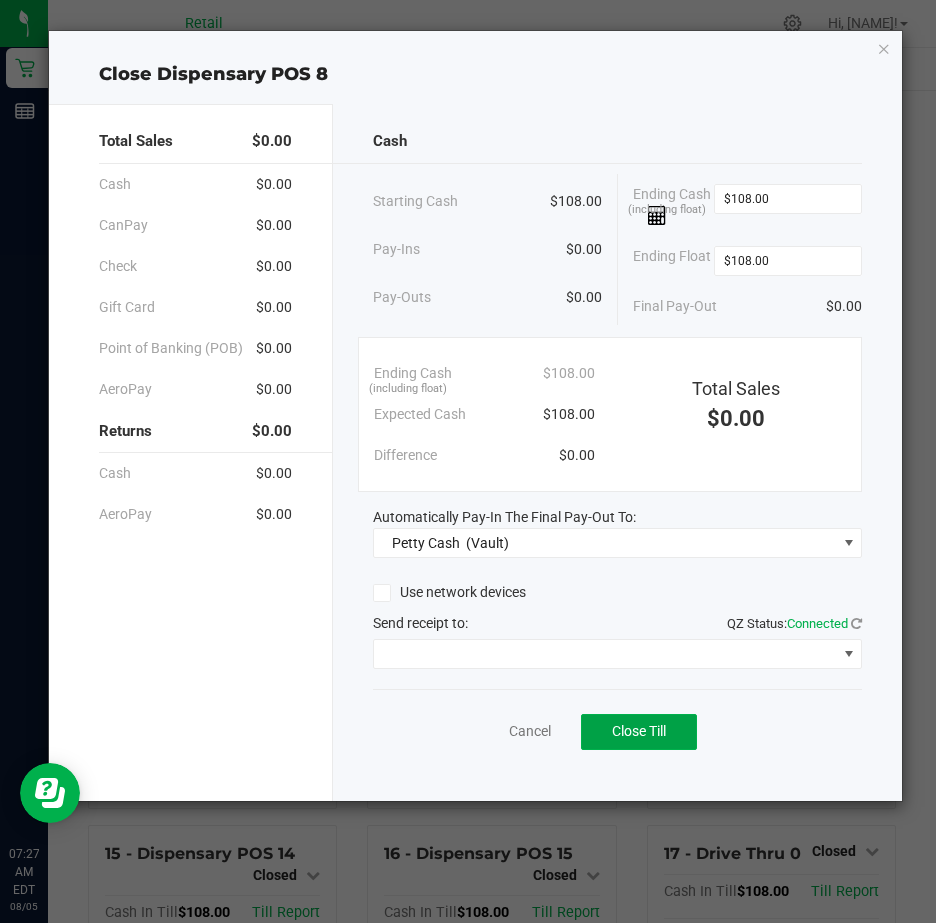 click on "Close Till" 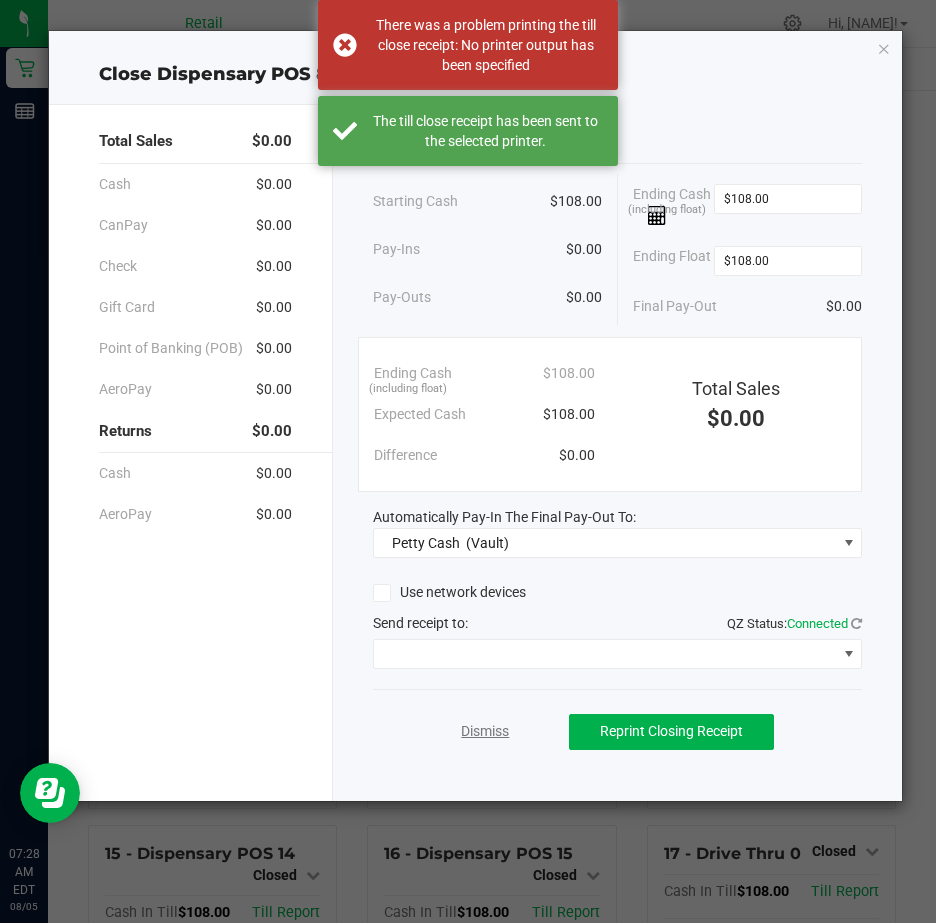 click on "Dismiss" 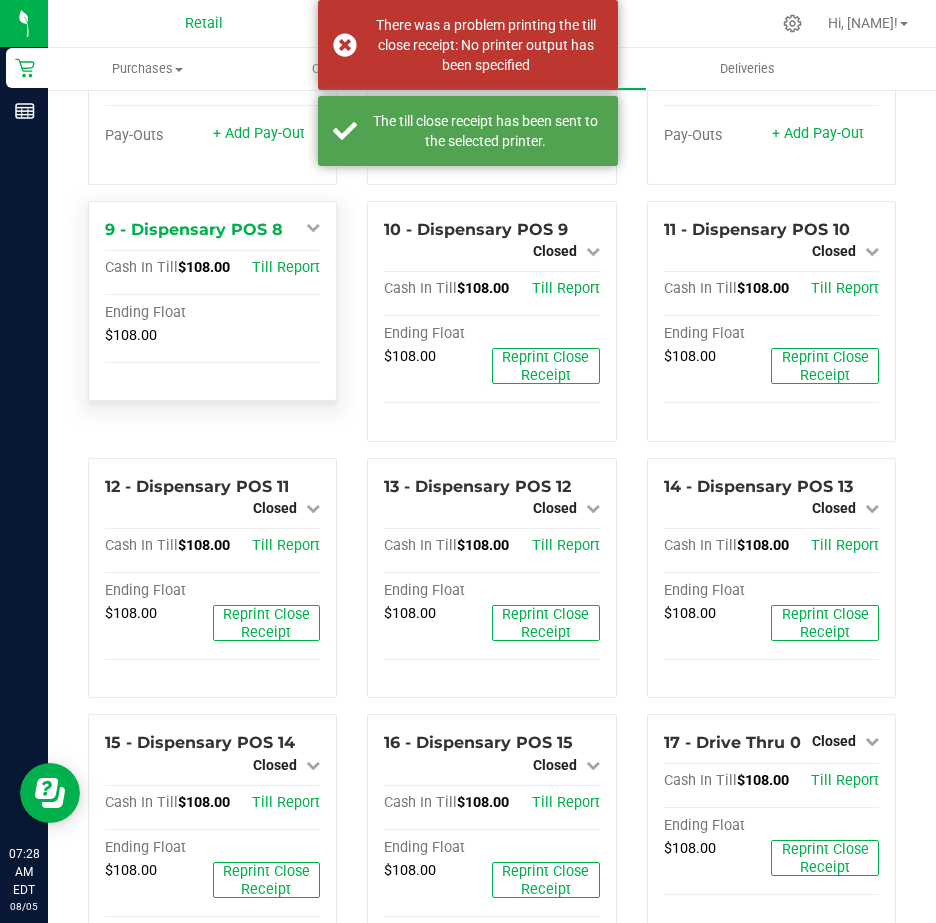 click at bounding box center (313, 227) 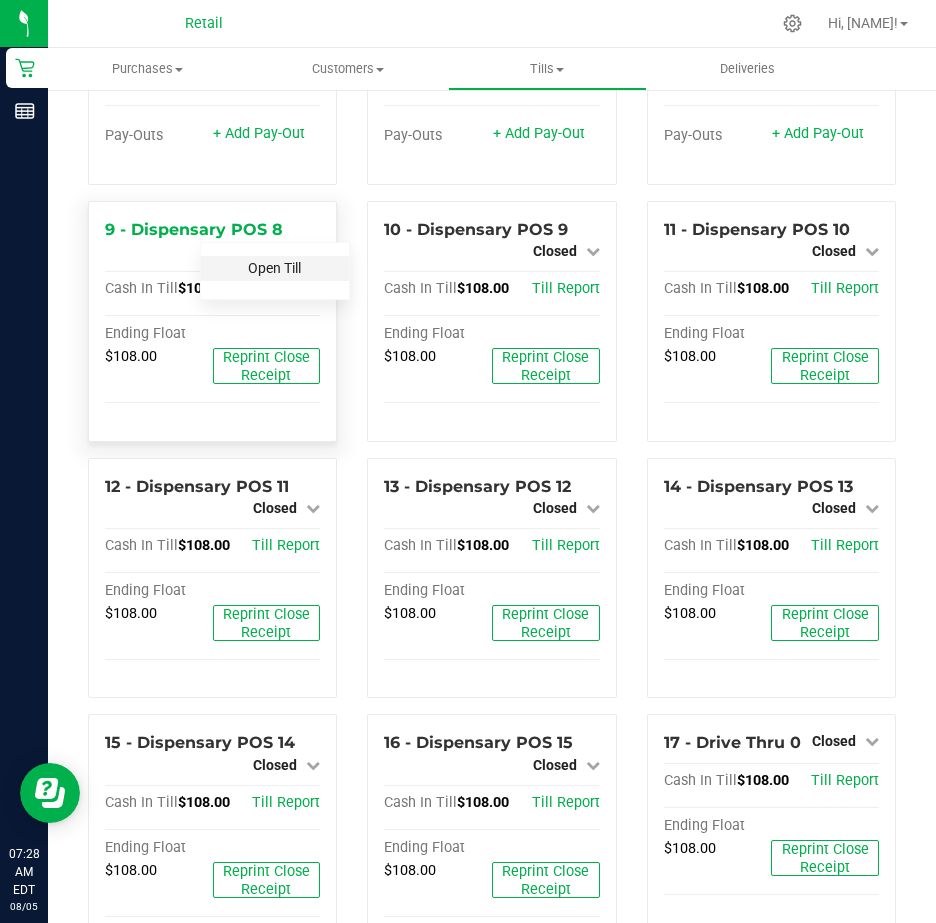 click on "Open Till" at bounding box center (274, 268) 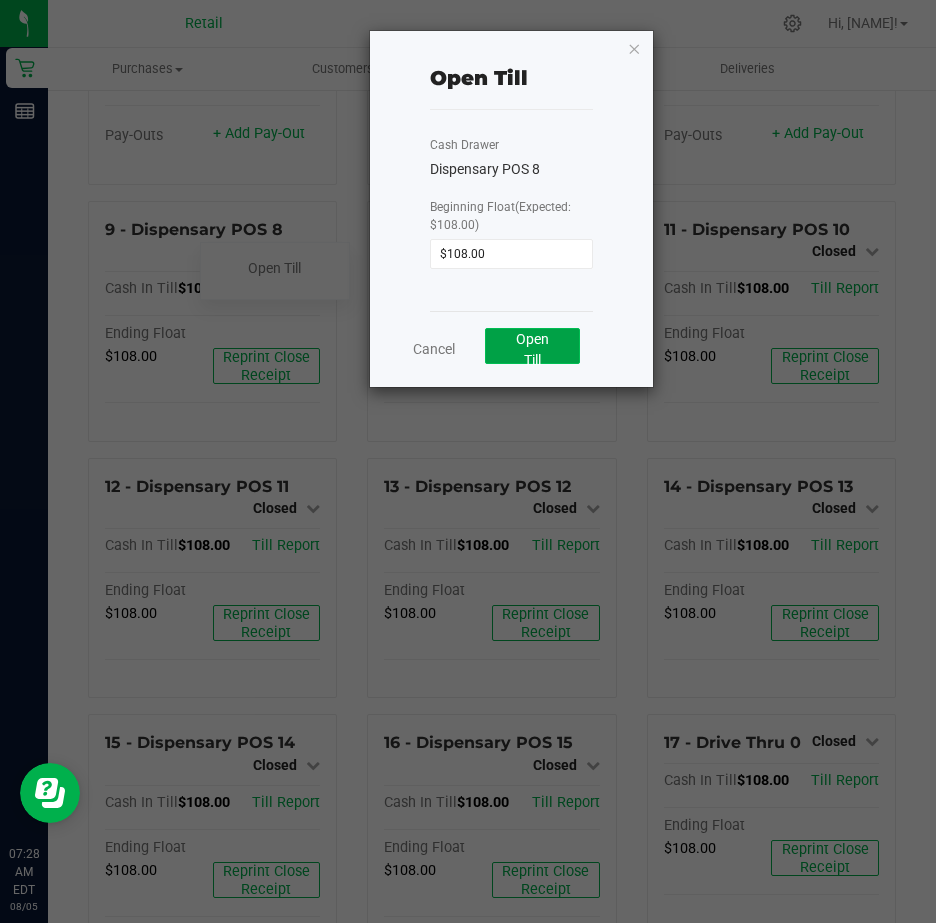 click on "Open Till" 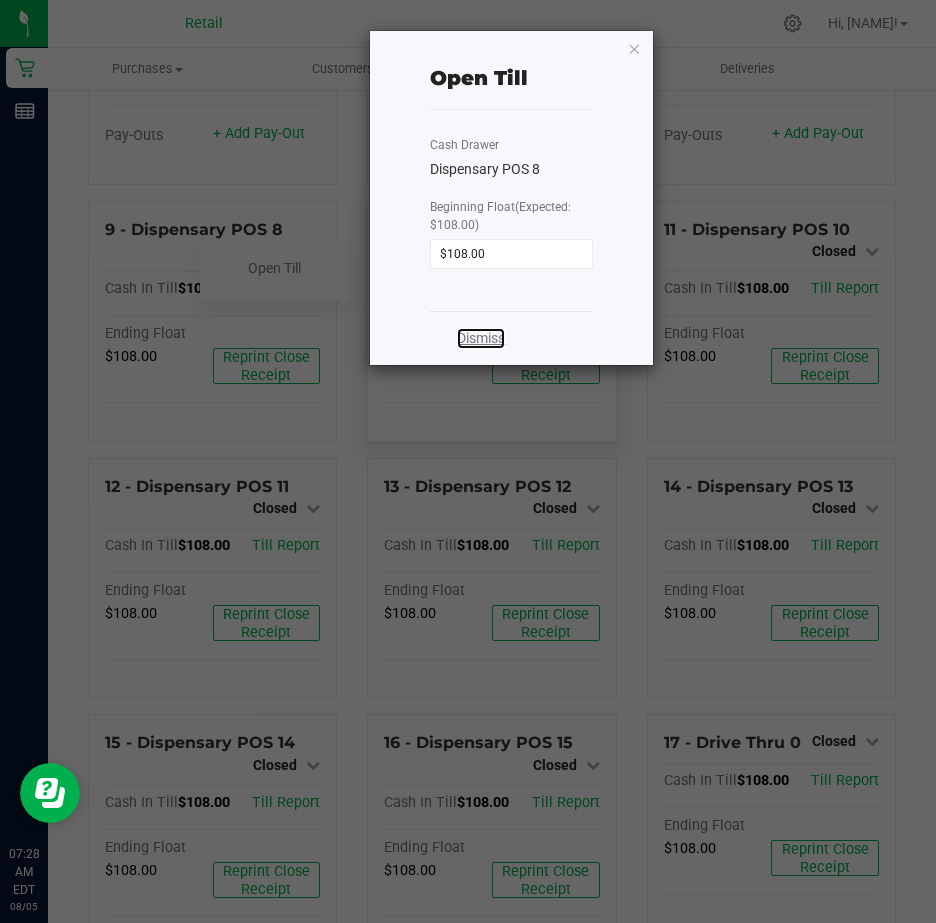 click on "Dismiss" 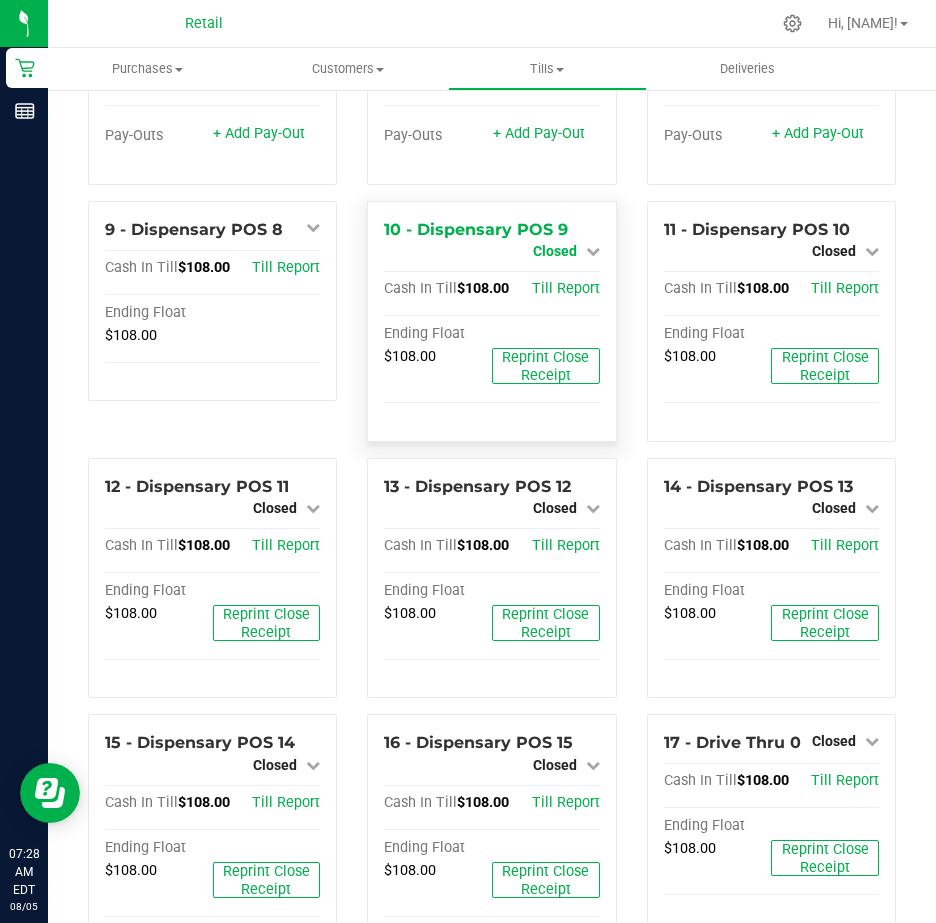 click at bounding box center [593, 251] 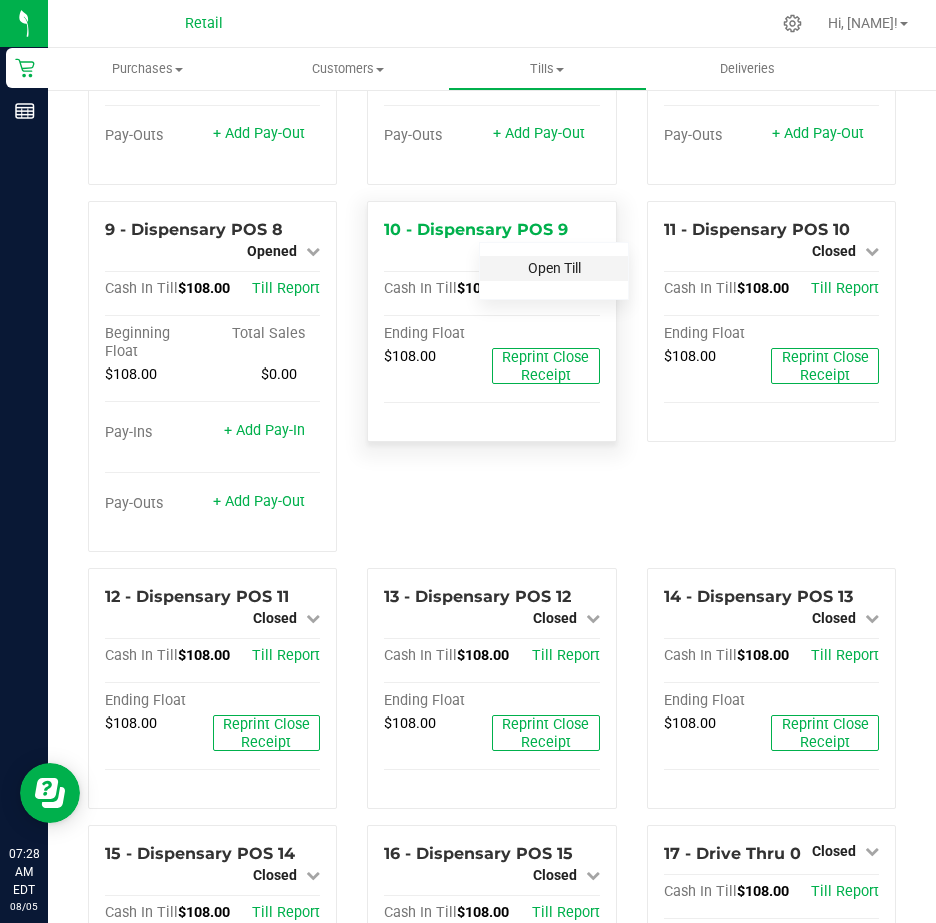 click on "Open Till" at bounding box center [554, 268] 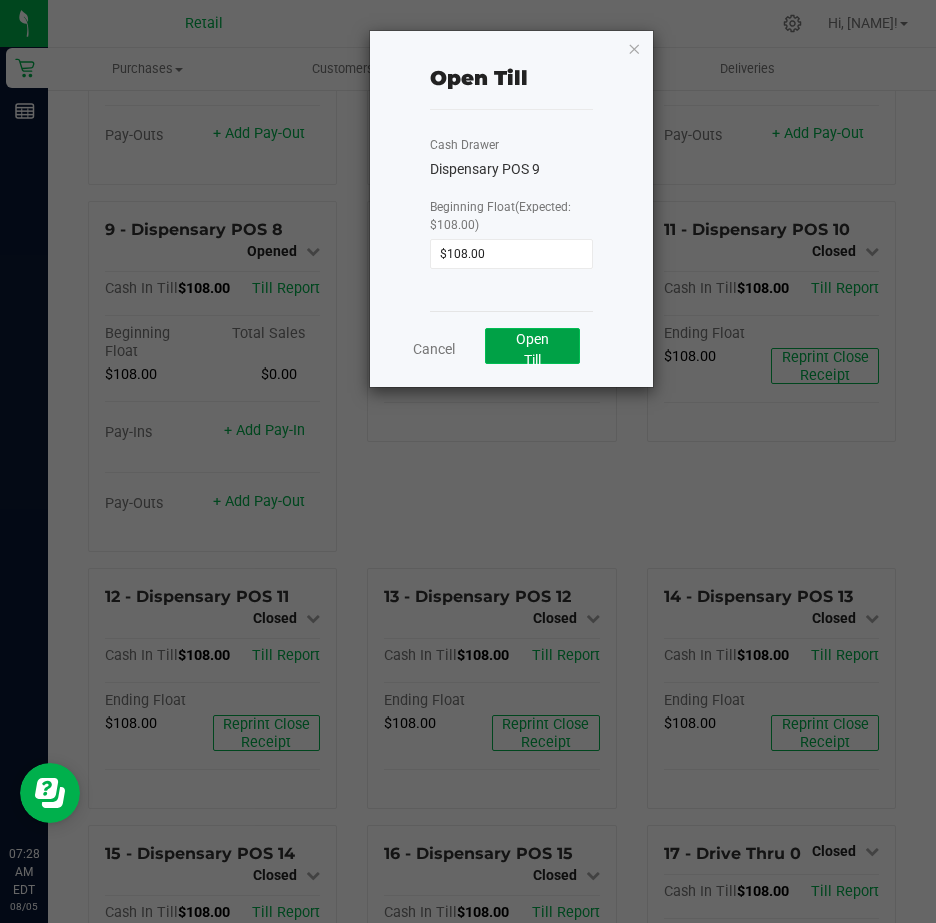 click on "Open Till" 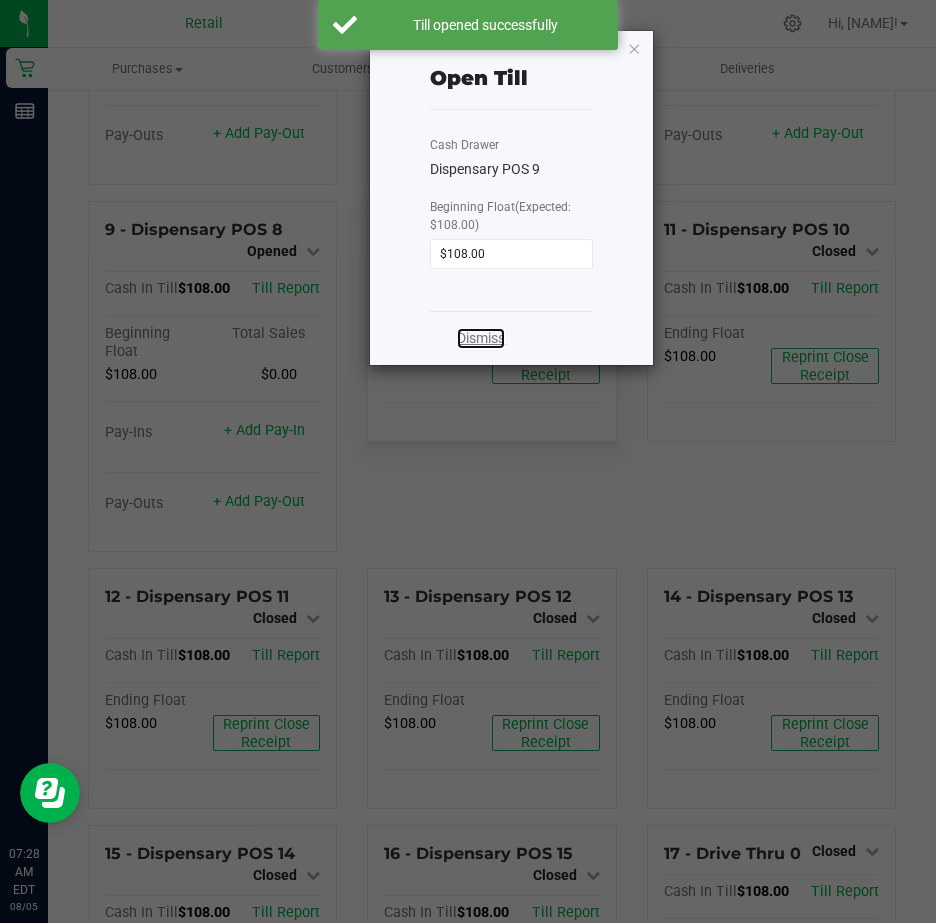 click on "Dismiss" 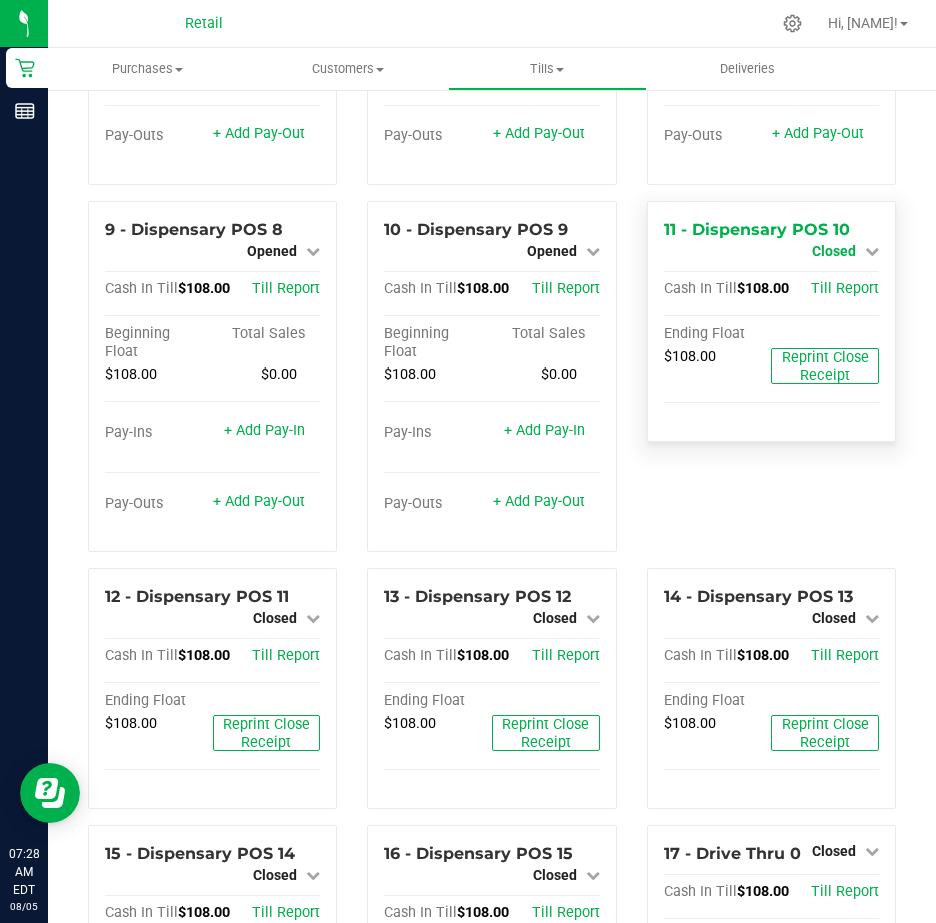 click at bounding box center (872, 251) 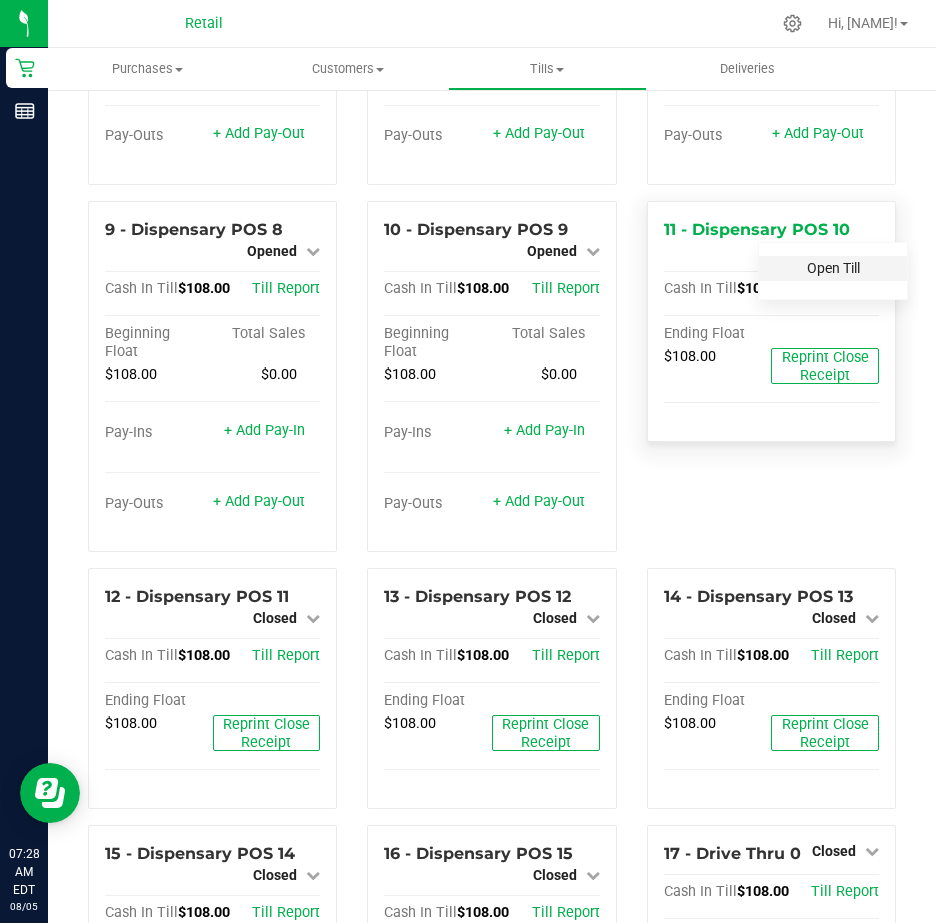 click on "Open Till" at bounding box center [833, 268] 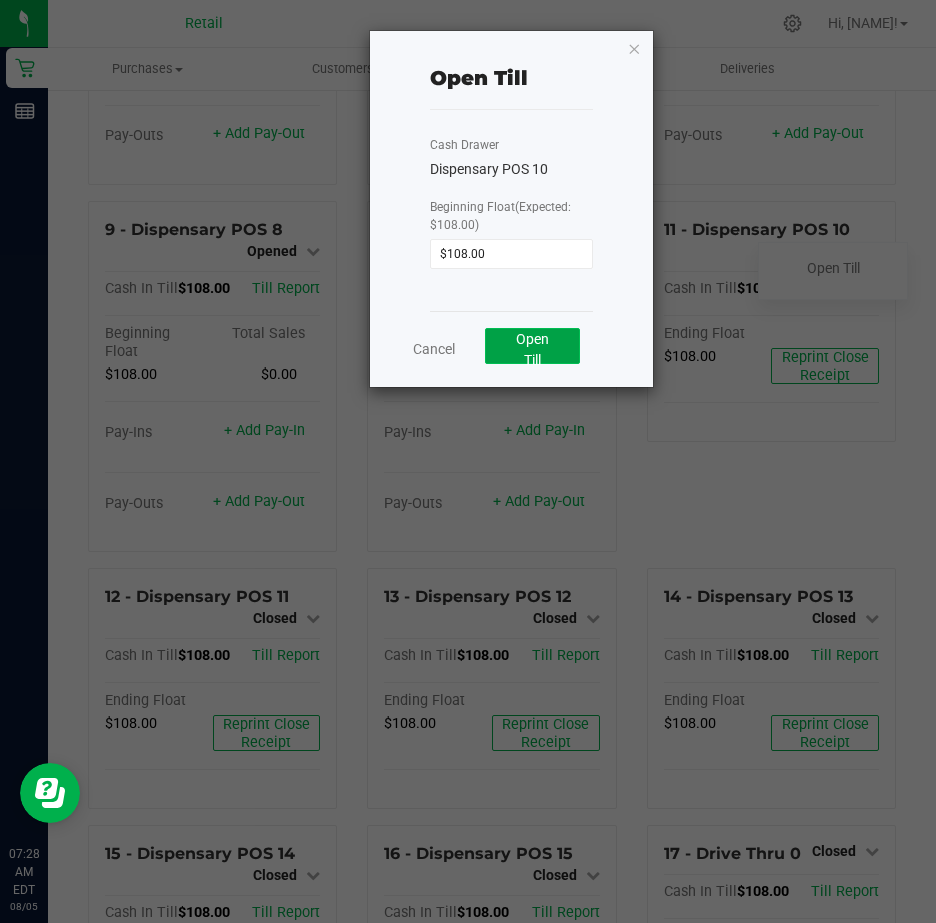 click on "Open Till" 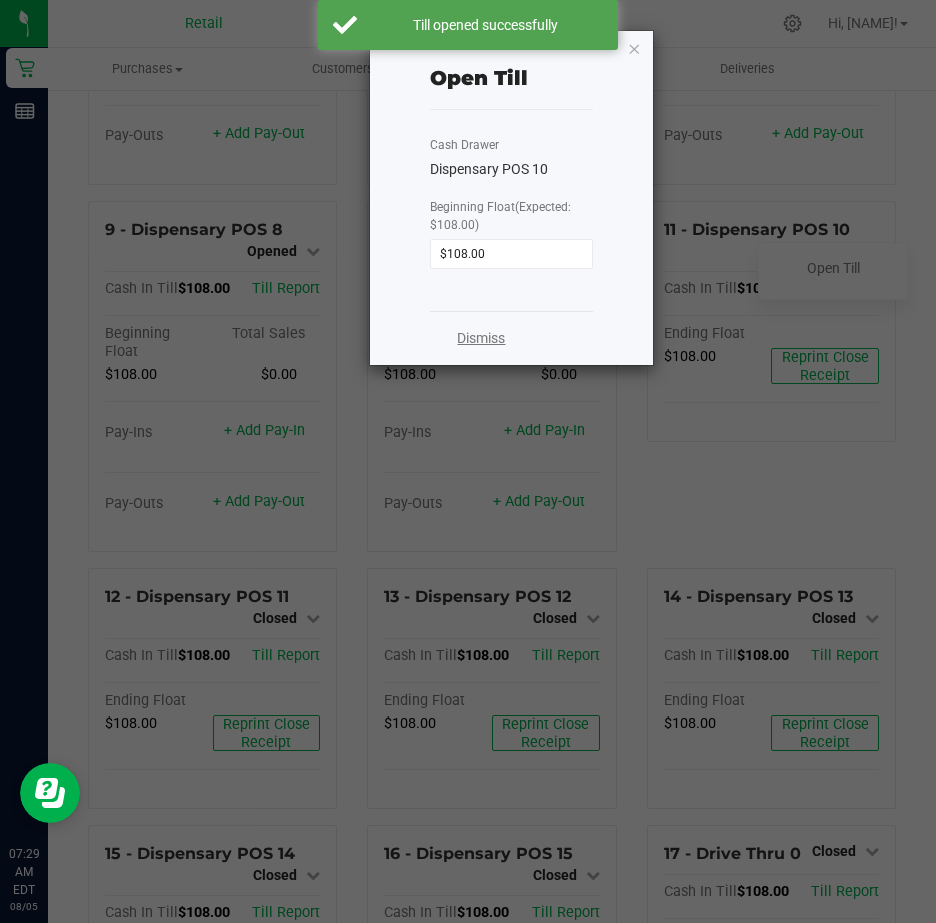 click on "Dismiss" 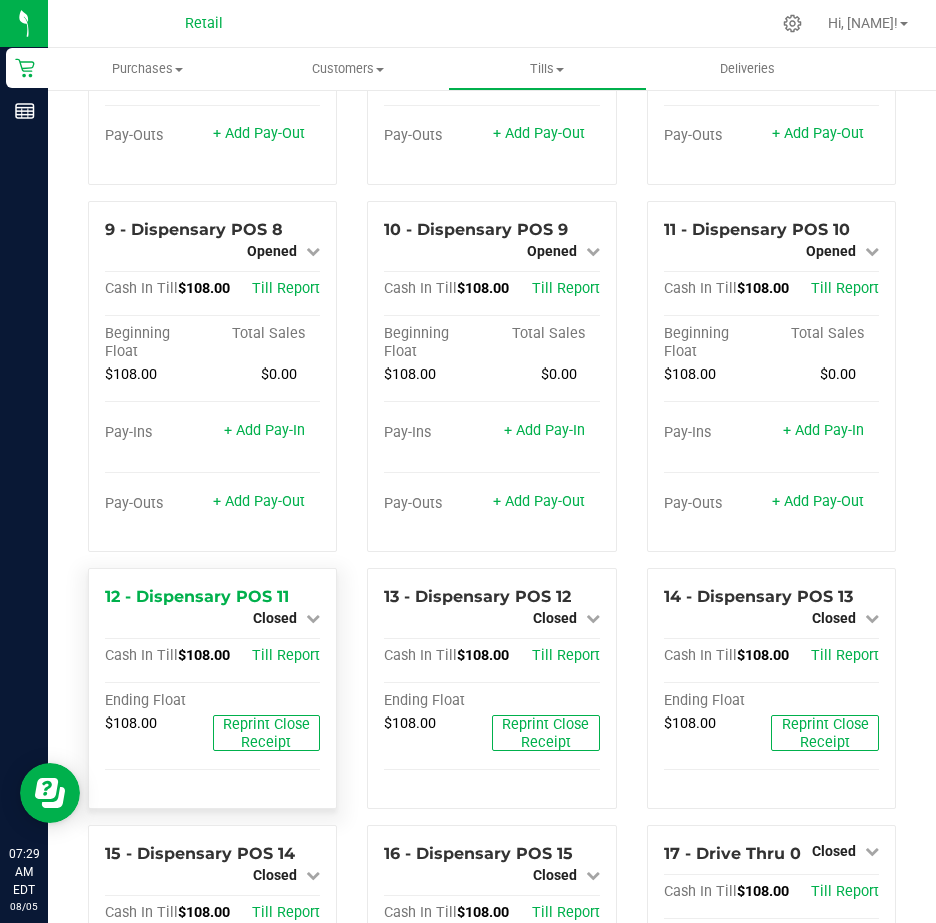 click on "12 - Dispensary POS 11 Closed Open Till Cash In Till $108.00 Till Report Ending Float $108.00    Reprint Close Receipt" at bounding box center [212, 688] 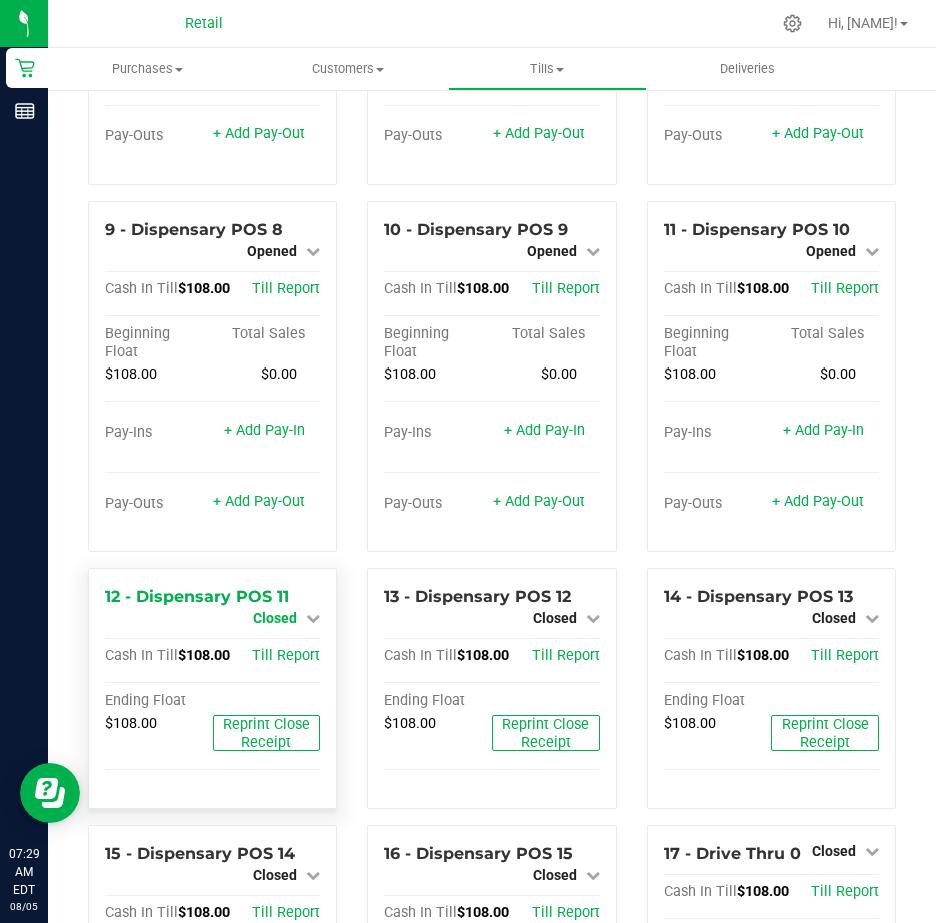 click at bounding box center [313, 618] 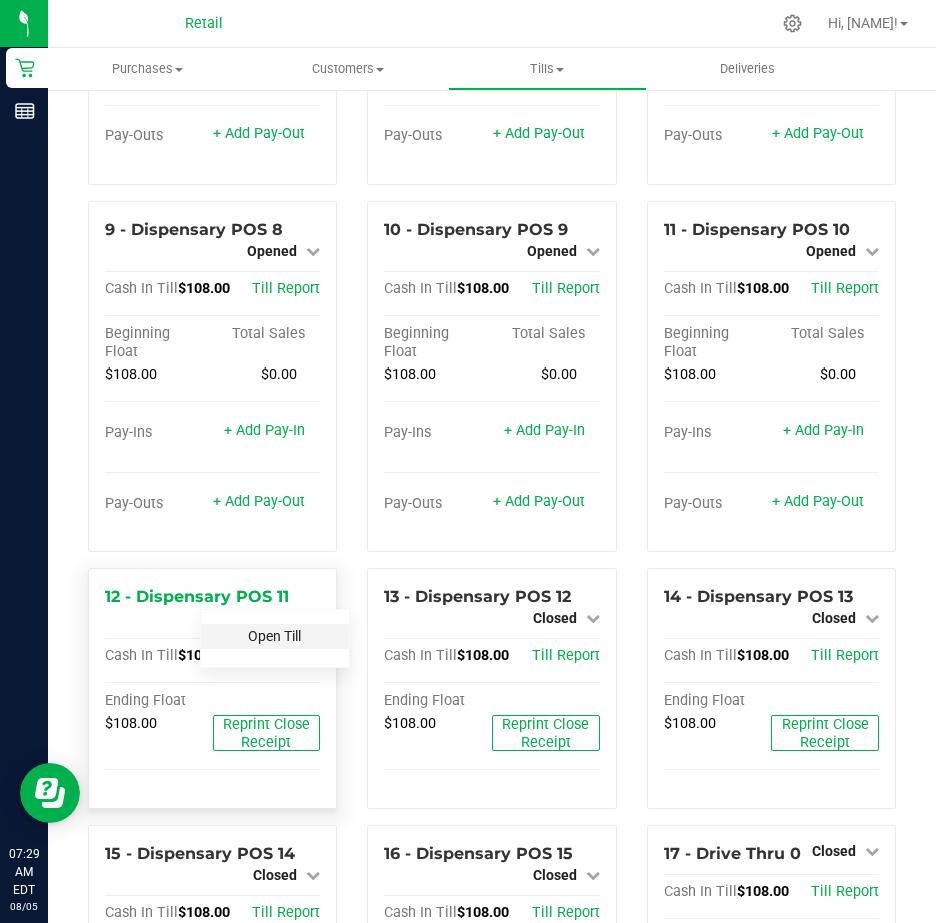 click on "Open Till" at bounding box center (274, 636) 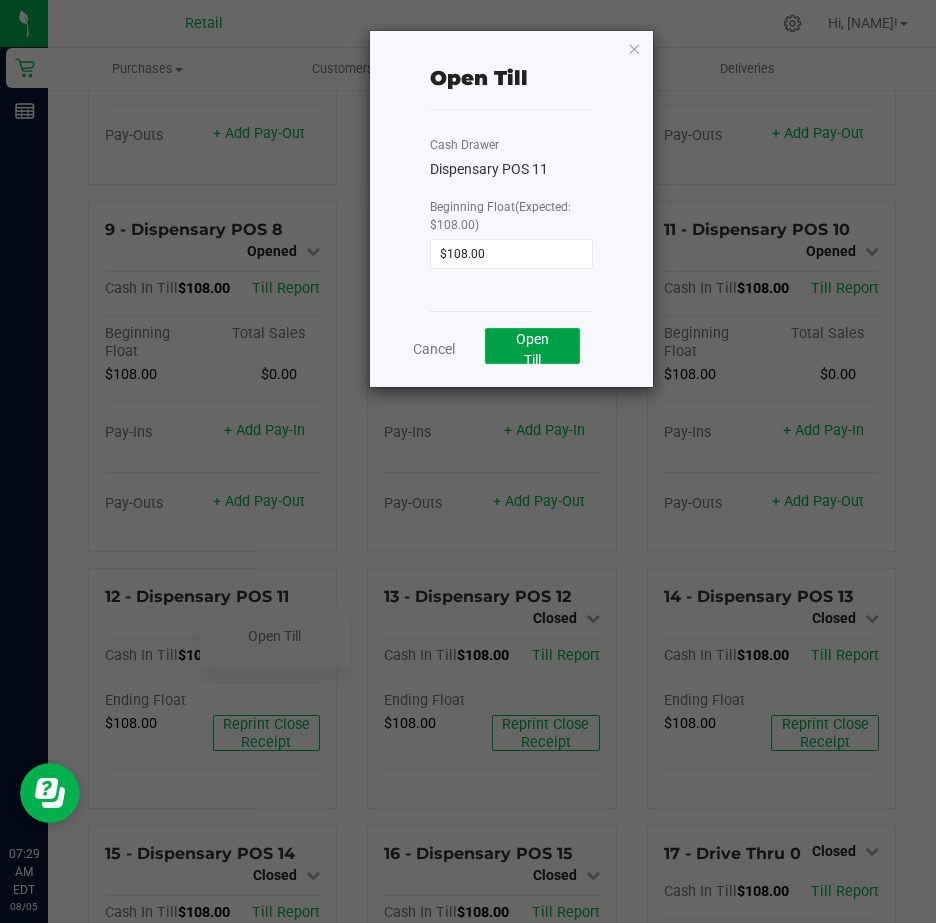click on "Open Till" 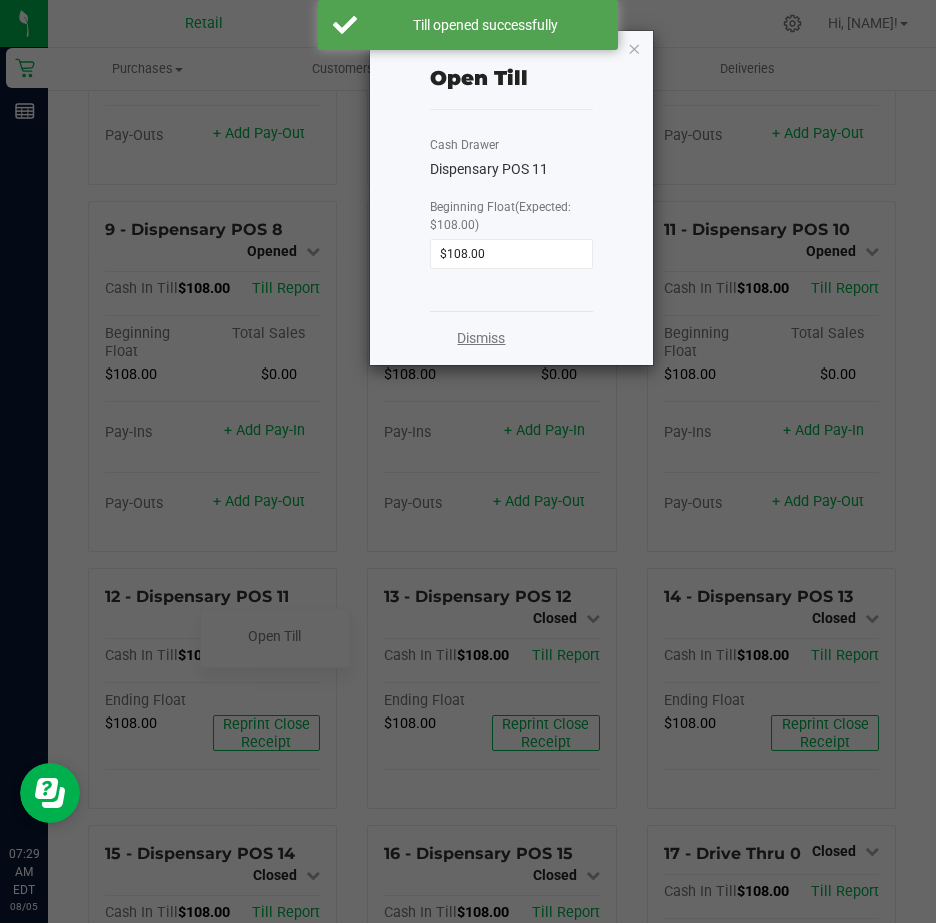 click on "Dismiss" 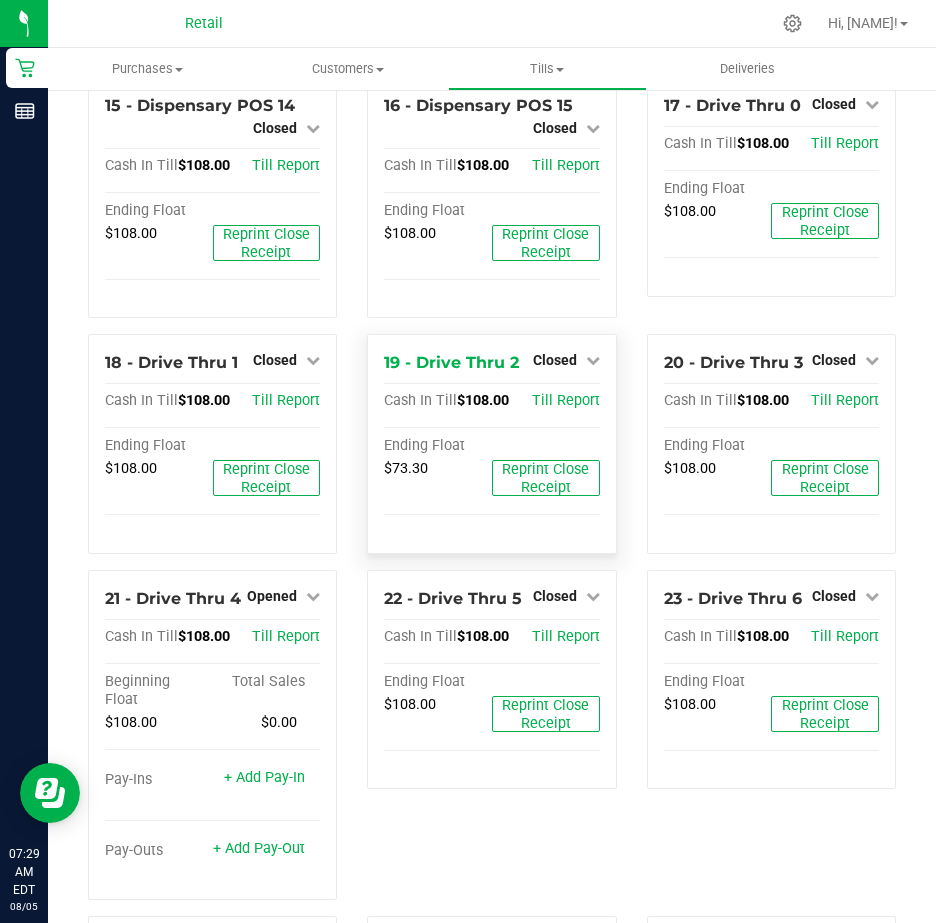 scroll, scrollTop: 1800, scrollLeft: 0, axis: vertical 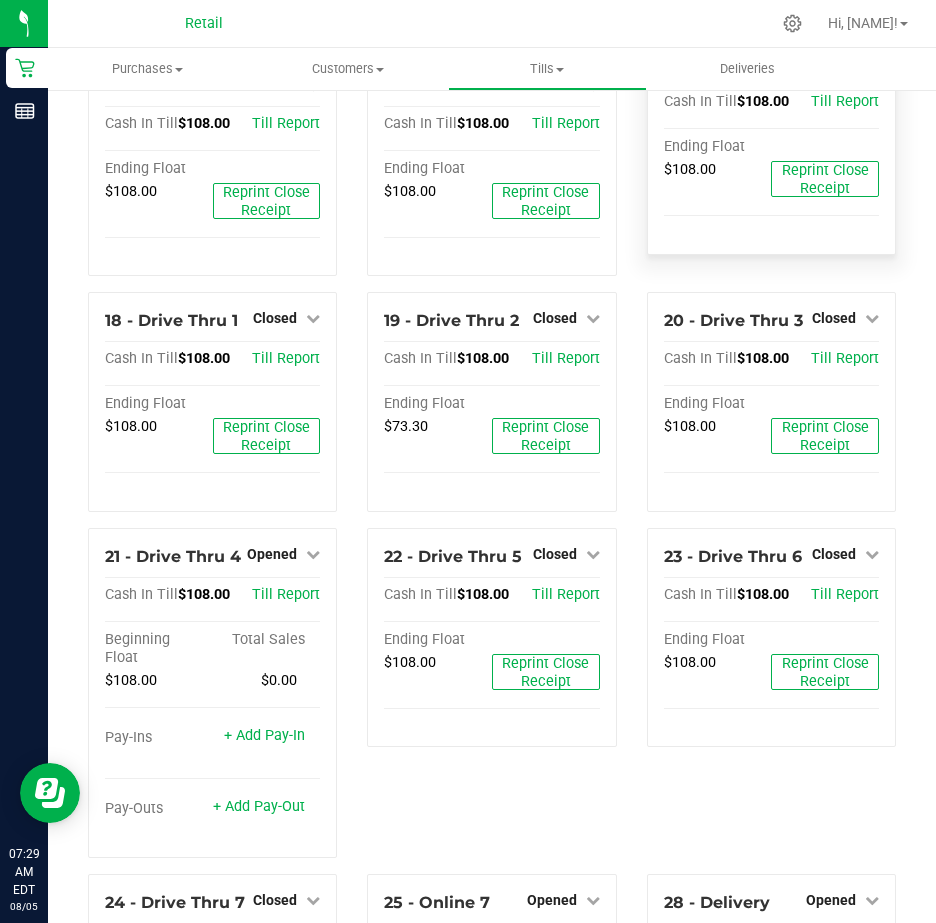 click at bounding box center (872, 62) 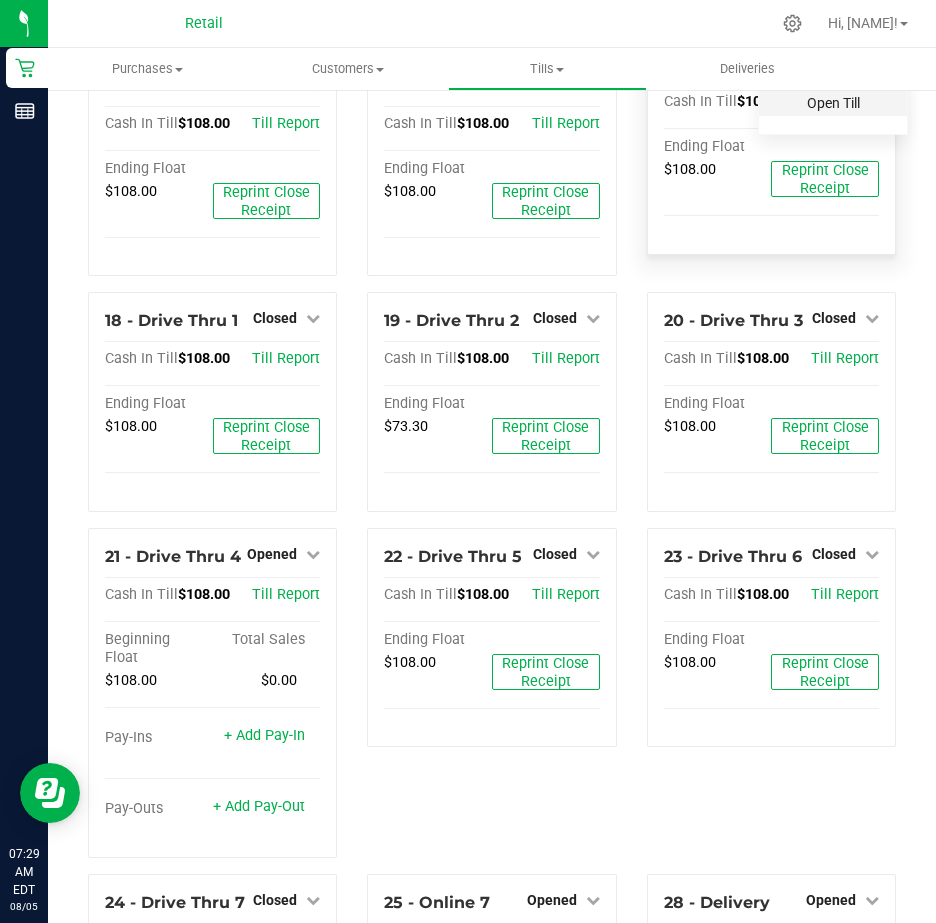 click on "Open Till" at bounding box center [833, 103] 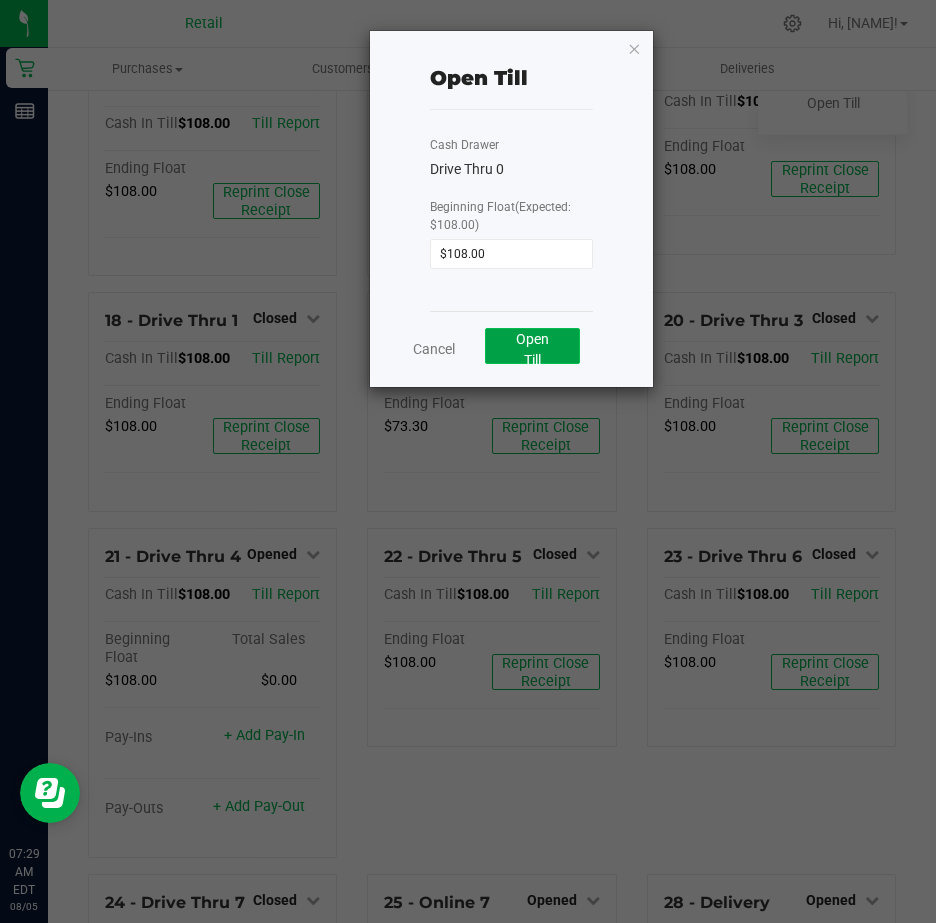 drag, startPoint x: 535, startPoint y: 341, endPoint x: 548, endPoint y: 338, distance: 13.341664 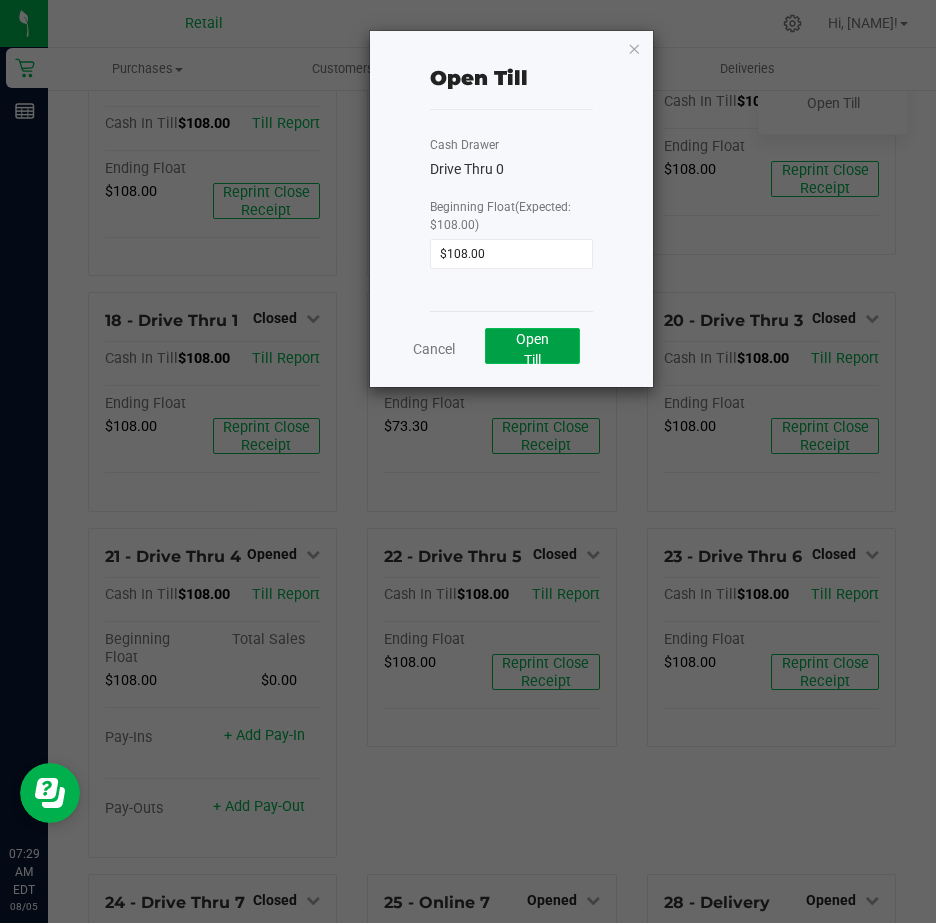 click on "Open Till" 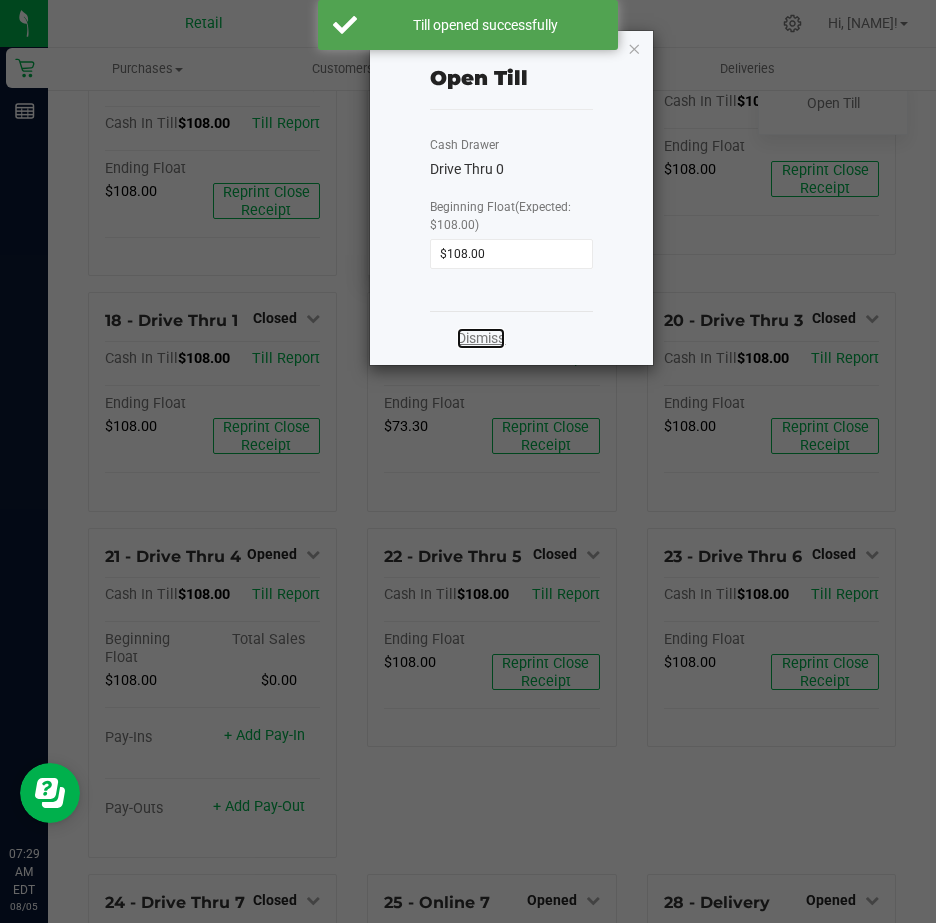 click on "Dismiss" 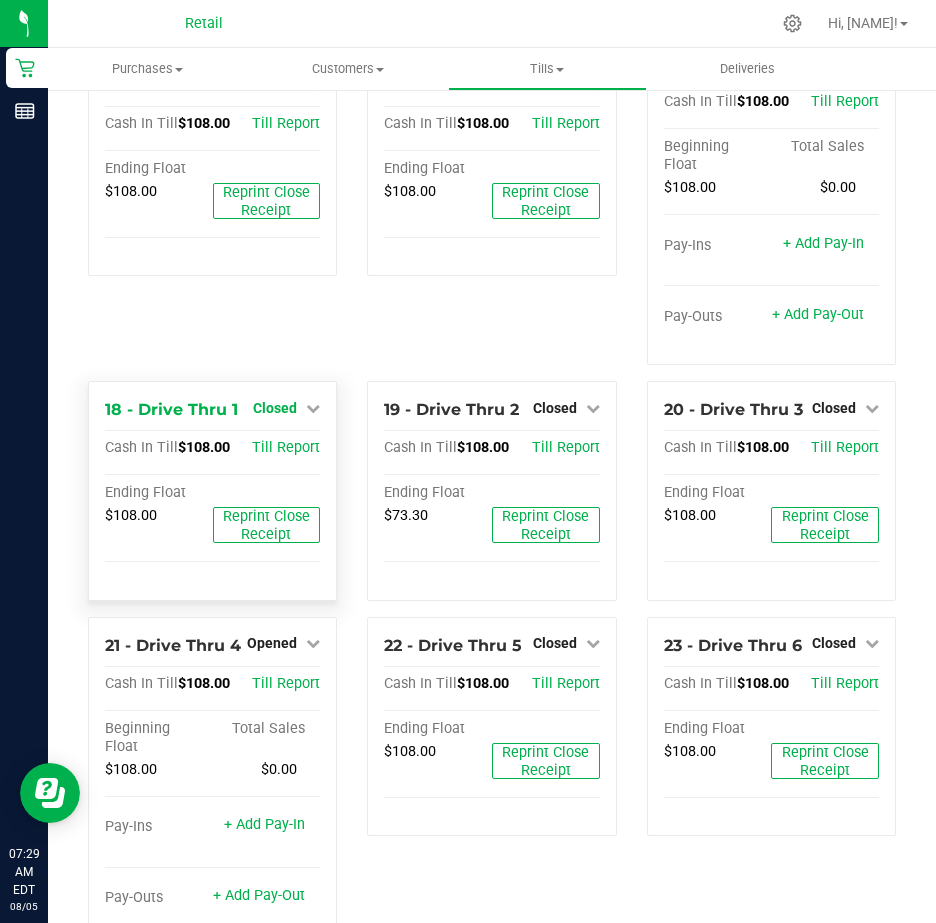 click at bounding box center [313, 408] 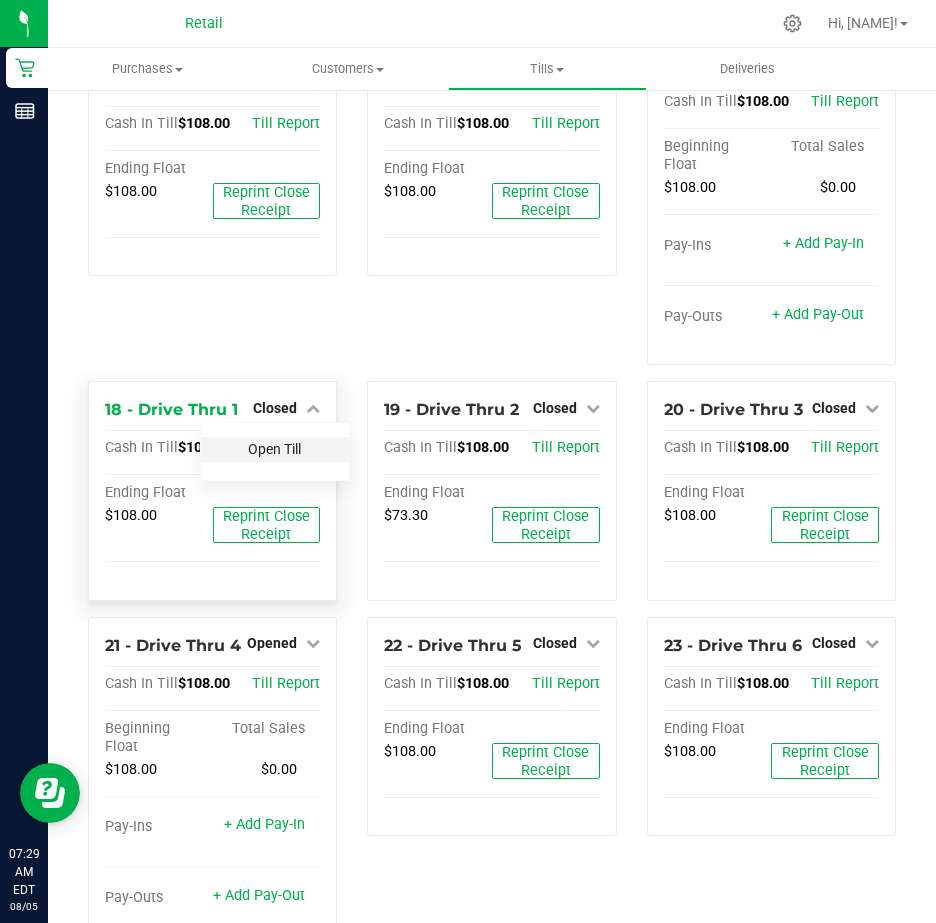 click on "Open Till" at bounding box center (274, 449) 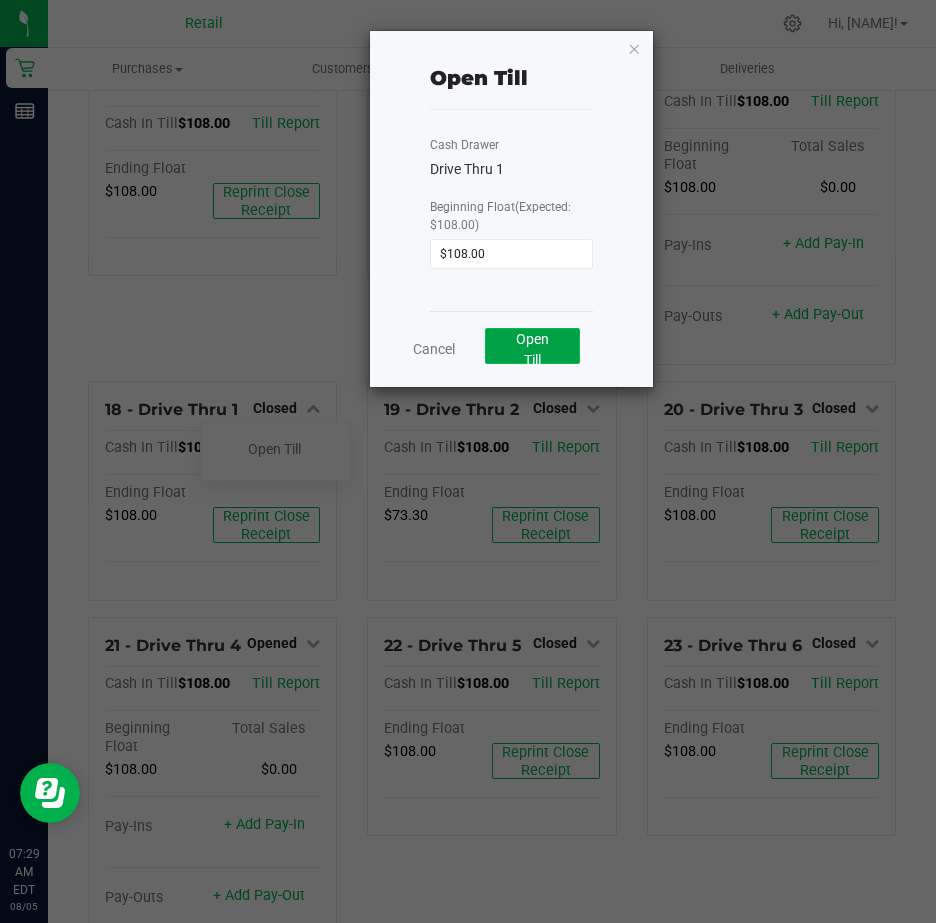 click on "Open Till" 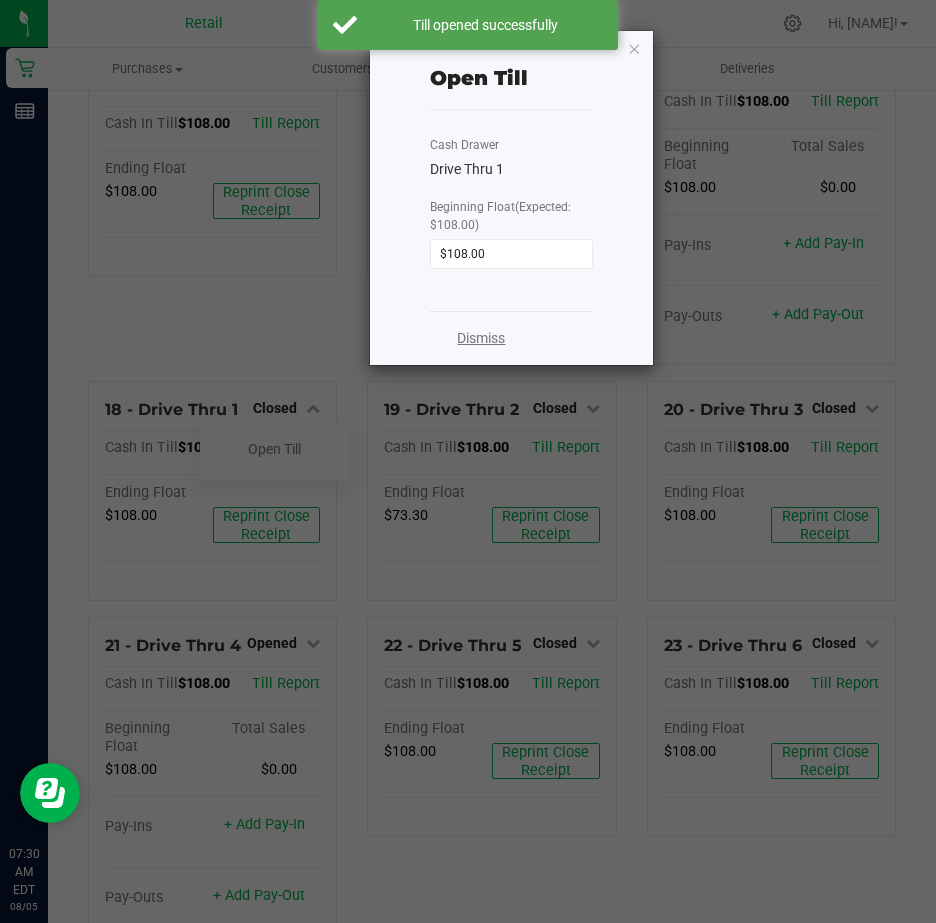 click on "Dismiss" 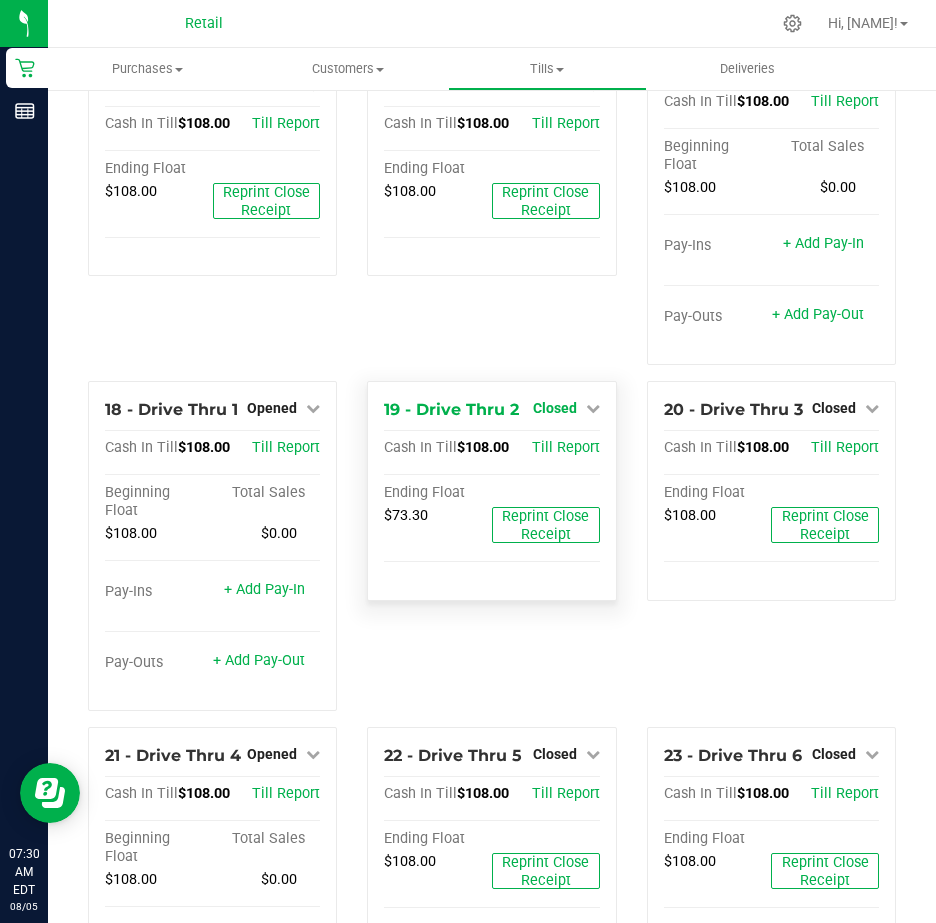 click at bounding box center [593, 408] 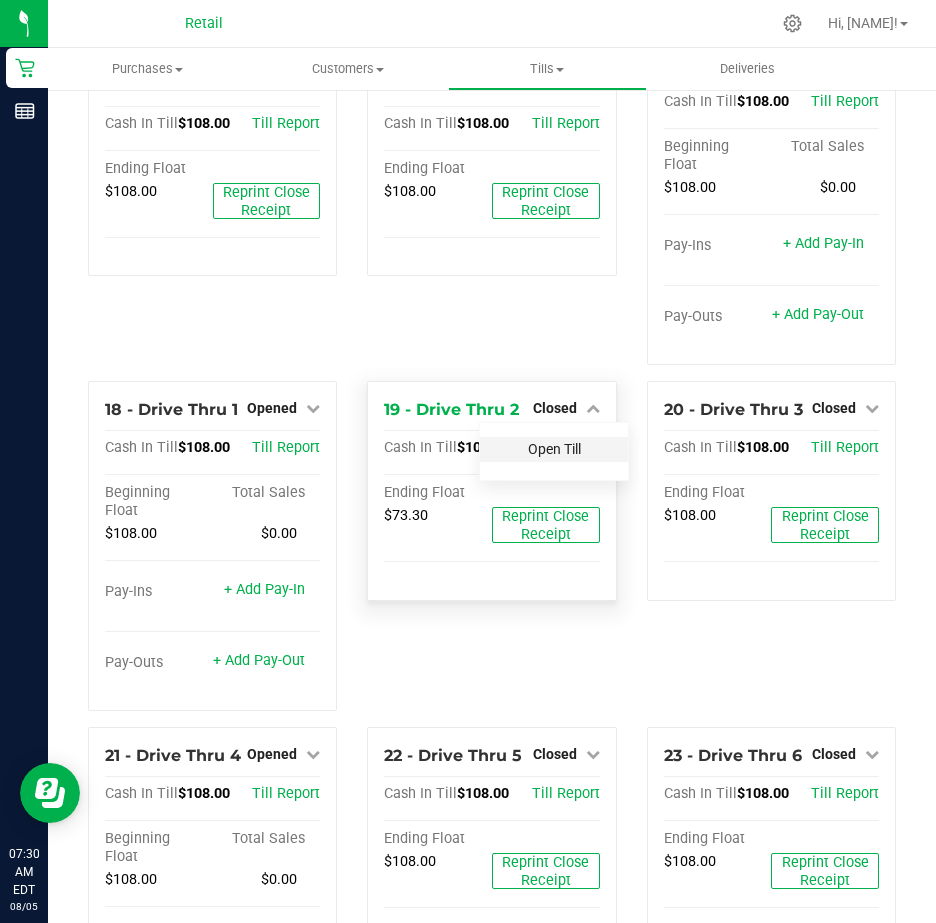 click on "Open Till" at bounding box center (554, 449) 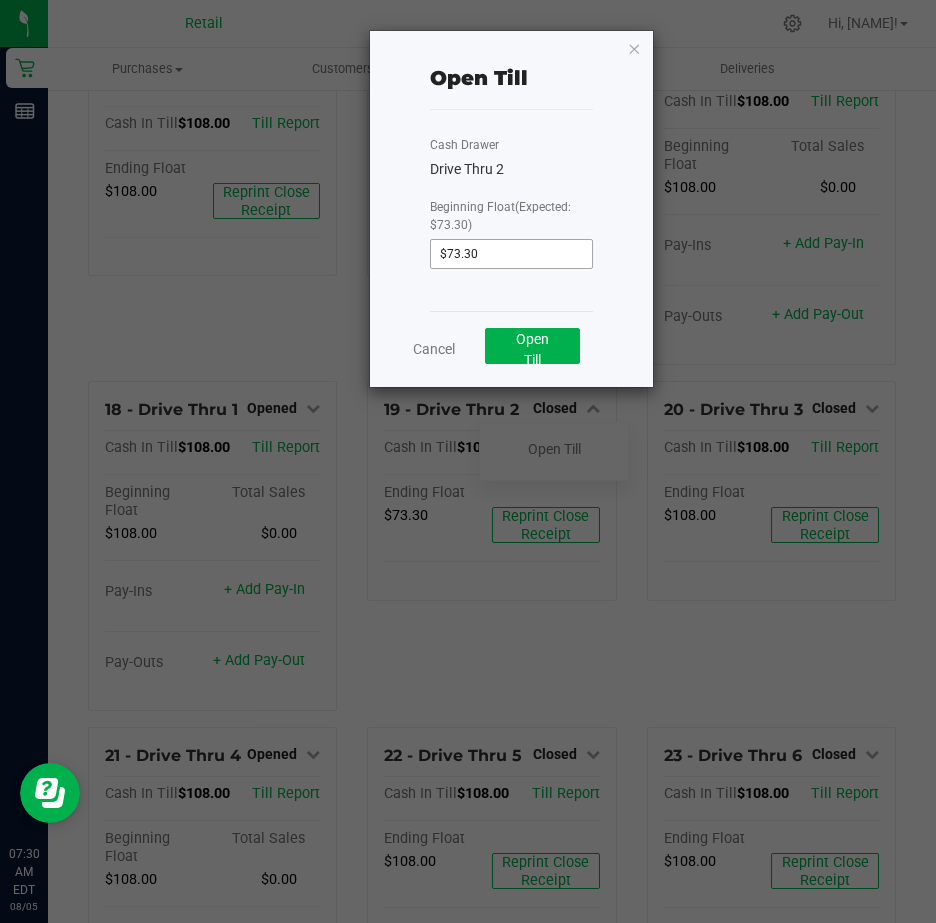 type on "73.3" 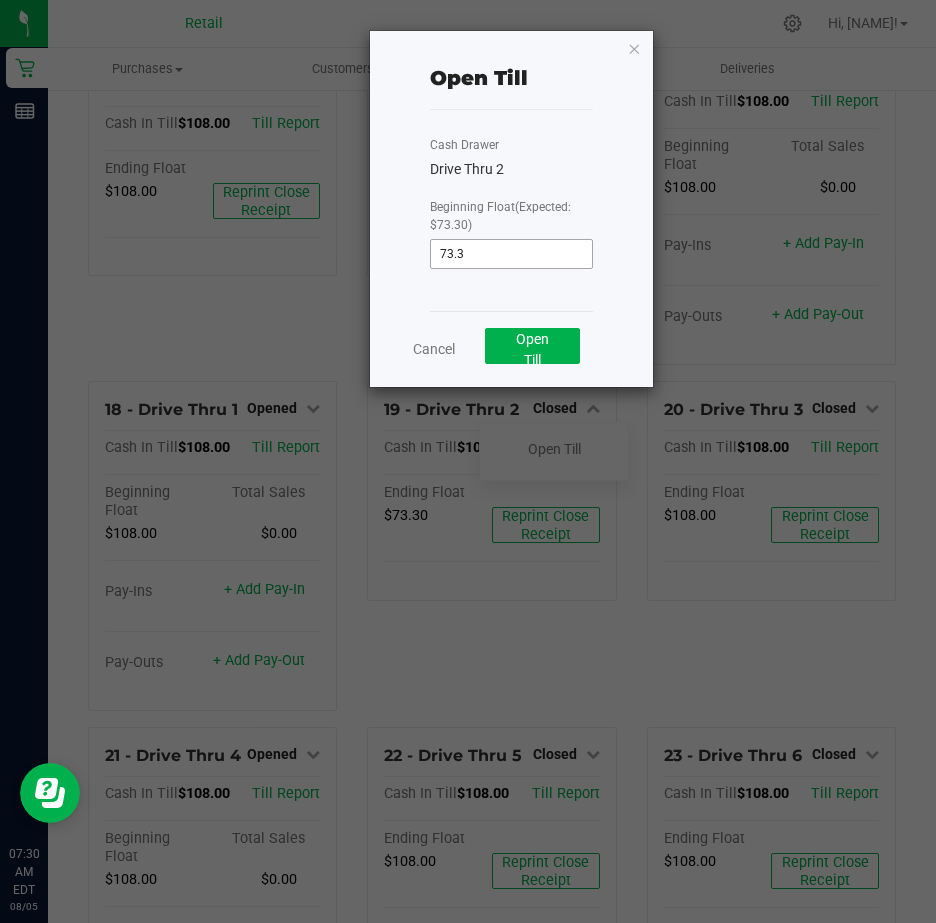 click on "73.3" at bounding box center [511, 254] 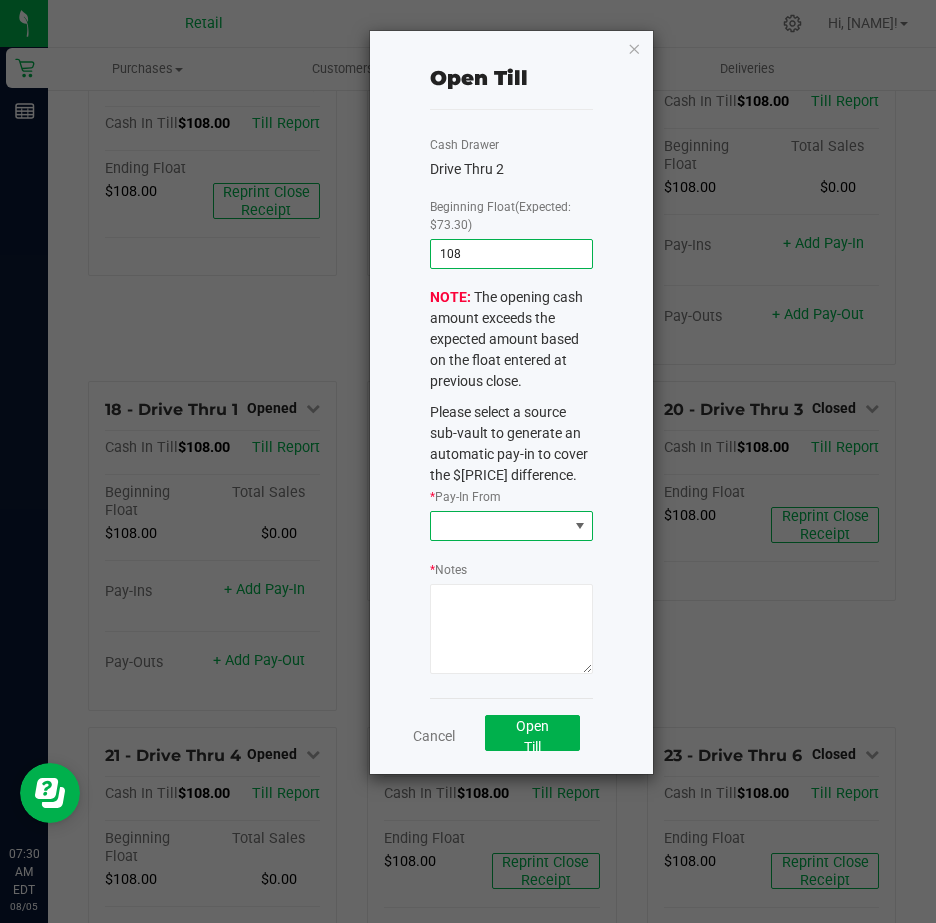 type on "$108.00" 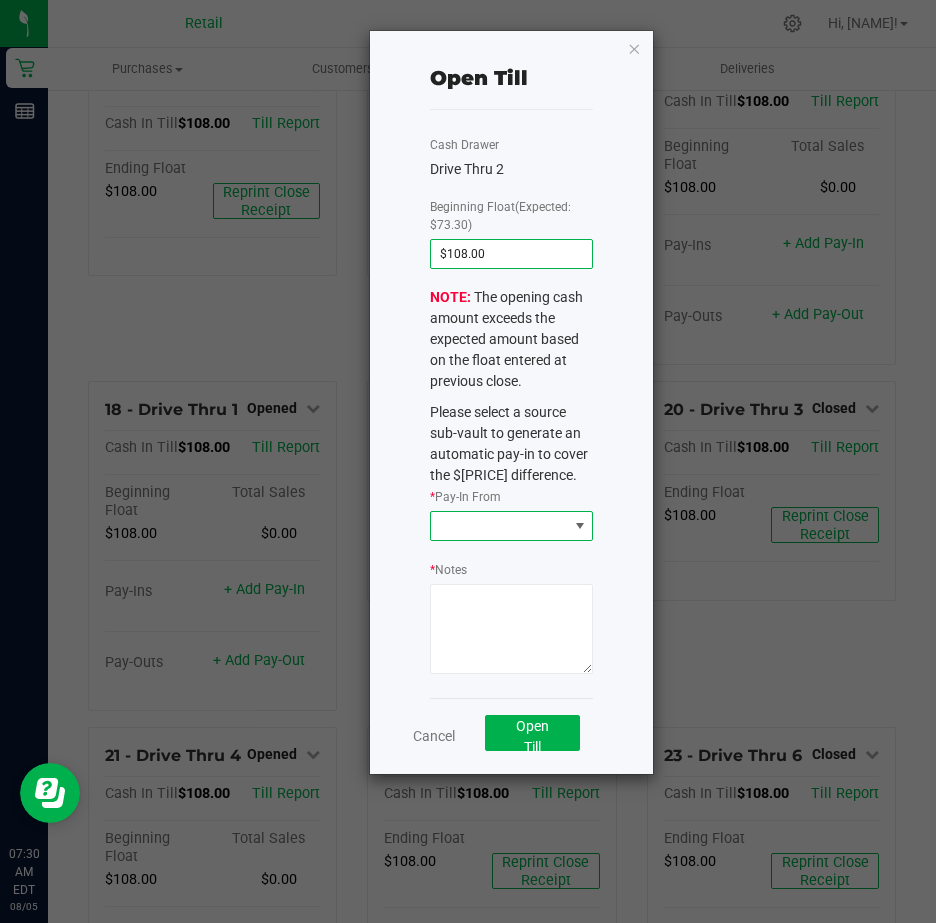 click at bounding box center [580, 526] 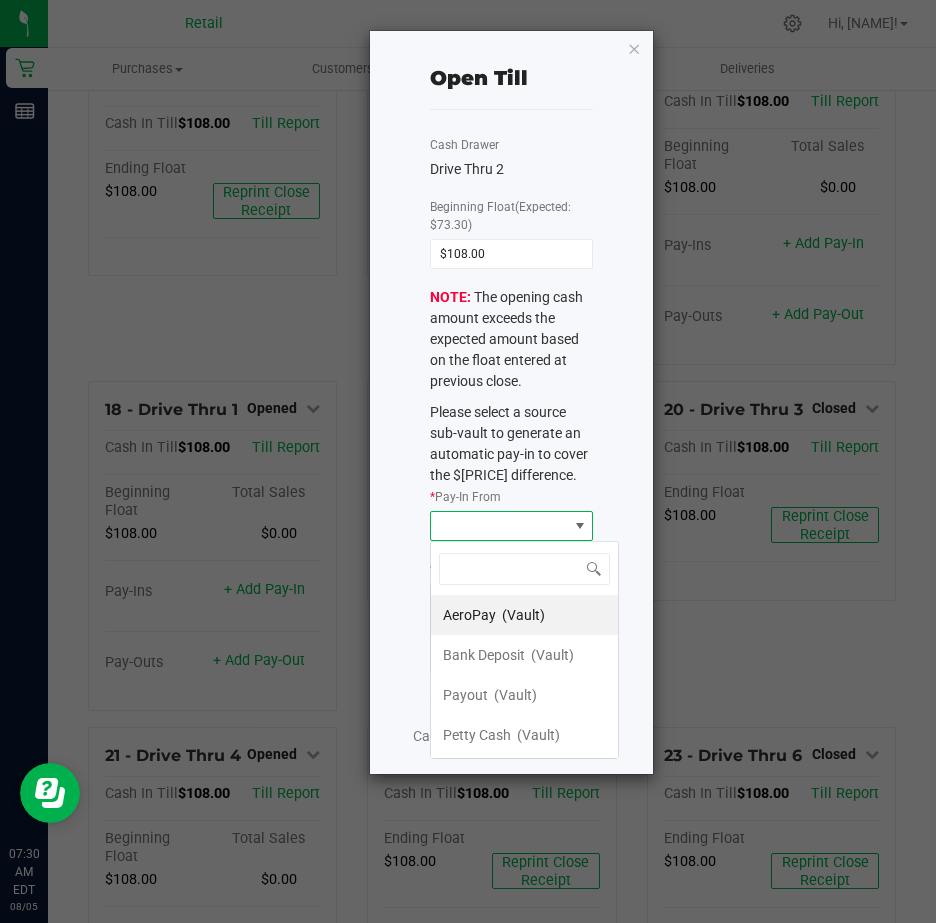 scroll, scrollTop: 99970, scrollLeft: 99837, axis: both 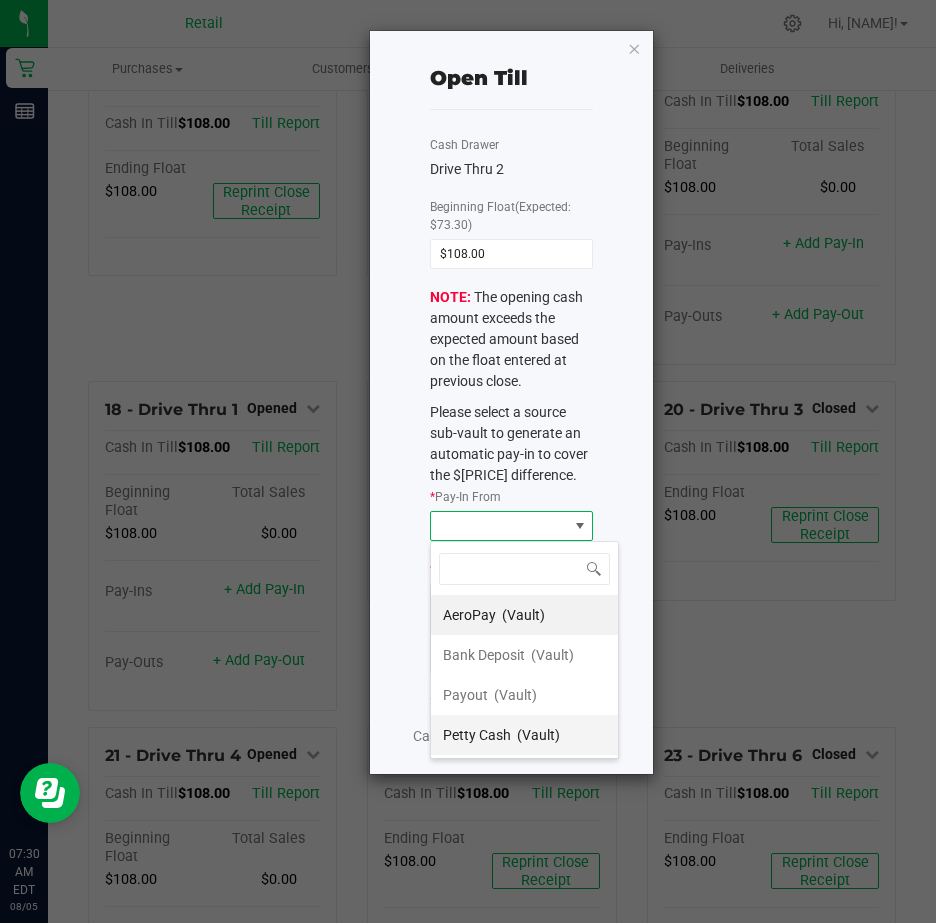 click on "(Vault)" at bounding box center (538, 735) 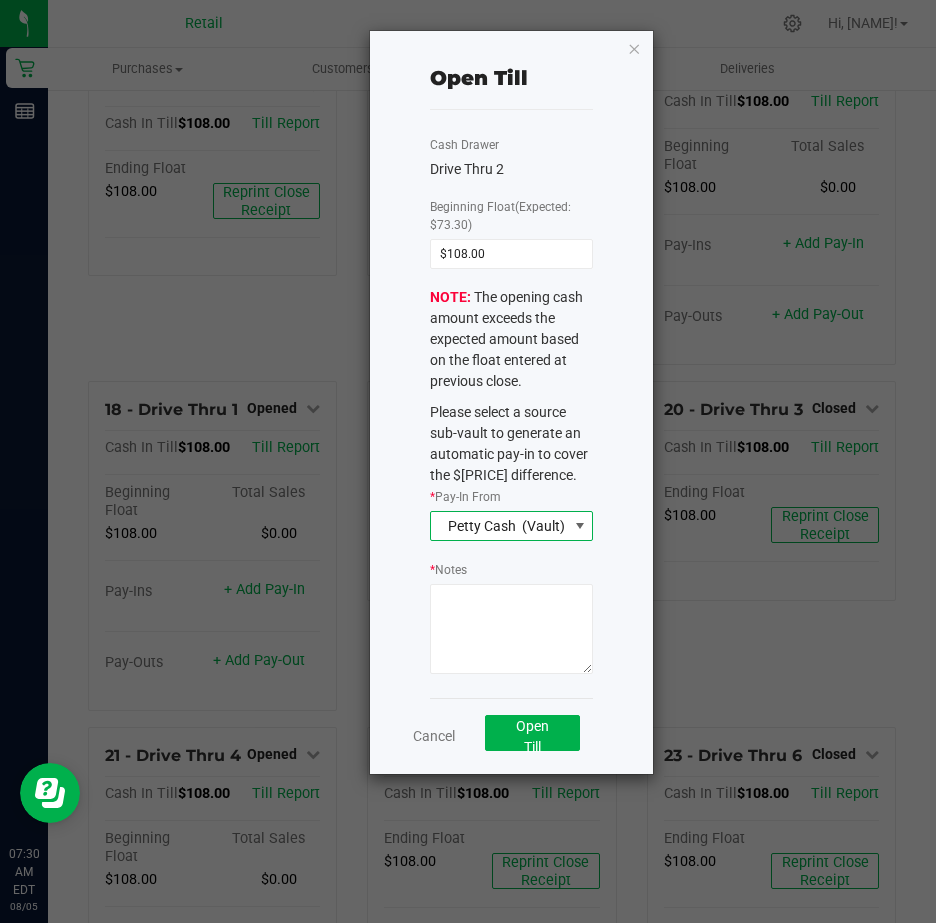 click on "*  Notes" at bounding box center (511, 629) 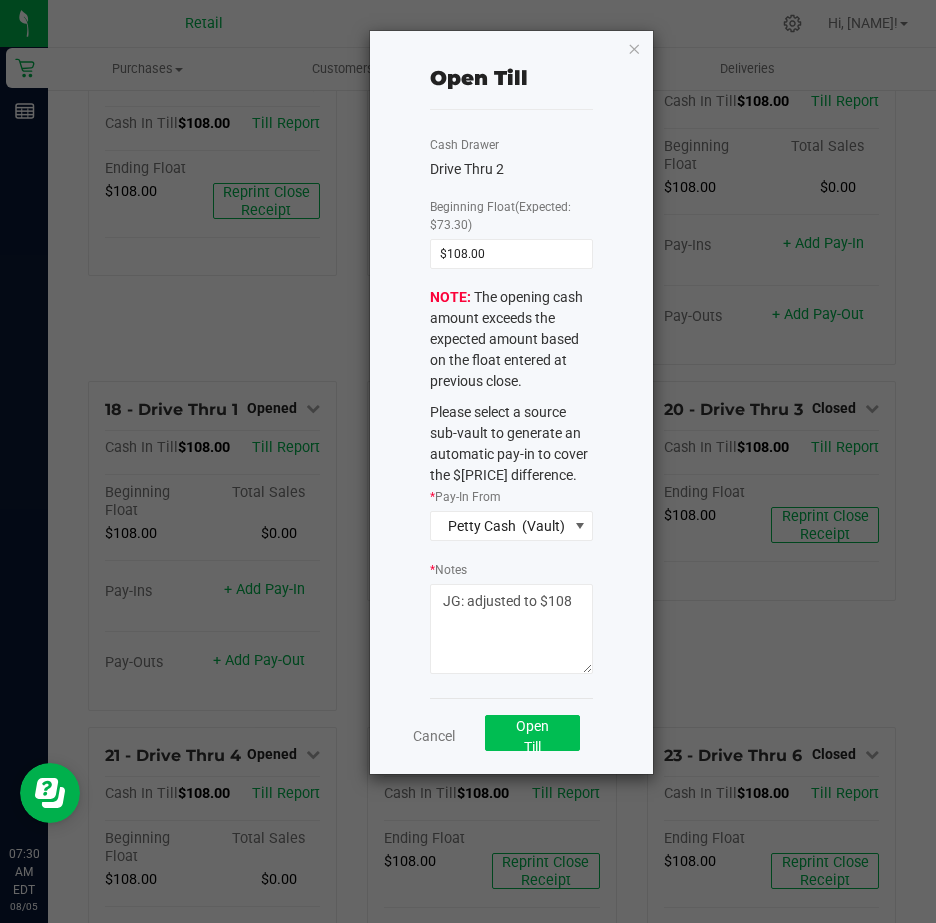 type on "JG: adjusted to $108" 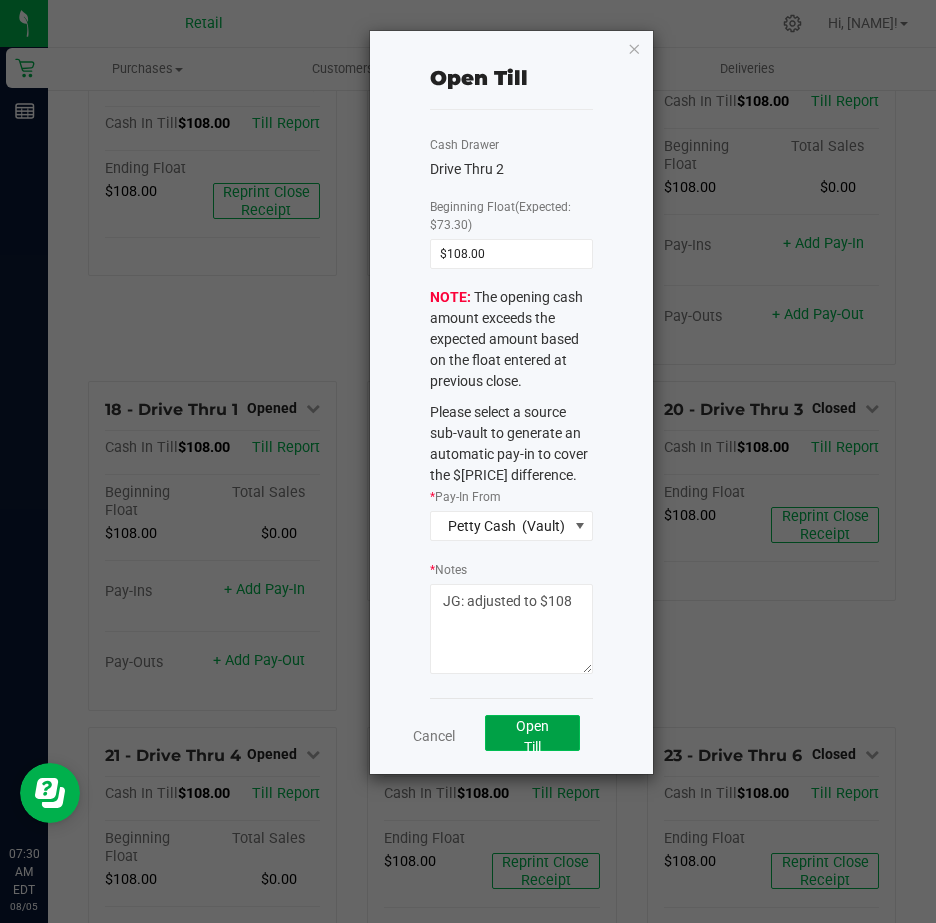 click on "Open Till" 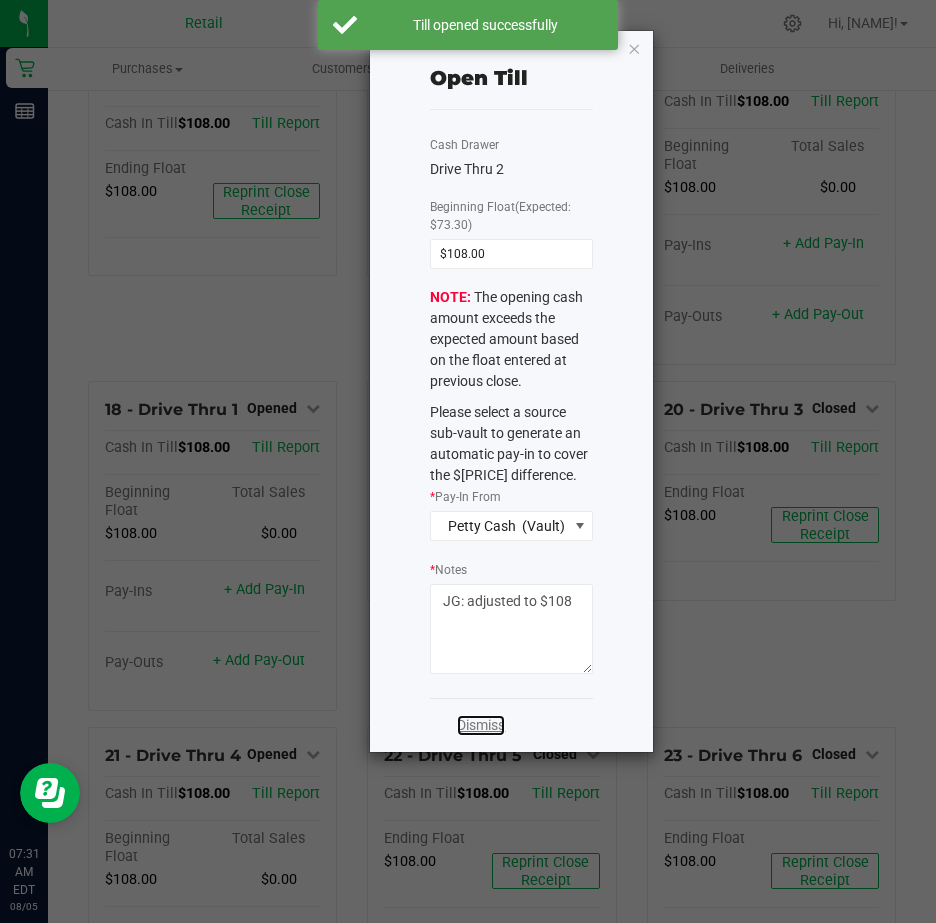 click on "Dismiss" 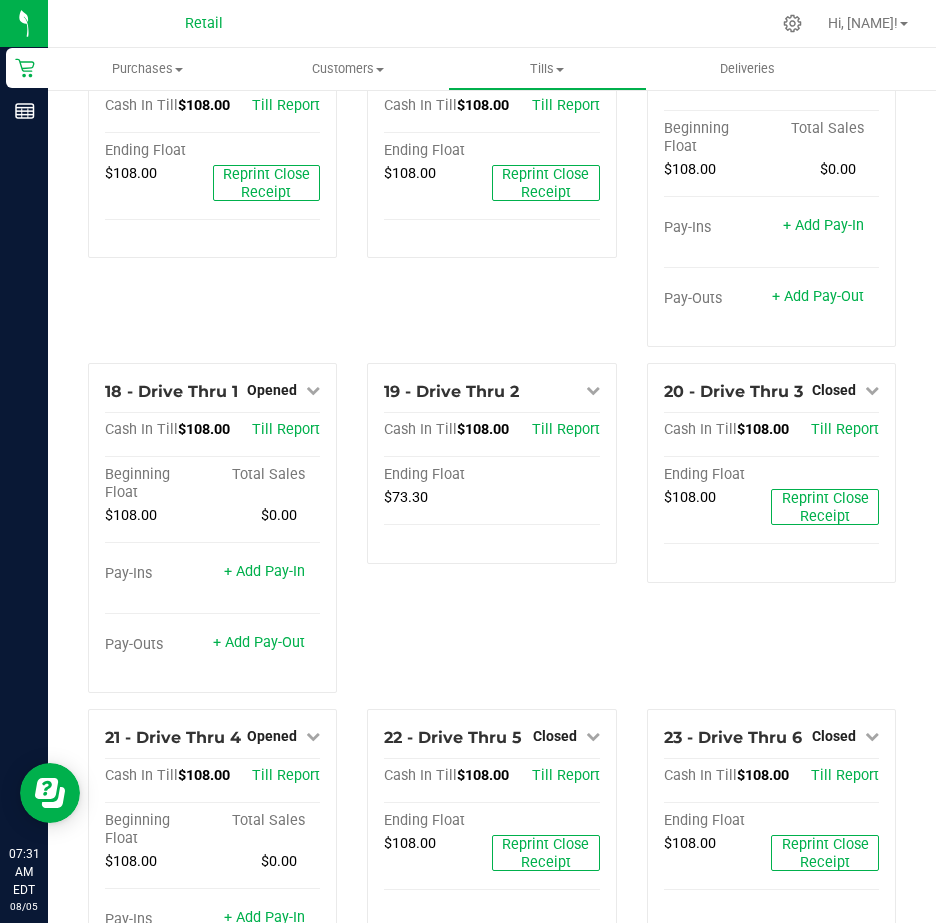 scroll, scrollTop: 1782, scrollLeft: 0, axis: vertical 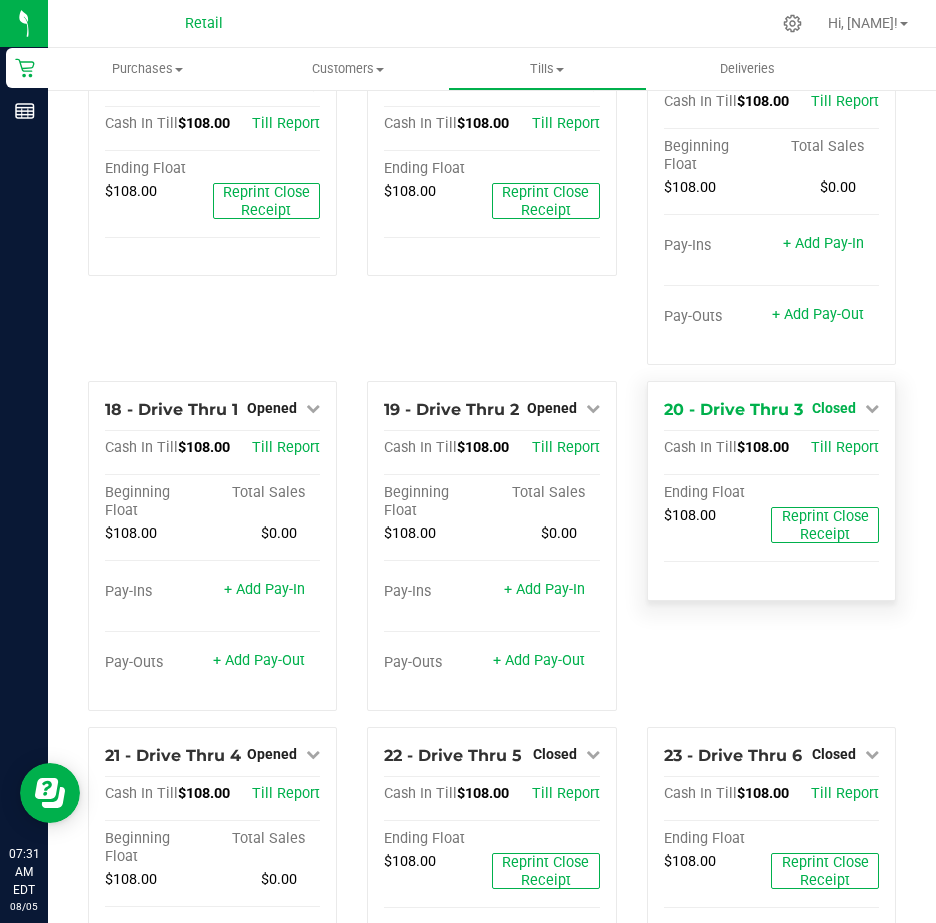 click at bounding box center [872, 408] 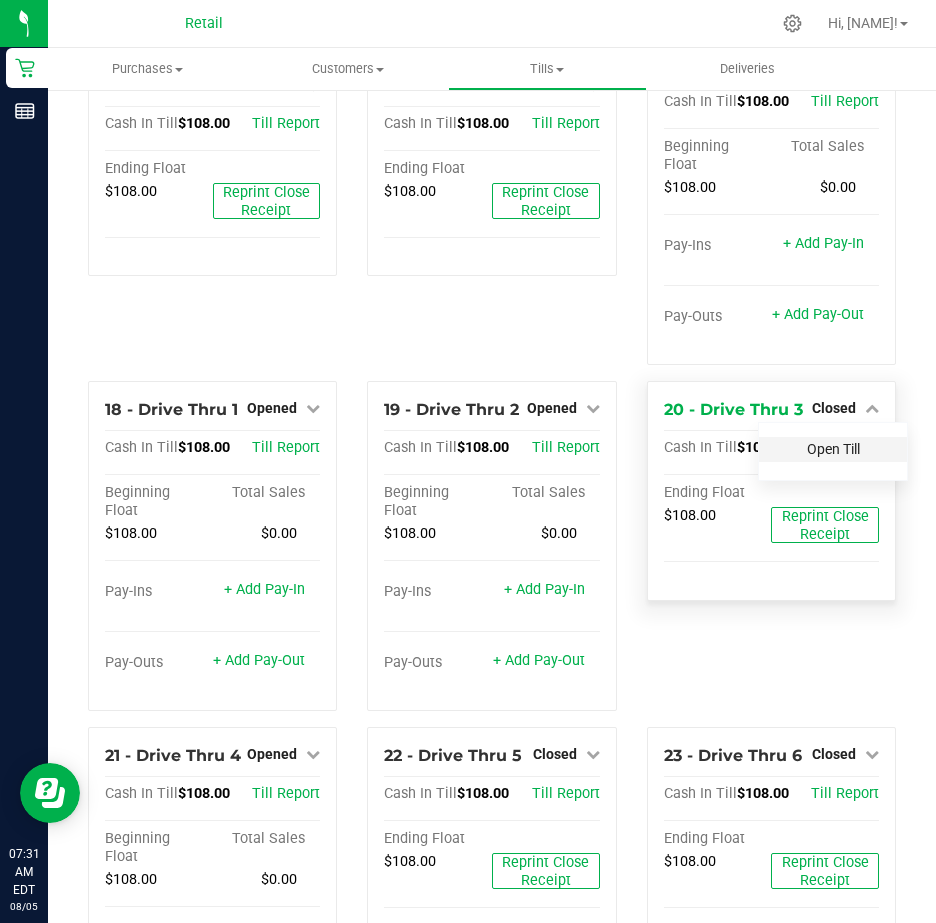 click on "Open Till" at bounding box center (833, 449) 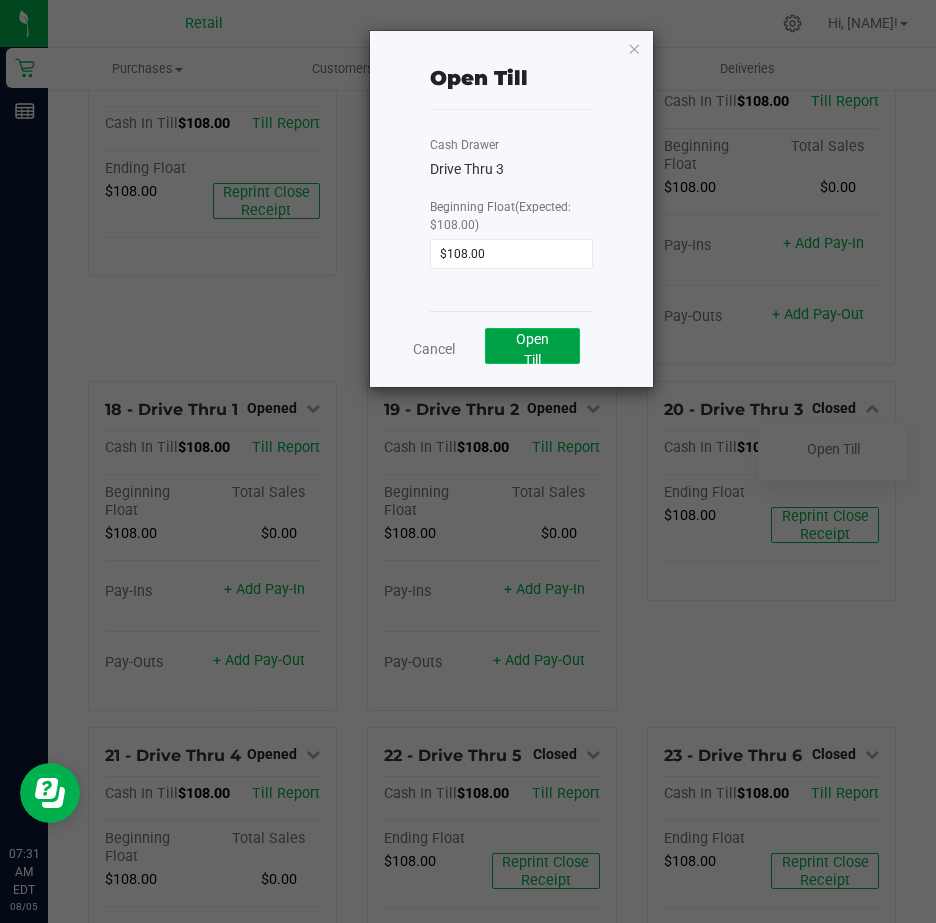 click on "Open Till" 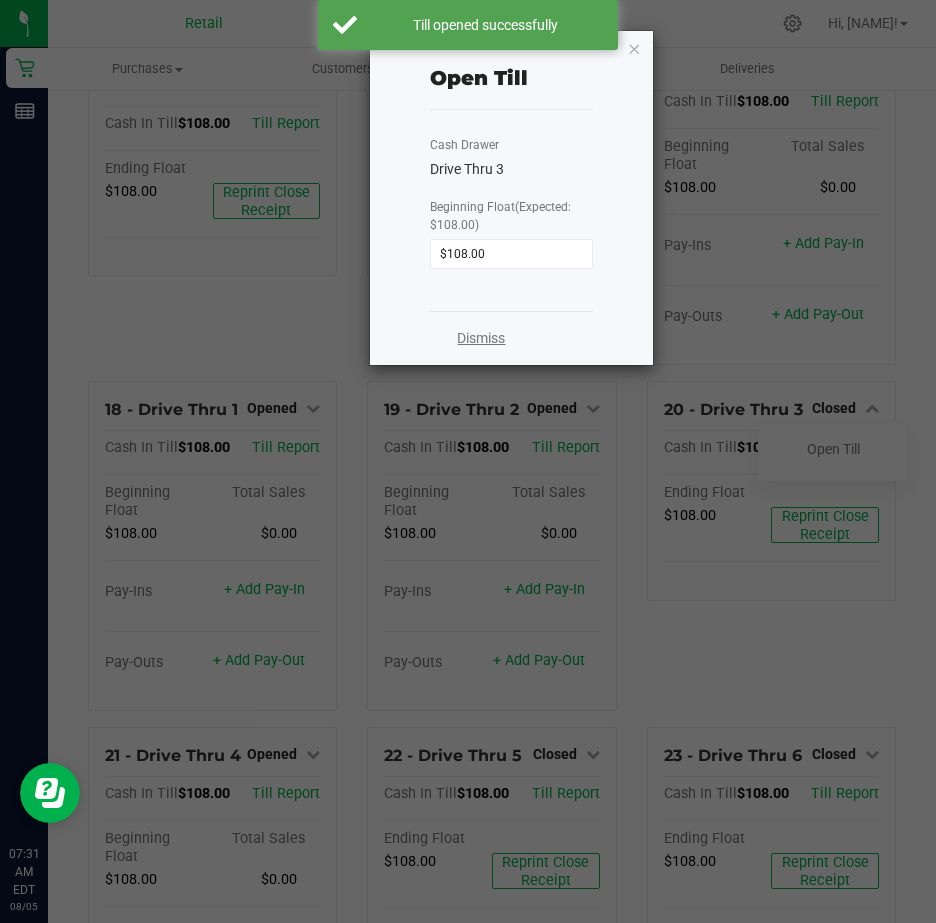 click on "Dismiss" 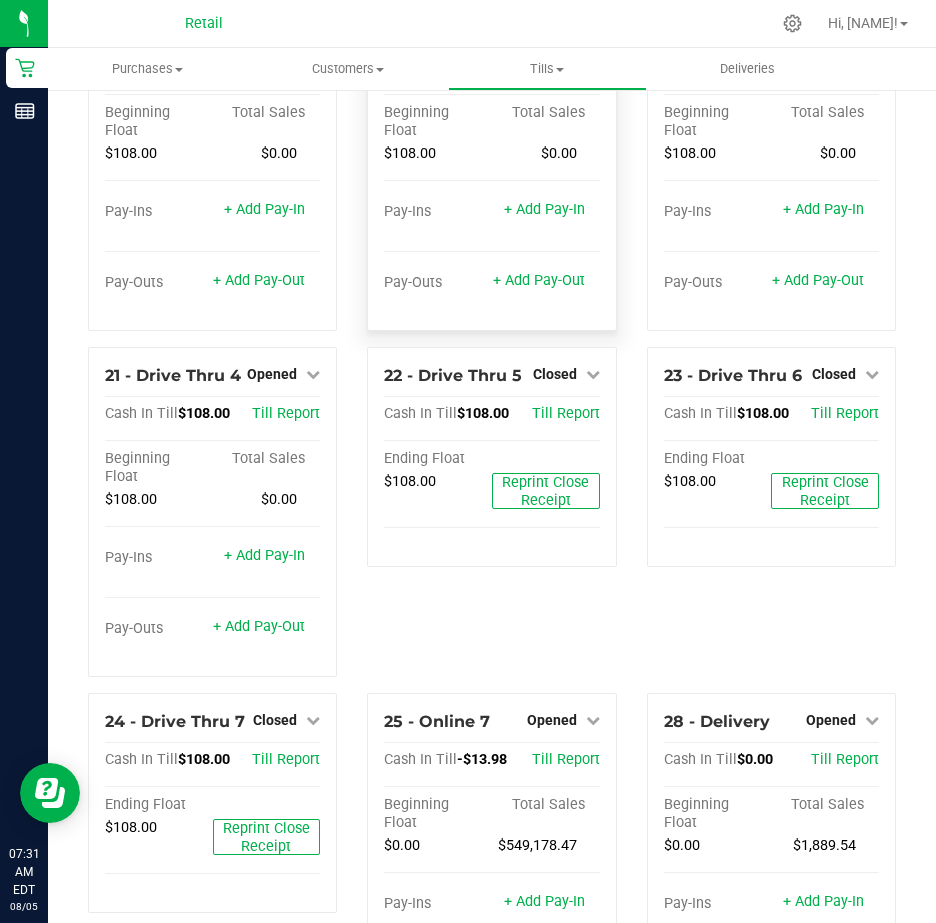 scroll, scrollTop: 2282, scrollLeft: 0, axis: vertical 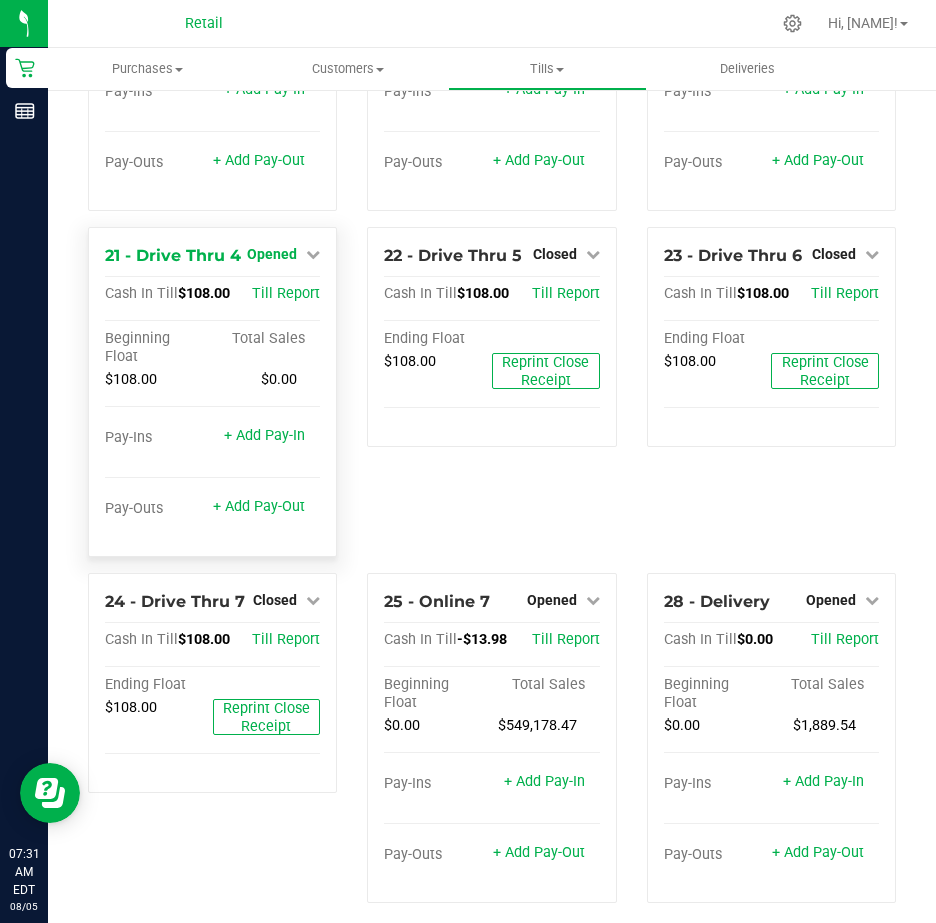 click at bounding box center (313, 254) 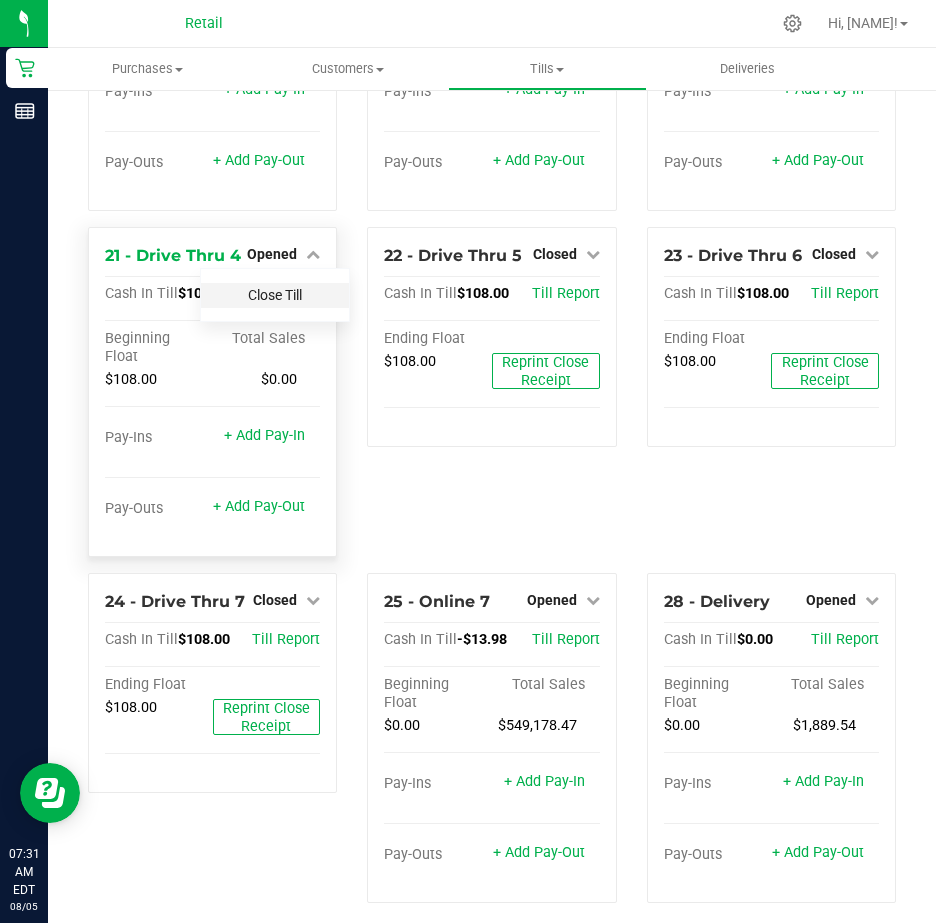 click on "Close Till" at bounding box center (275, 295) 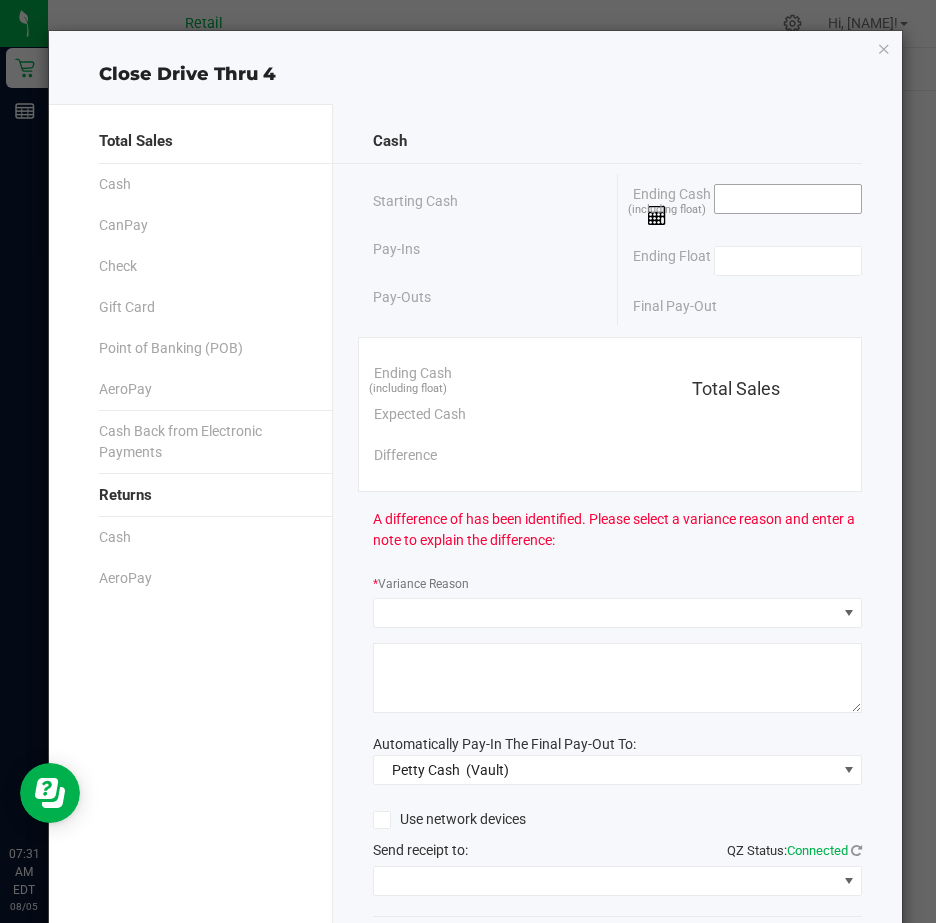 click at bounding box center [788, 199] 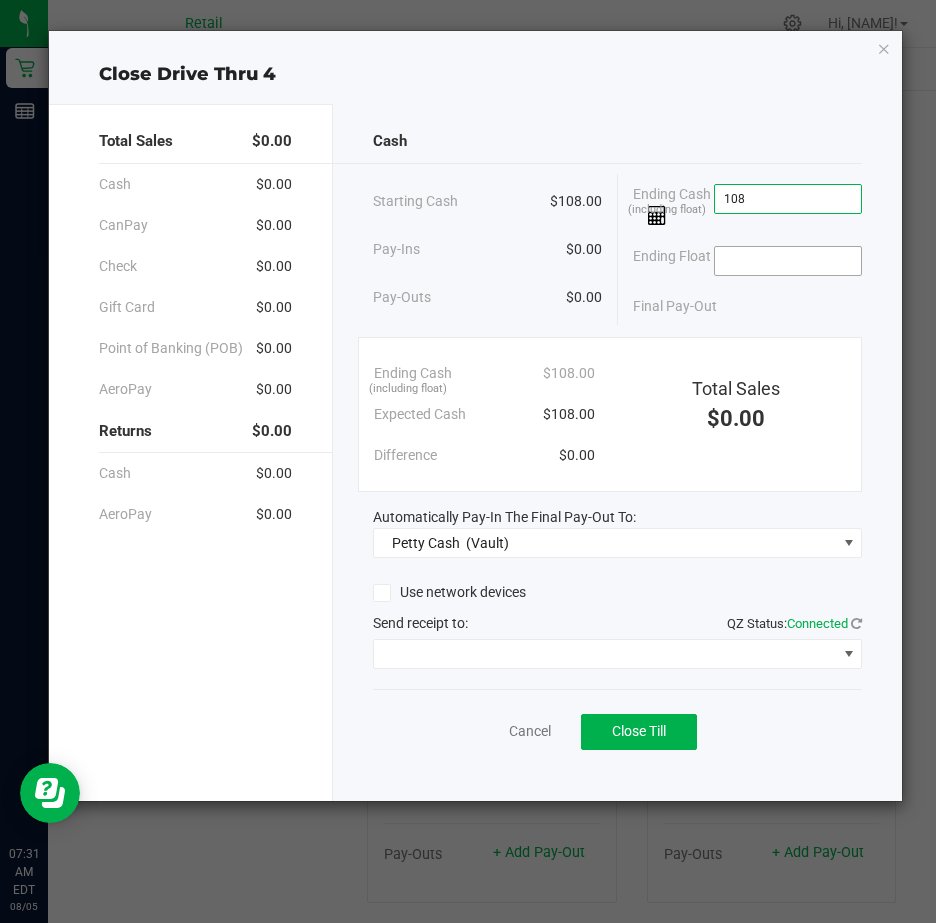 type on "$108.00" 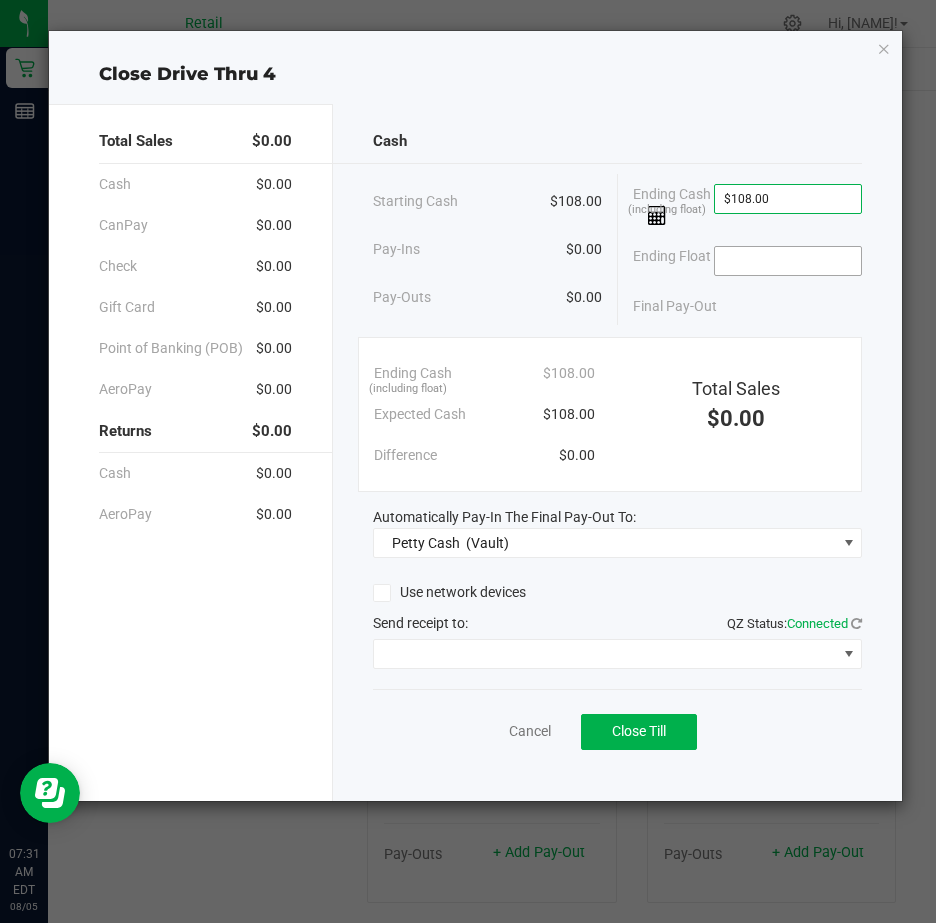 click at bounding box center (788, 261) 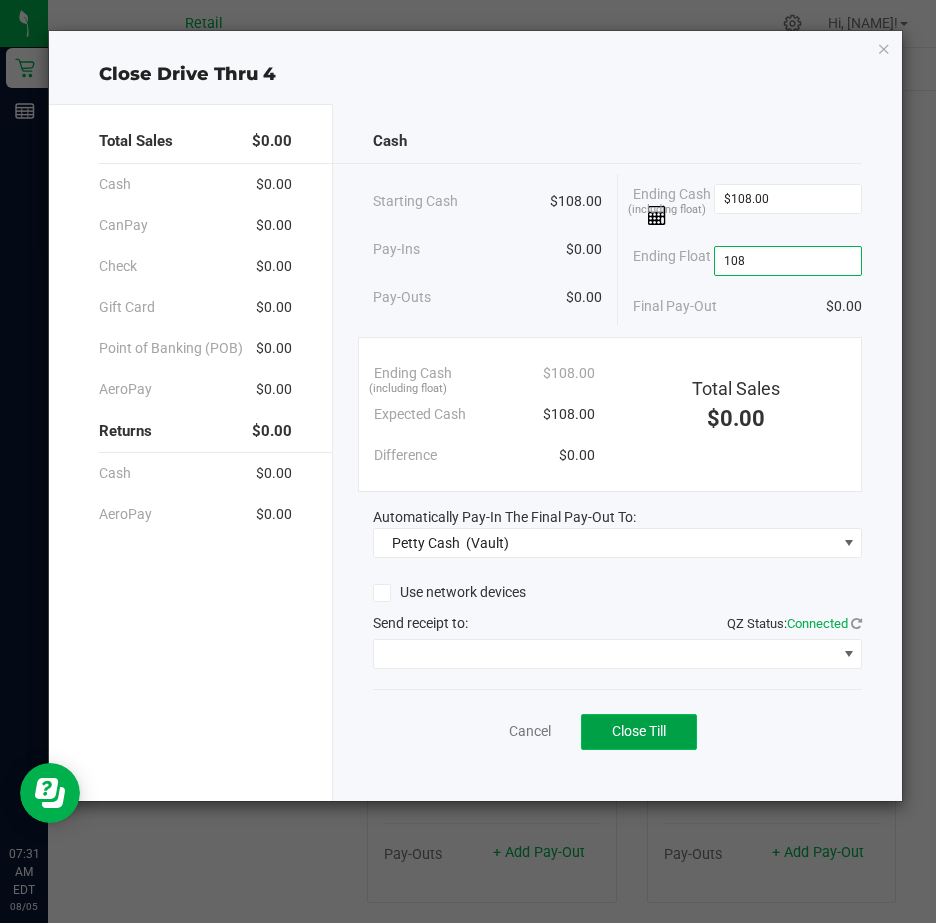 type on "$108.00" 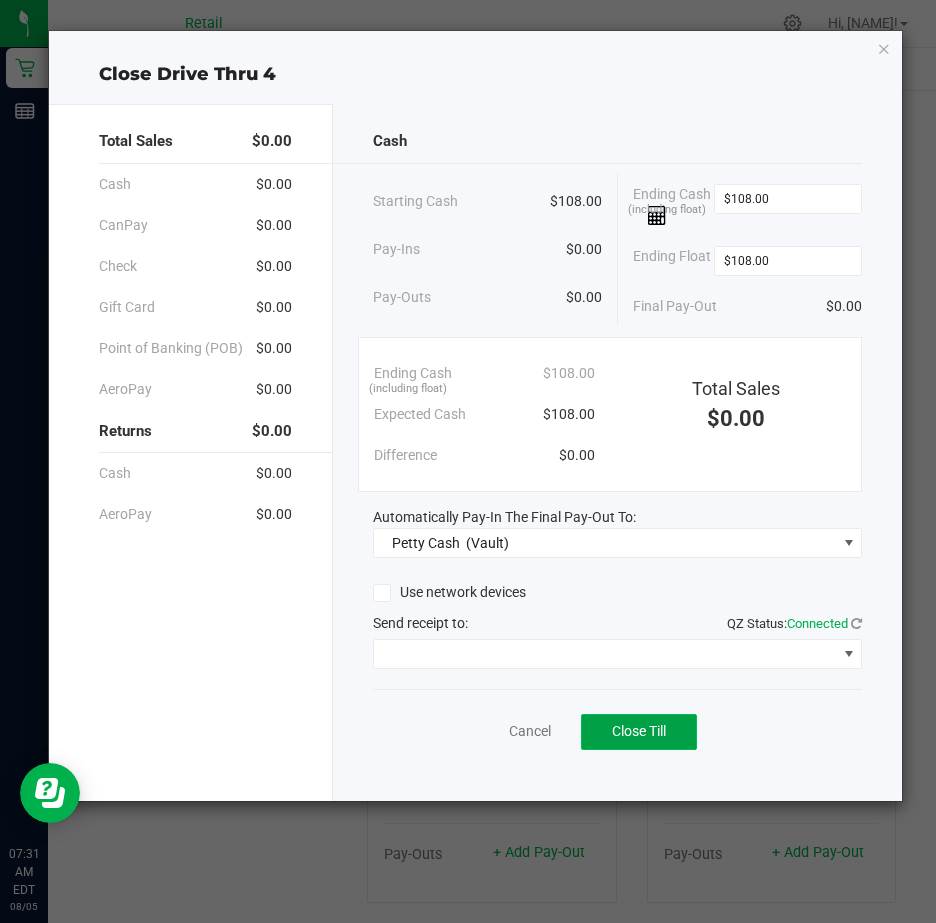 click on "Close Till" 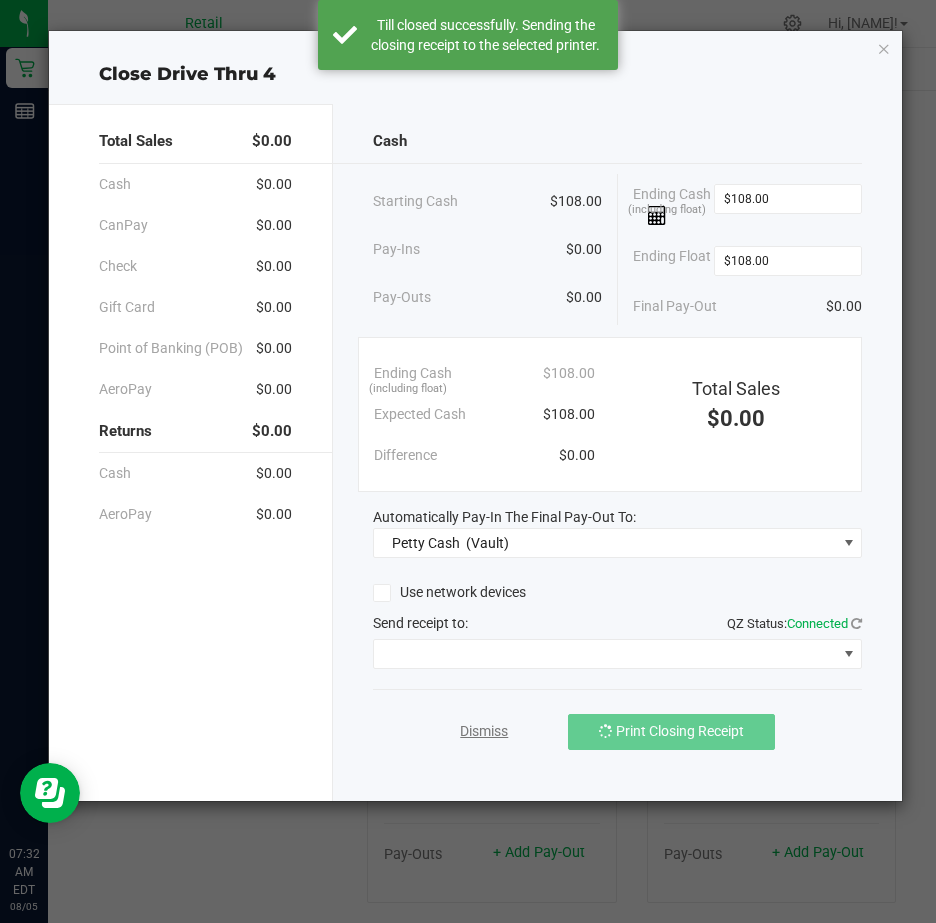 click on "Dismiss" 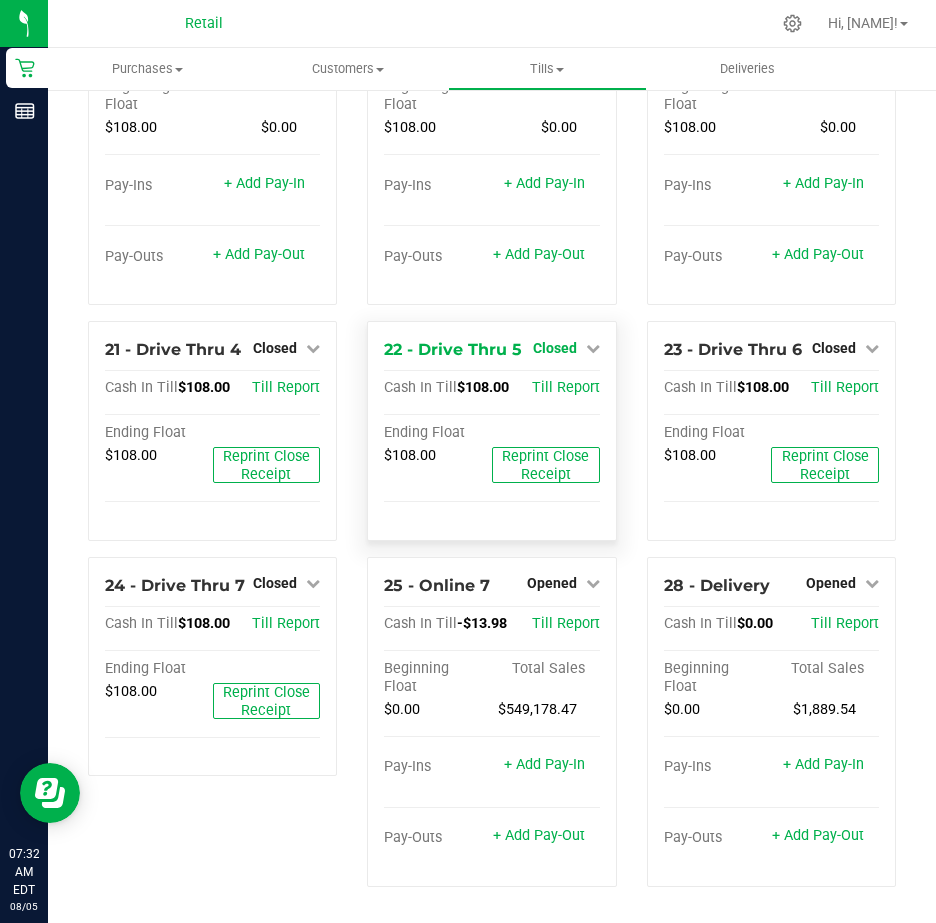 click at bounding box center [593, 348] 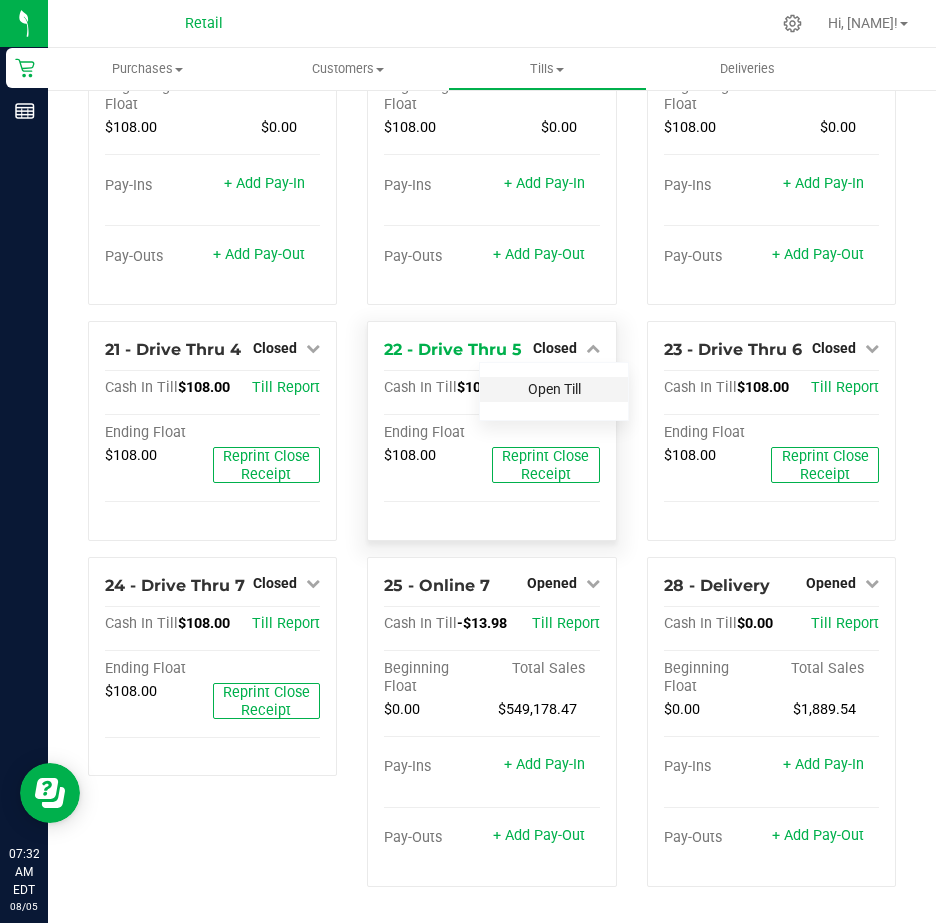 click on "Open Till" at bounding box center (554, 389) 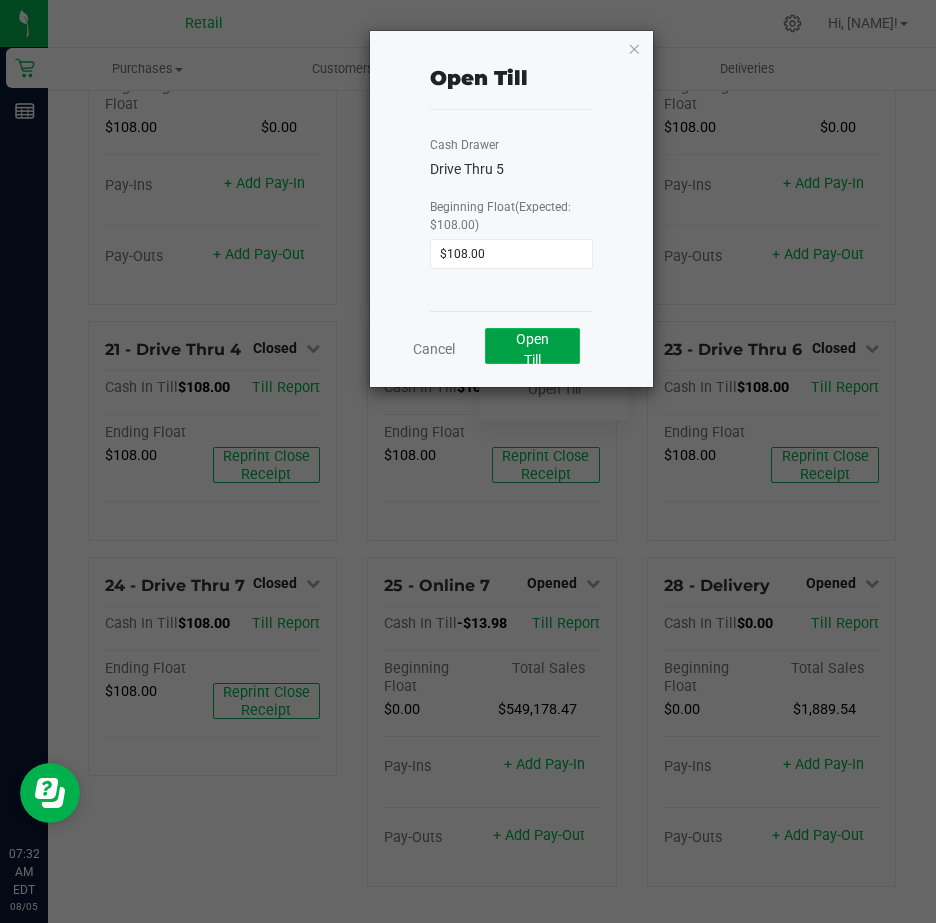 click on "Open Till" 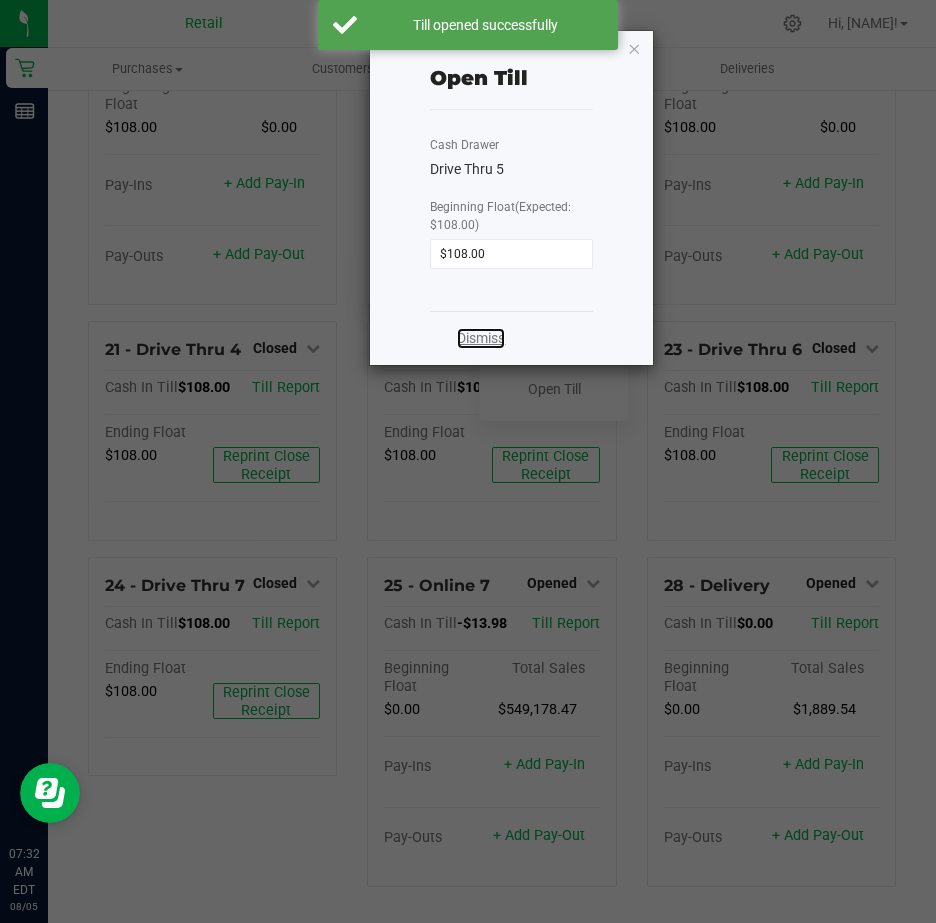 click on "Dismiss" 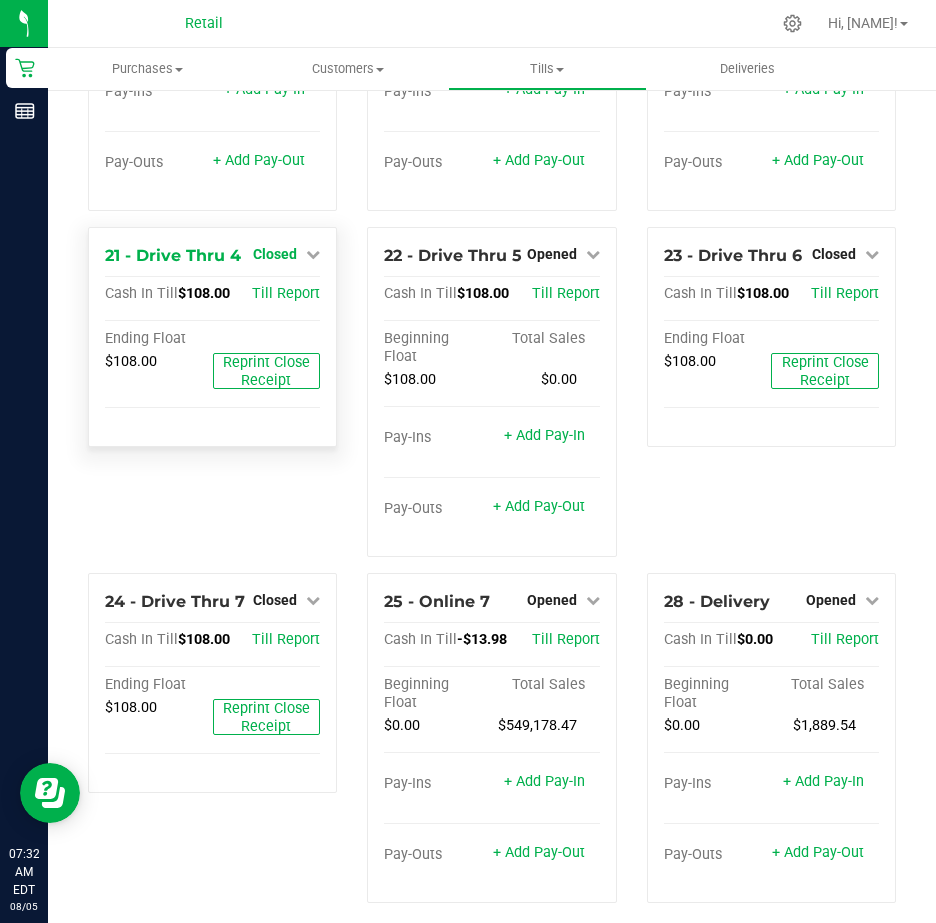 click at bounding box center (313, 254) 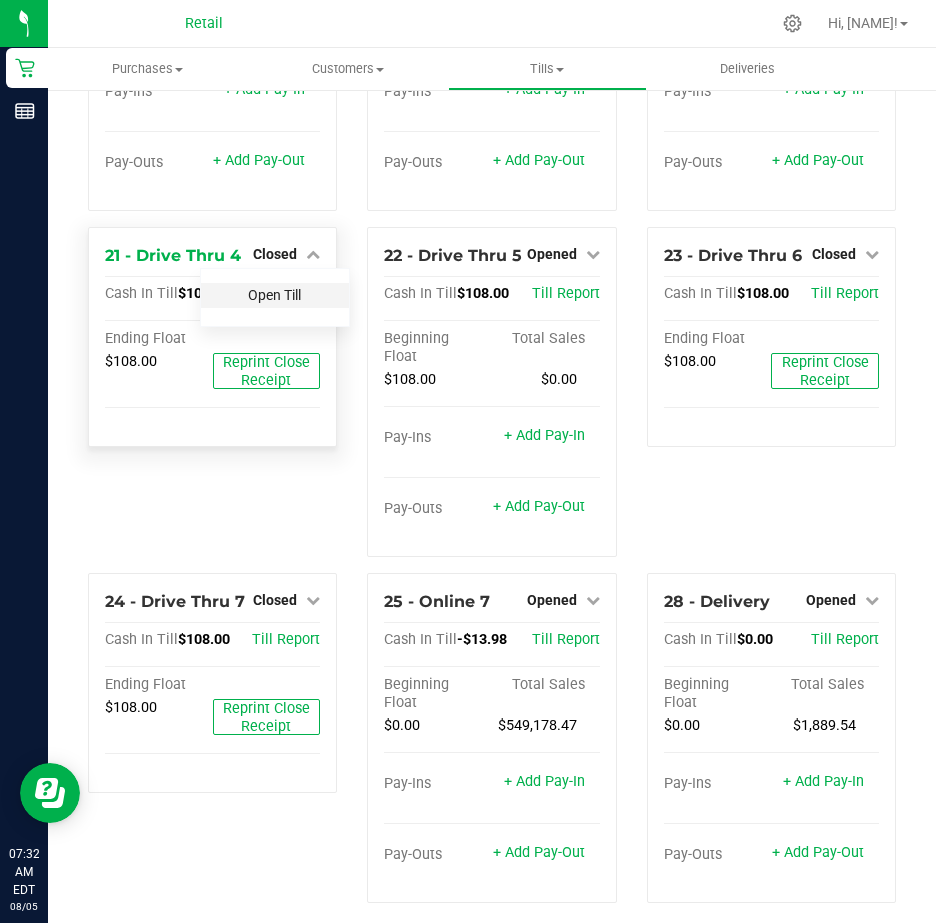 click on "Open Till" at bounding box center [274, 295] 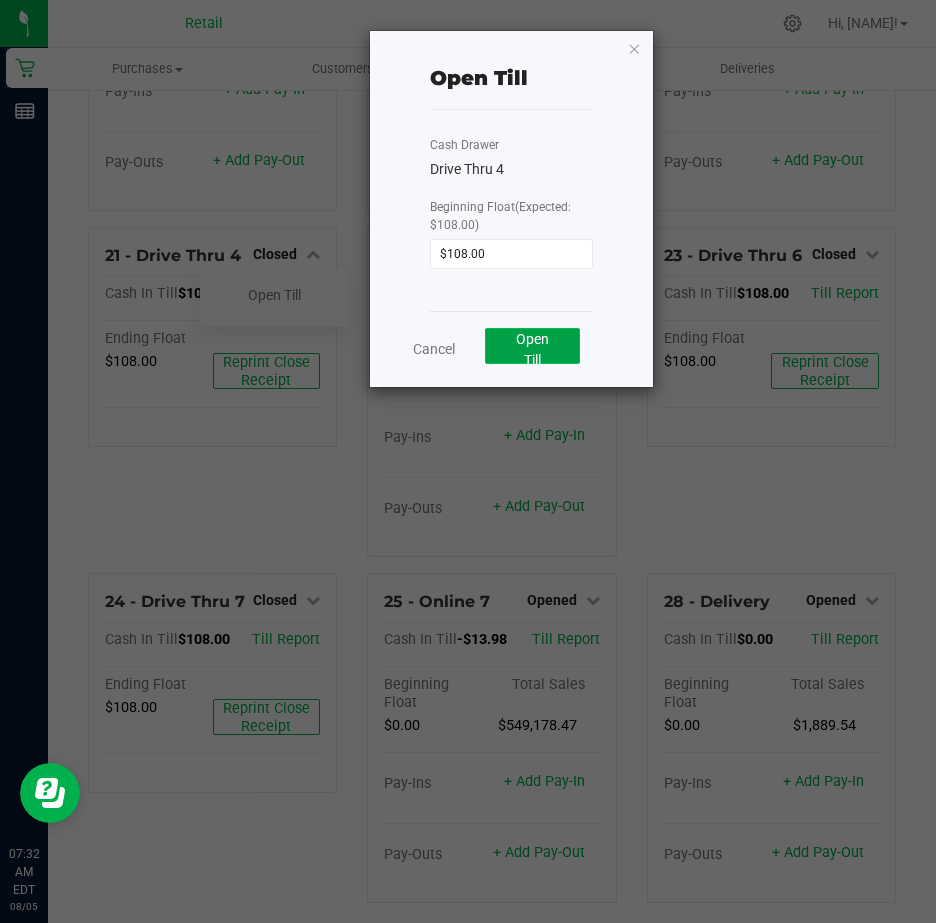 click on "Open Till" 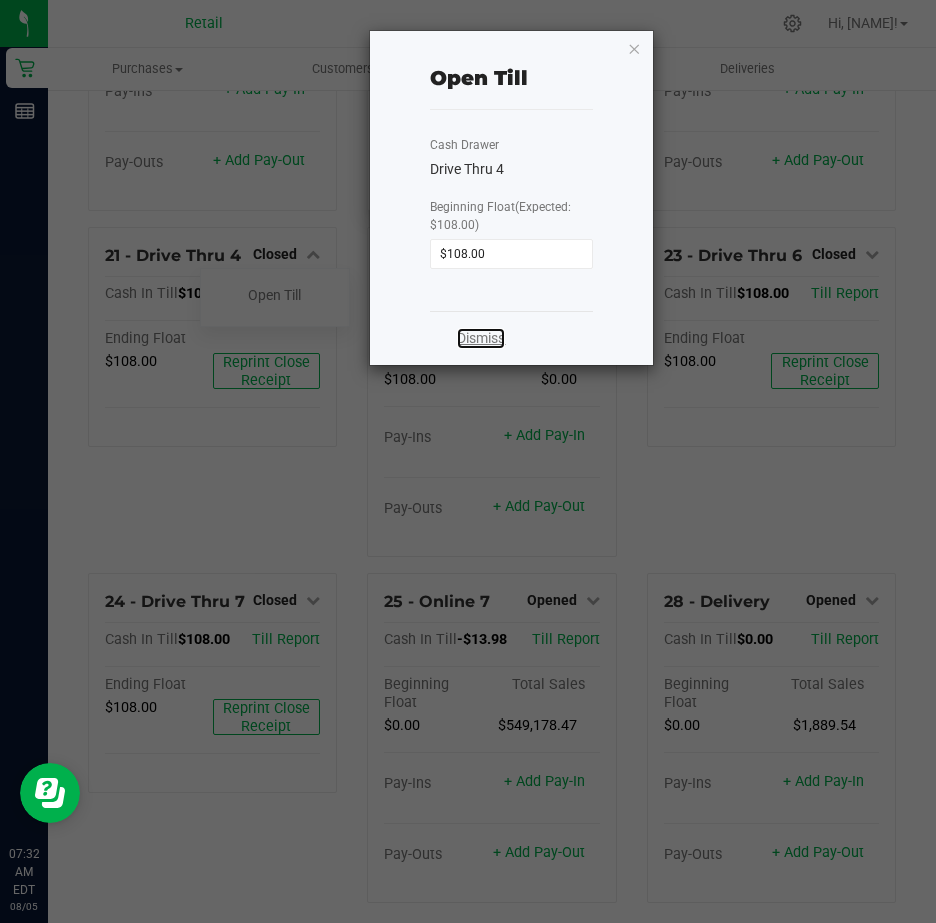 click on "Dismiss" 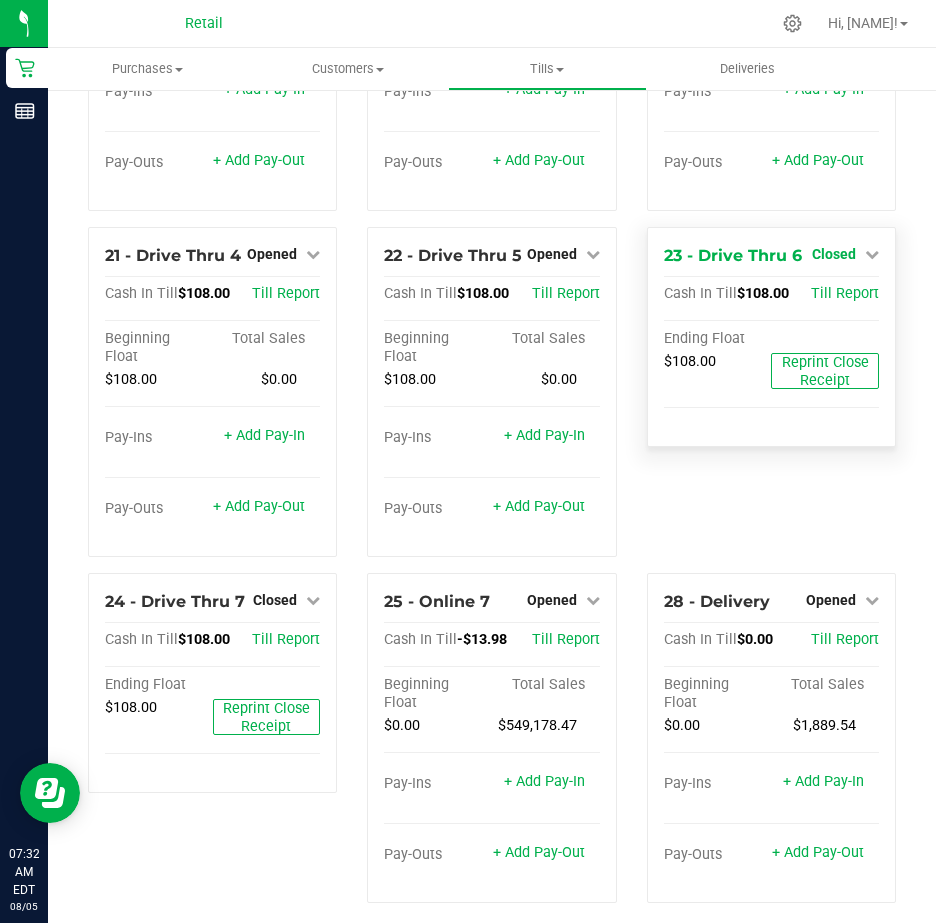 click at bounding box center [872, 254] 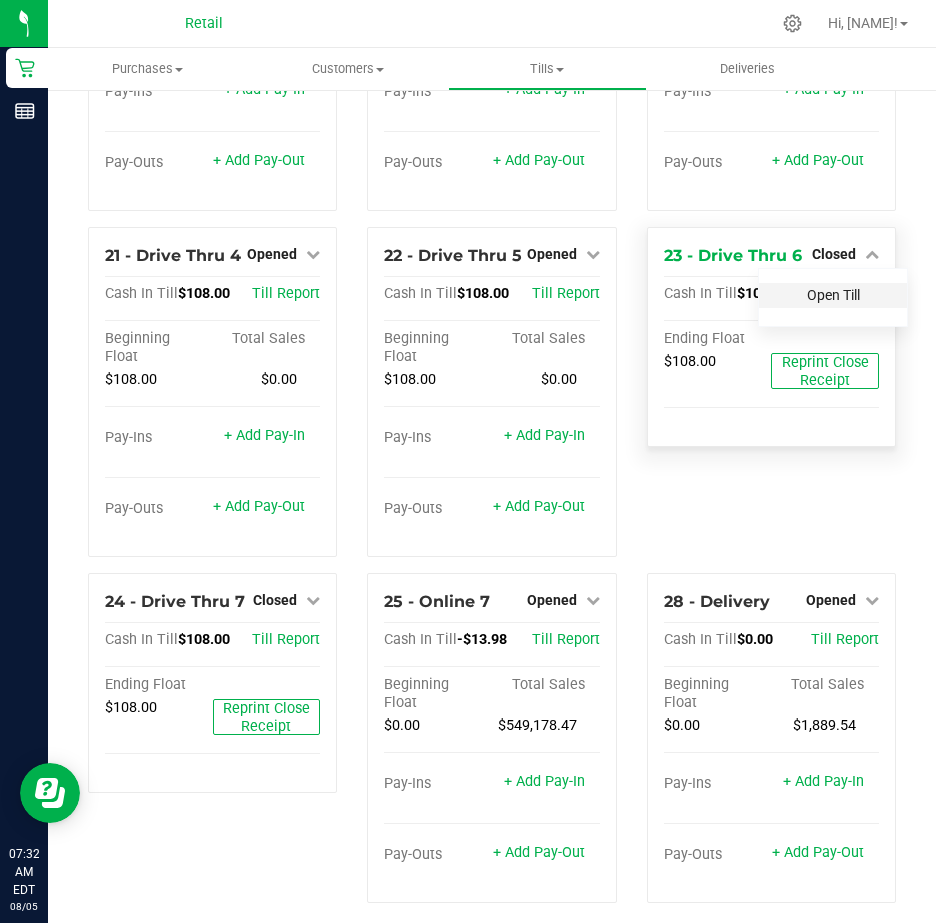 click on "Open Till" at bounding box center (833, 295) 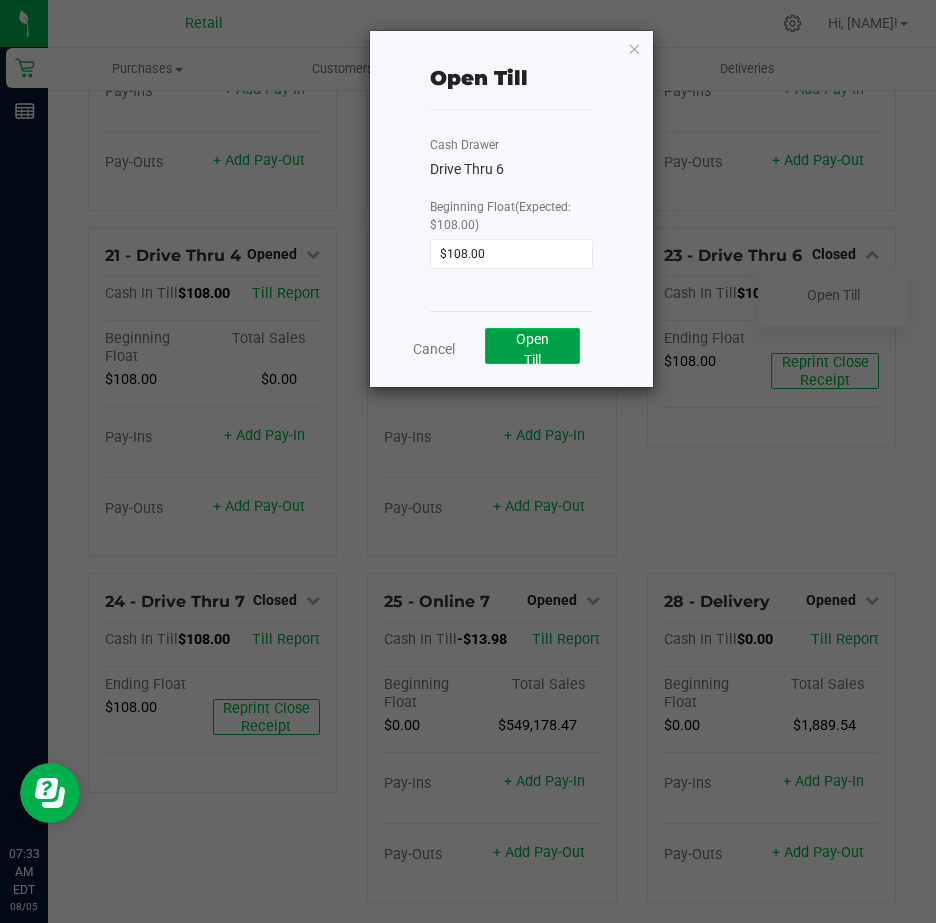 click on "Open Till" 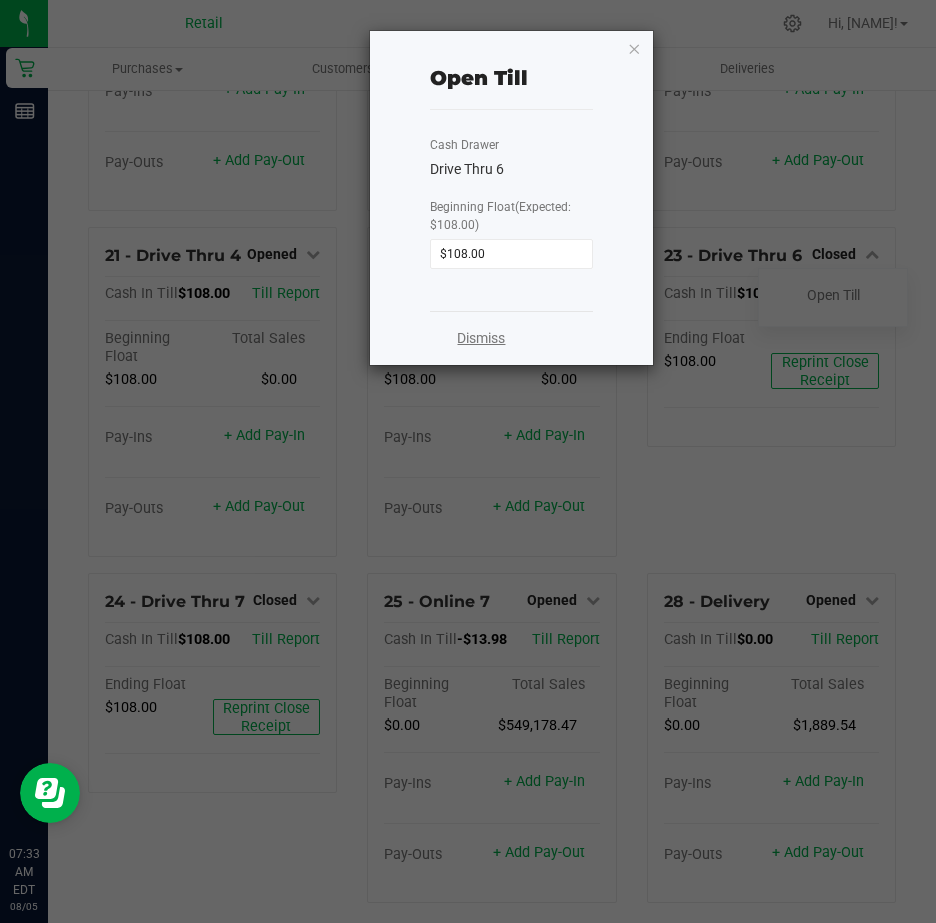 click on "Dismiss" 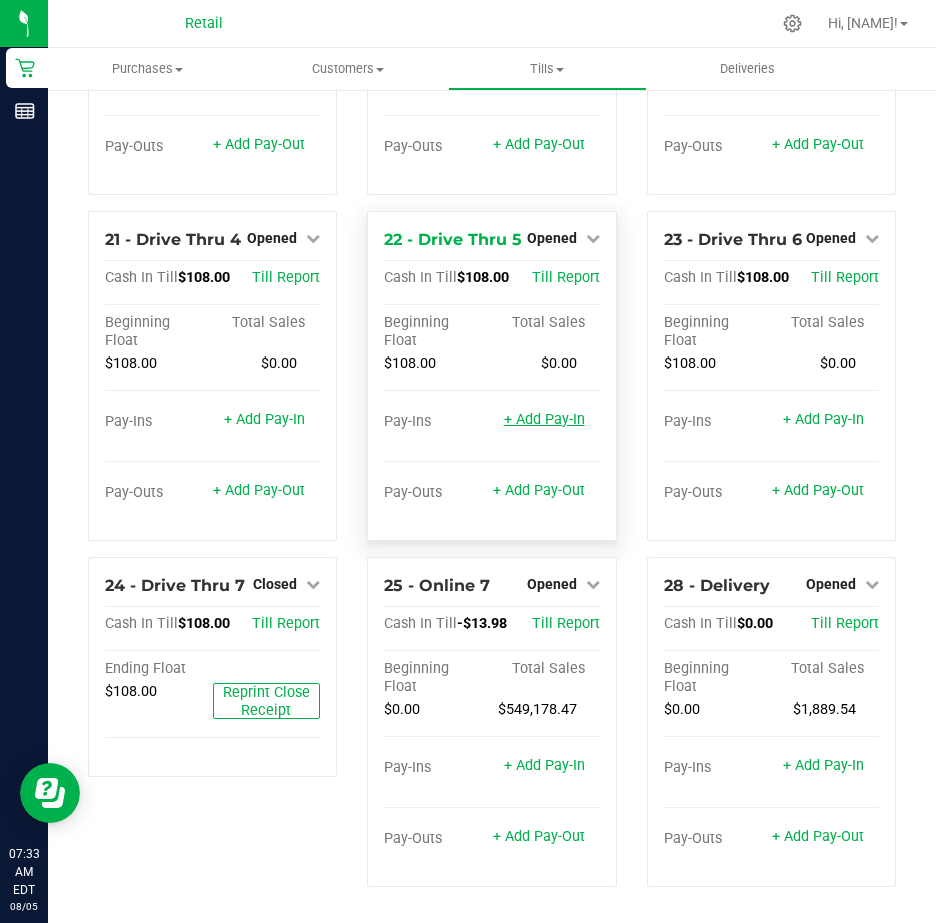 scroll, scrollTop: 2474, scrollLeft: 0, axis: vertical 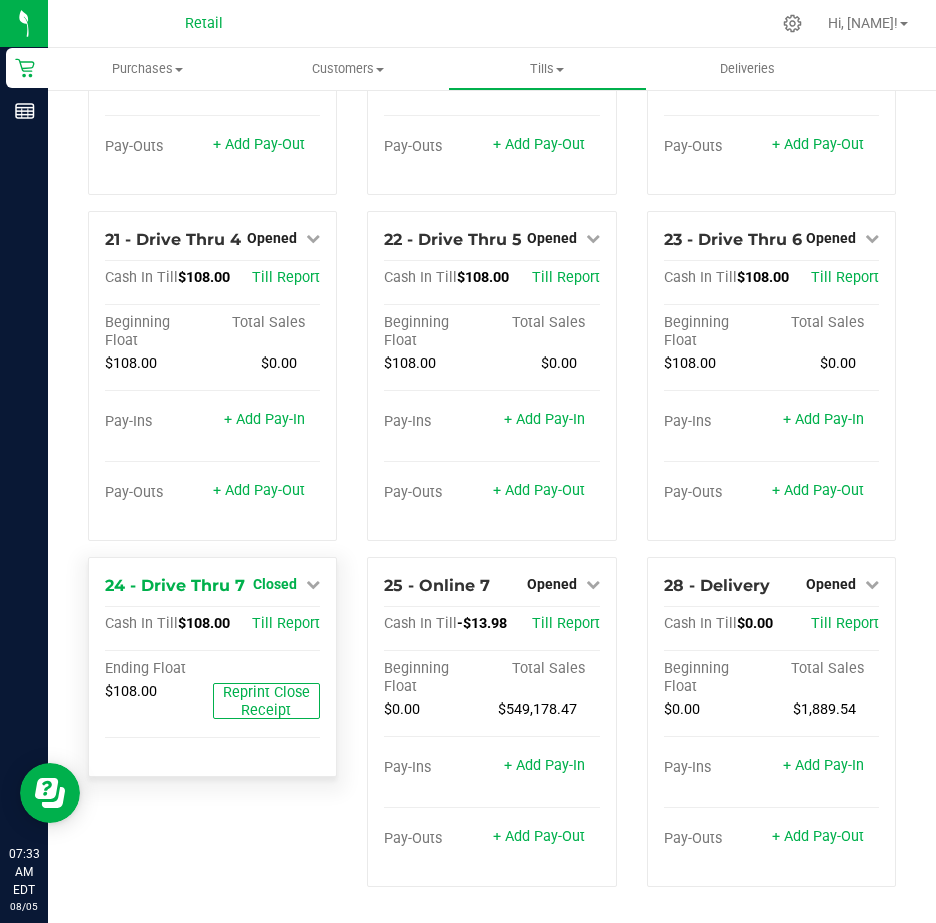 click at bounding box center (313, 584) 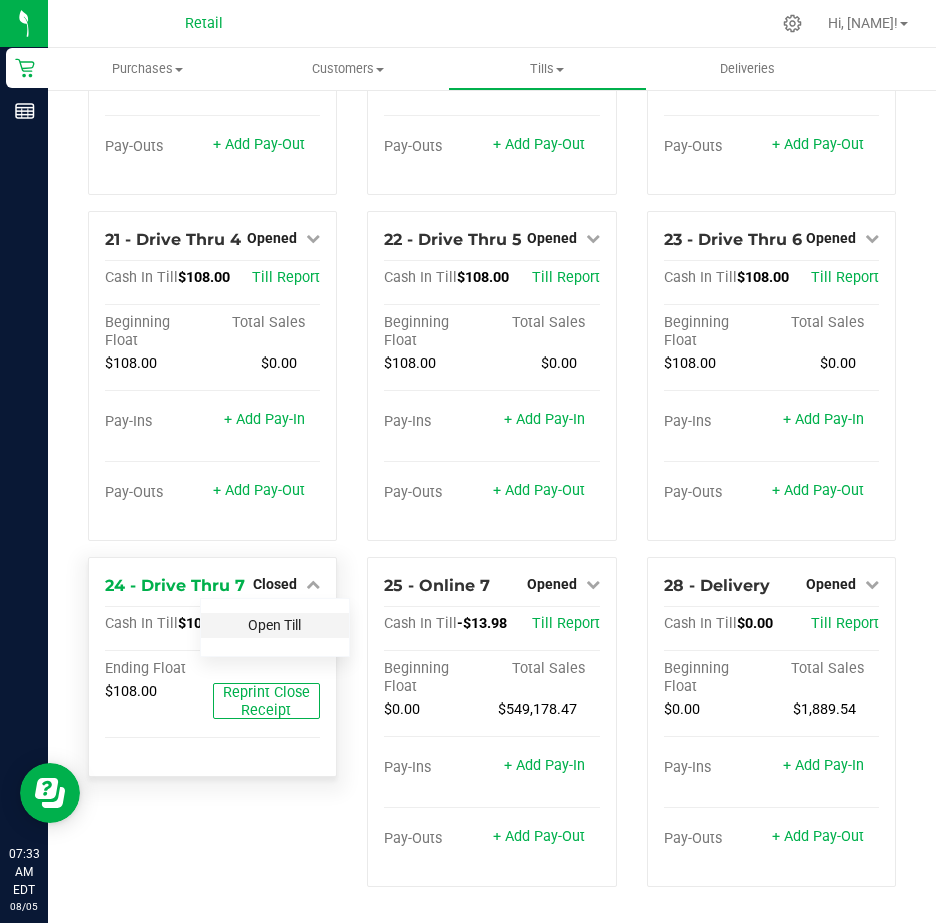 click on "Open Till" at bounding box center (274, 625) 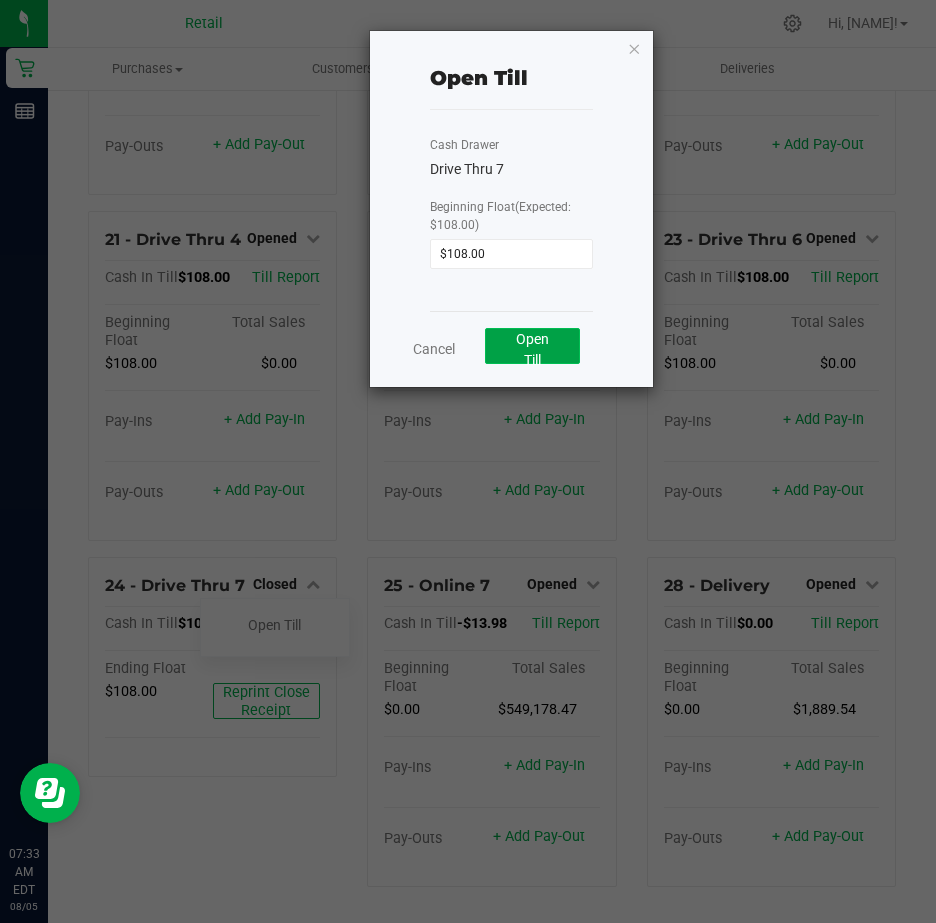 click on "Open Till" 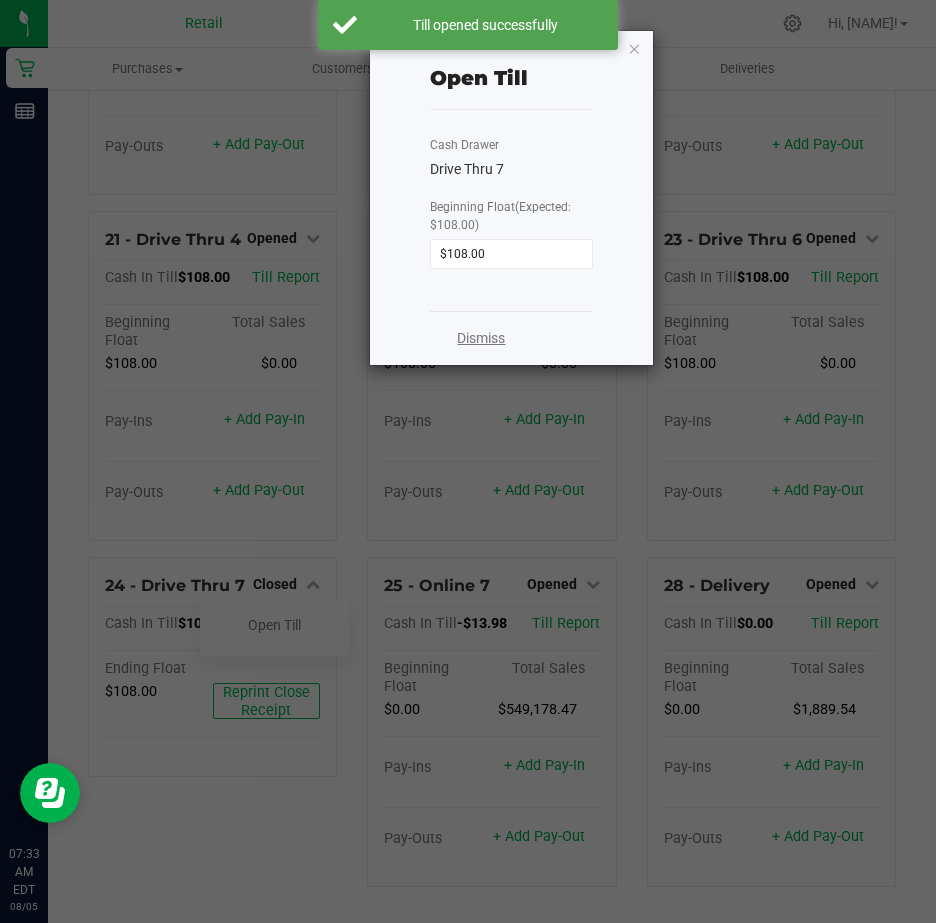 click on "Dismiss" 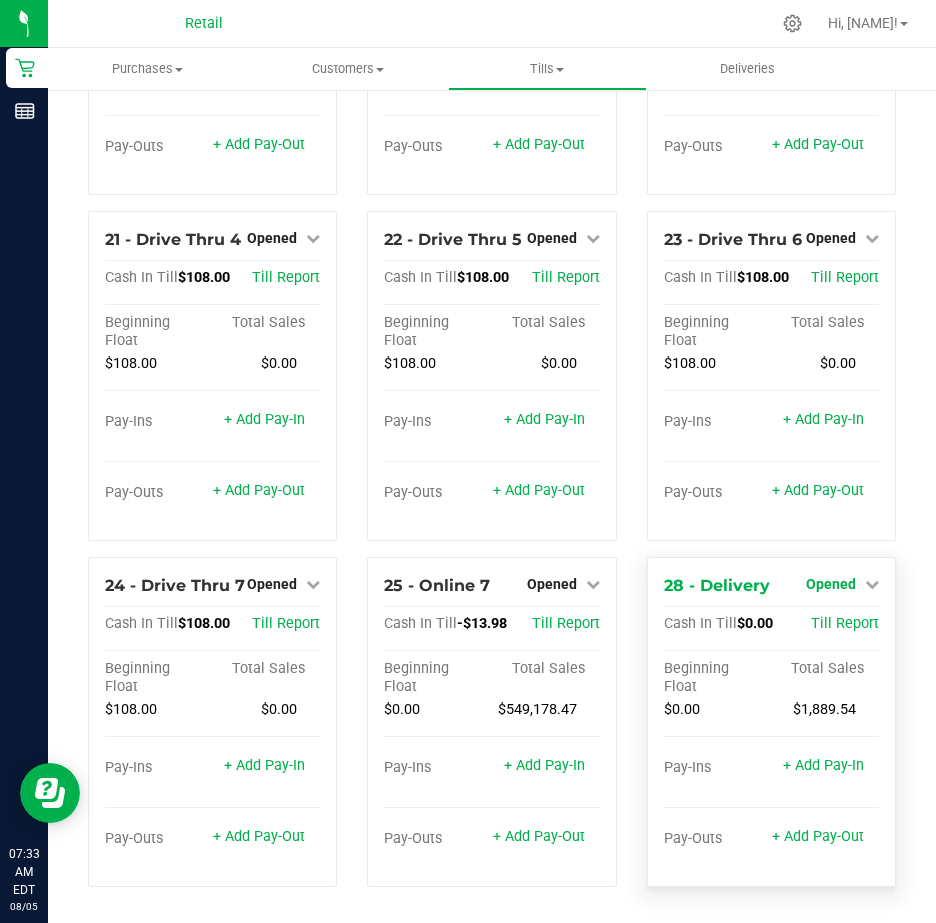click at bounding box center (872, 584) 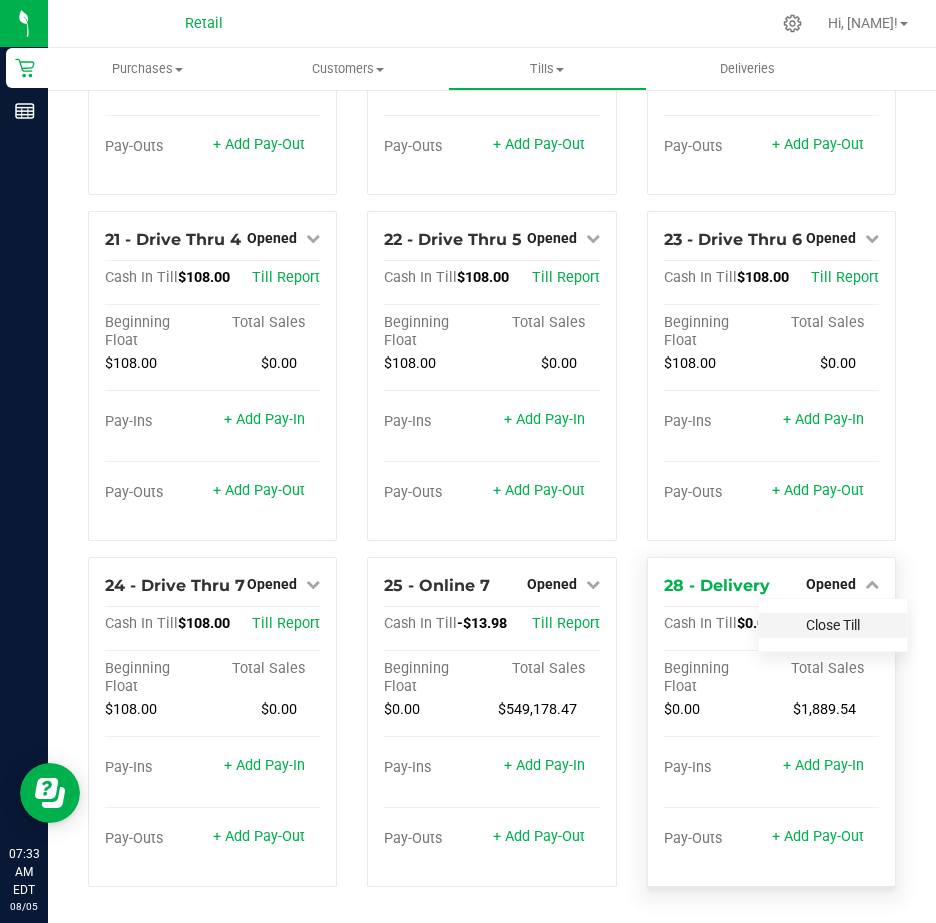click on "Close Till" at bounding box center (833, 625) 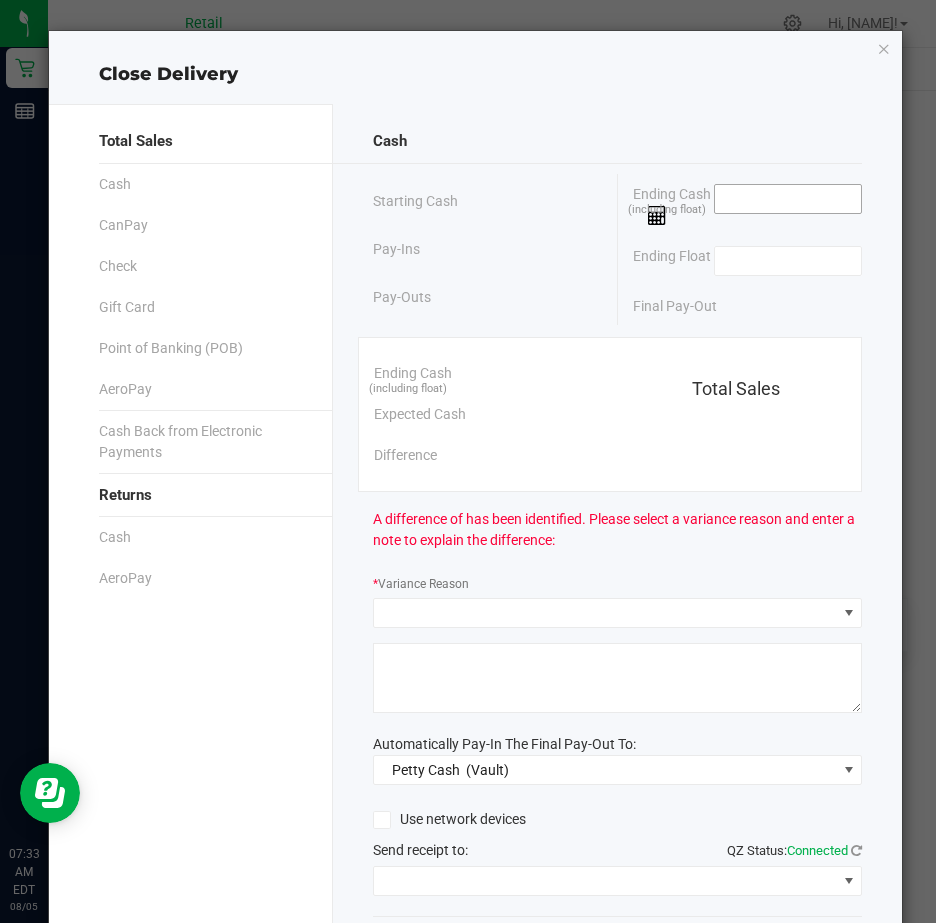 click at bounding box center [788, 199] 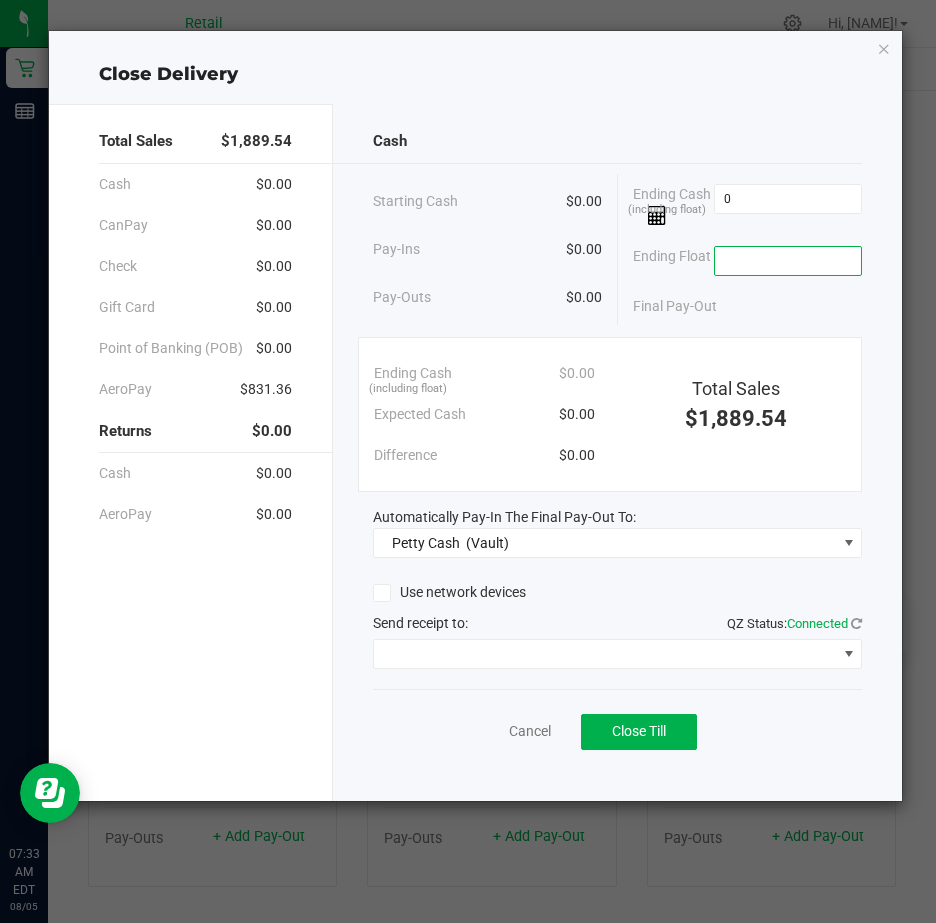 type on "$0.00" 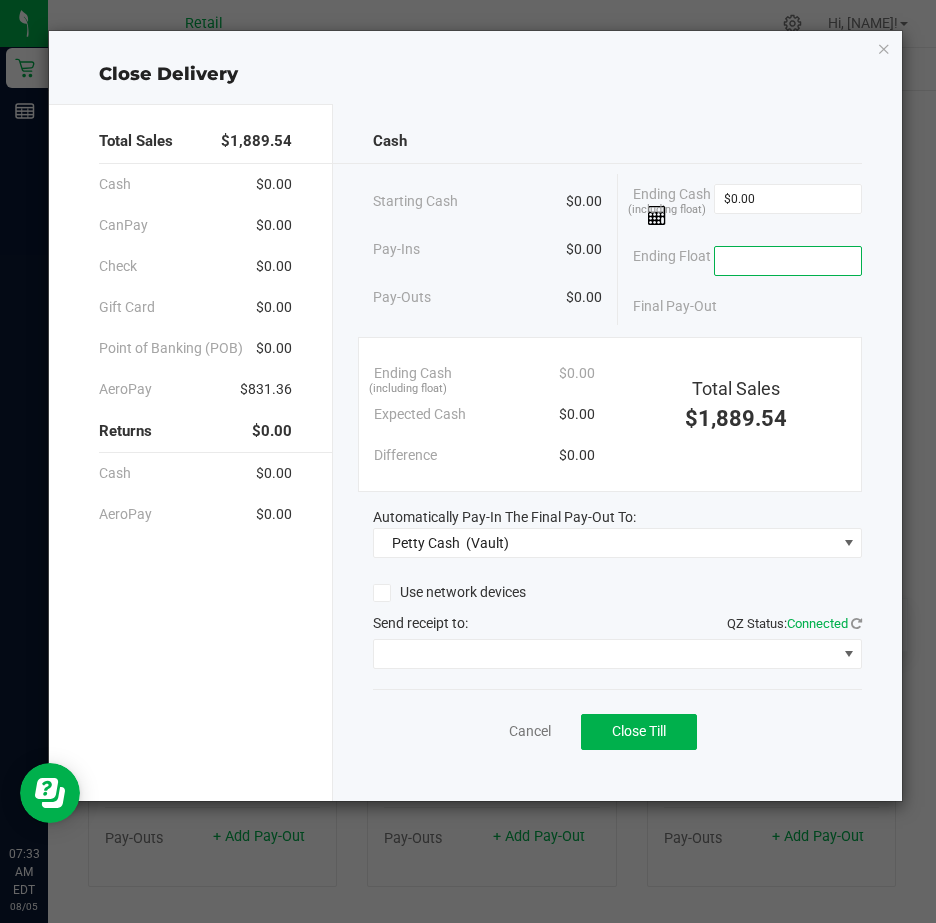 click at bounding box center (788, 261) 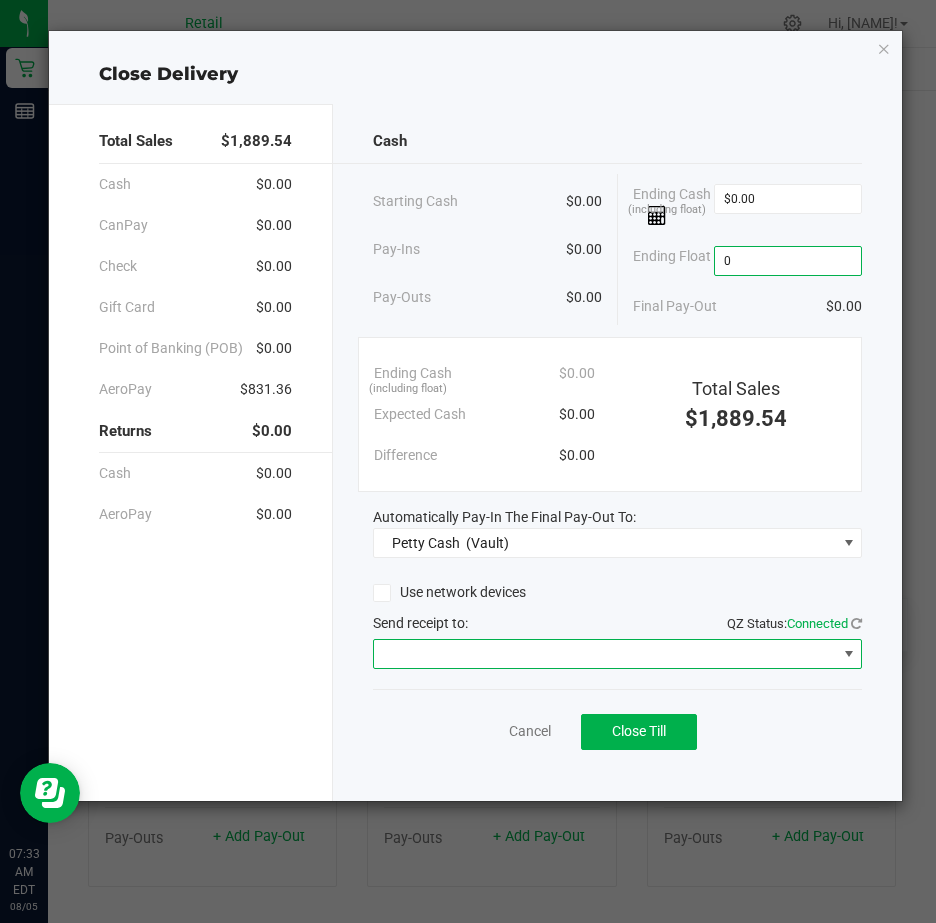 type on "$0.00" 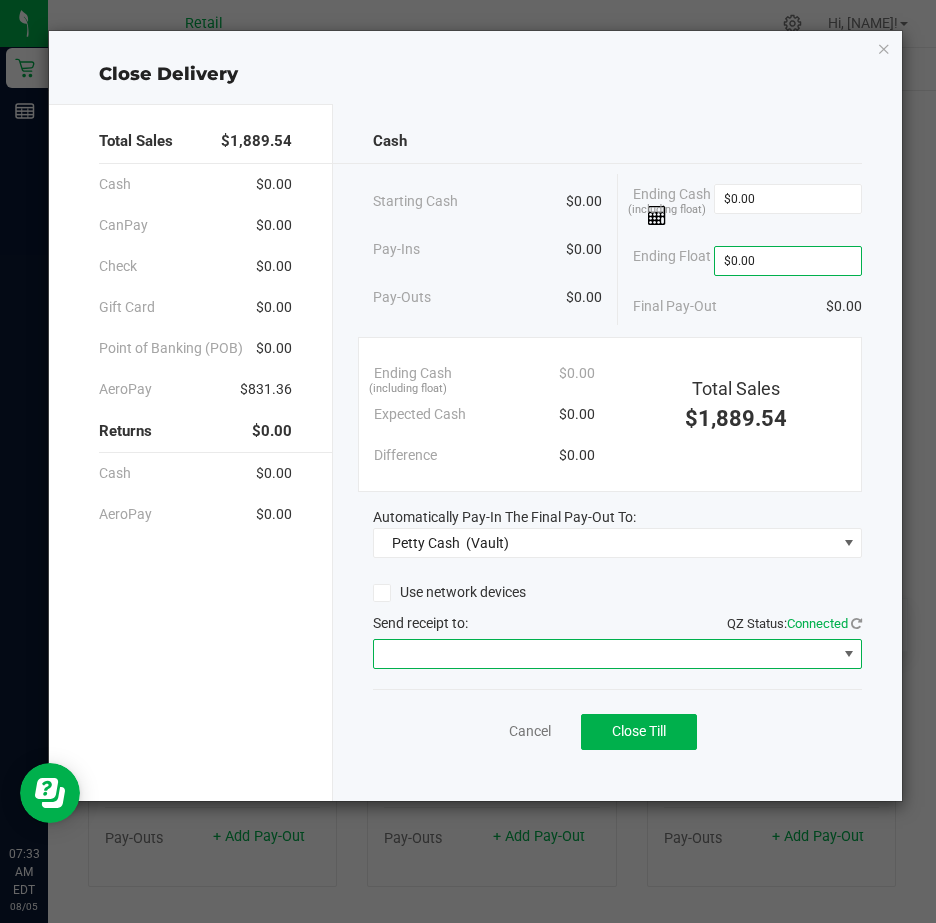 click at bounding box center (849, 654) 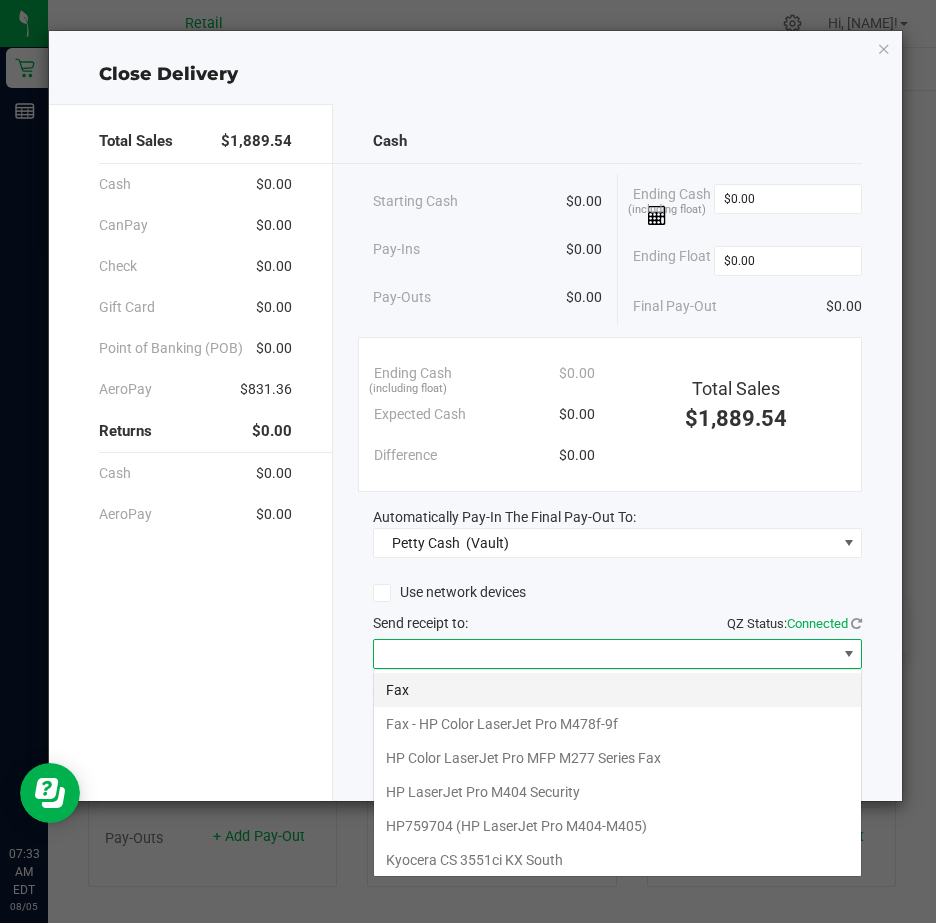 scroll, scrollTop: 99970, scrollLeft: 99511, axis: both 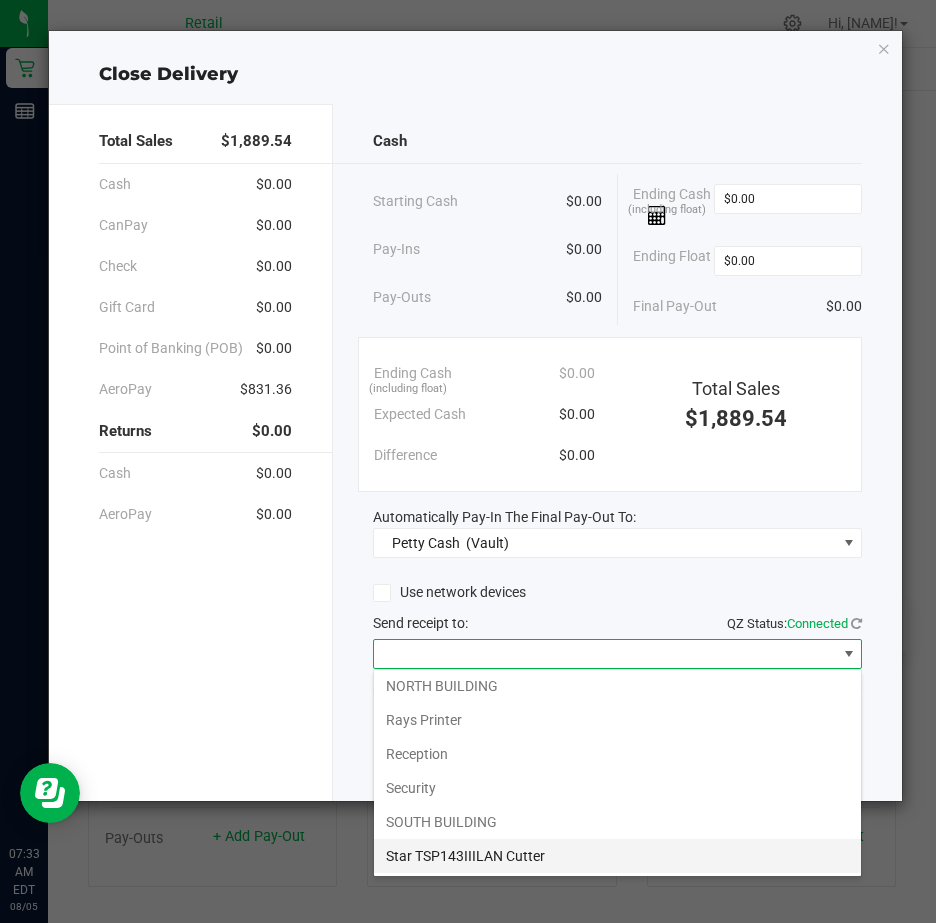 click on "Star TSP143IIILAN Cutter" at bounding box center (617, 856) 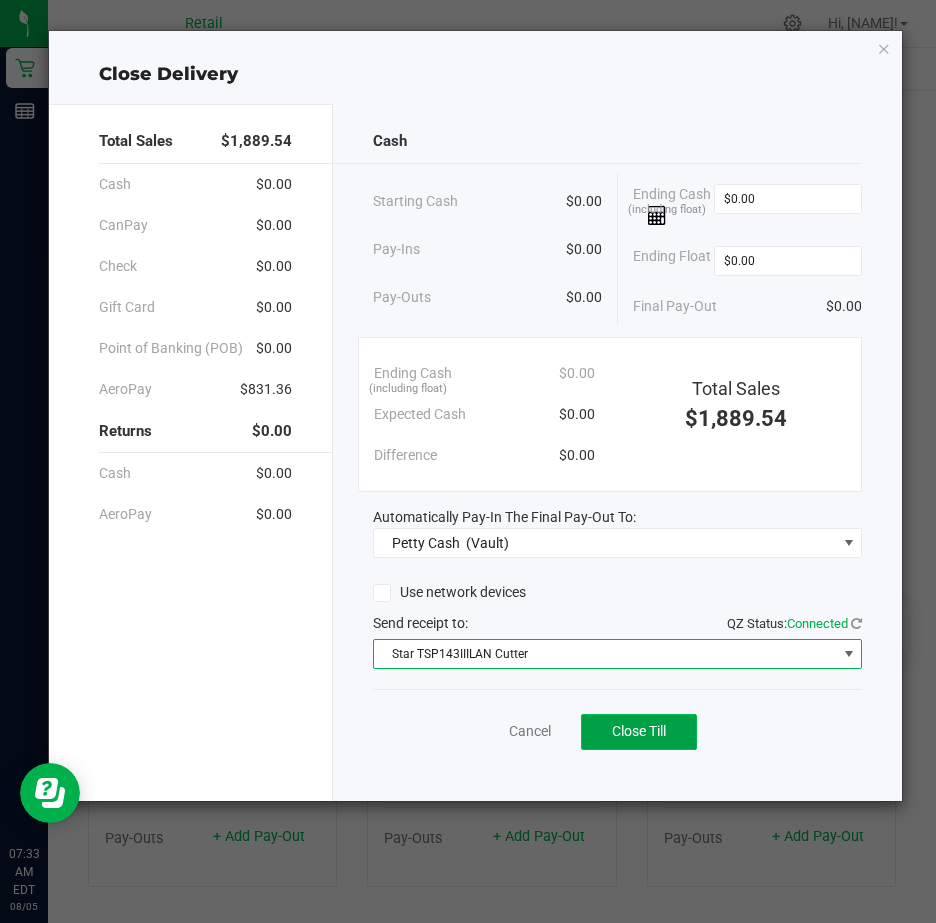 click on "Close Till" 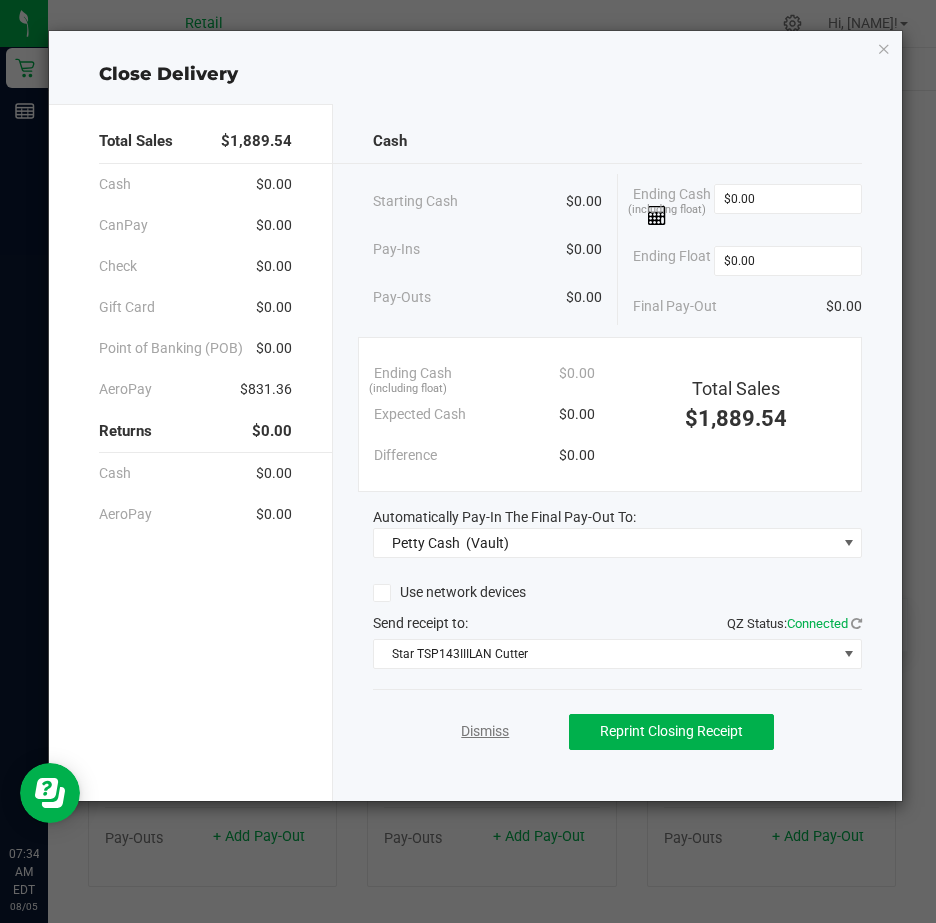 click on "Dismiss" 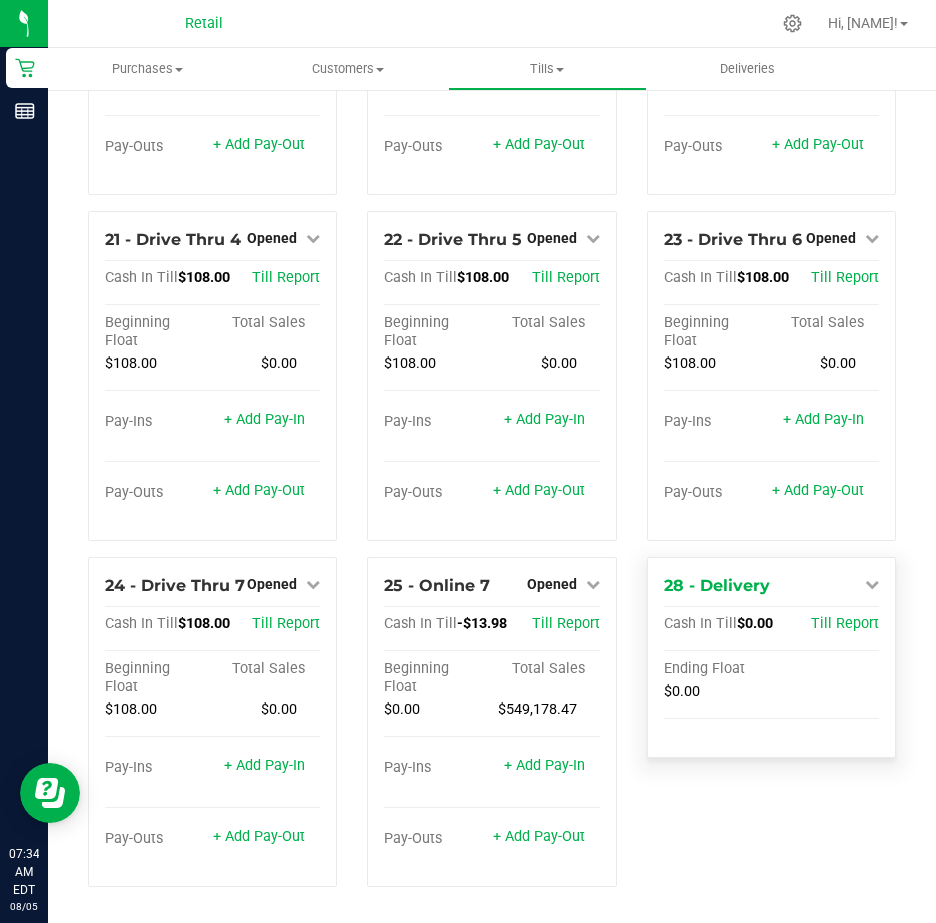 click at bounding box center (872, 584) 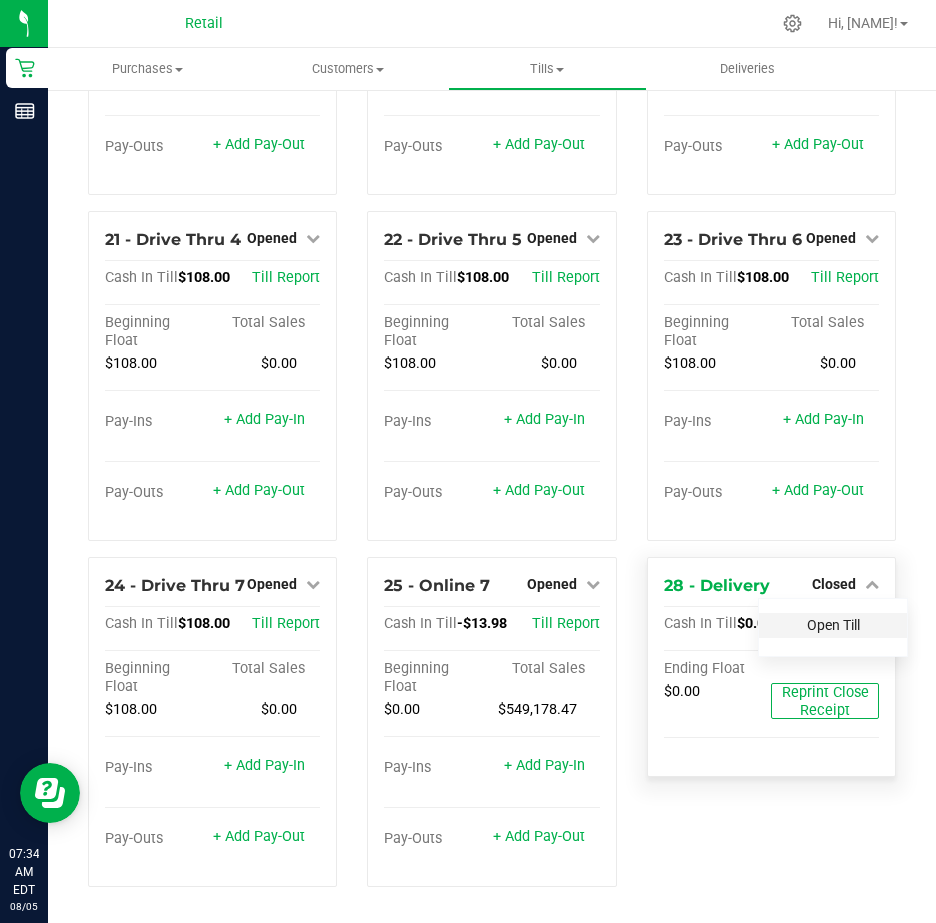 click on "Open Till" at bounding box center (833, 625) 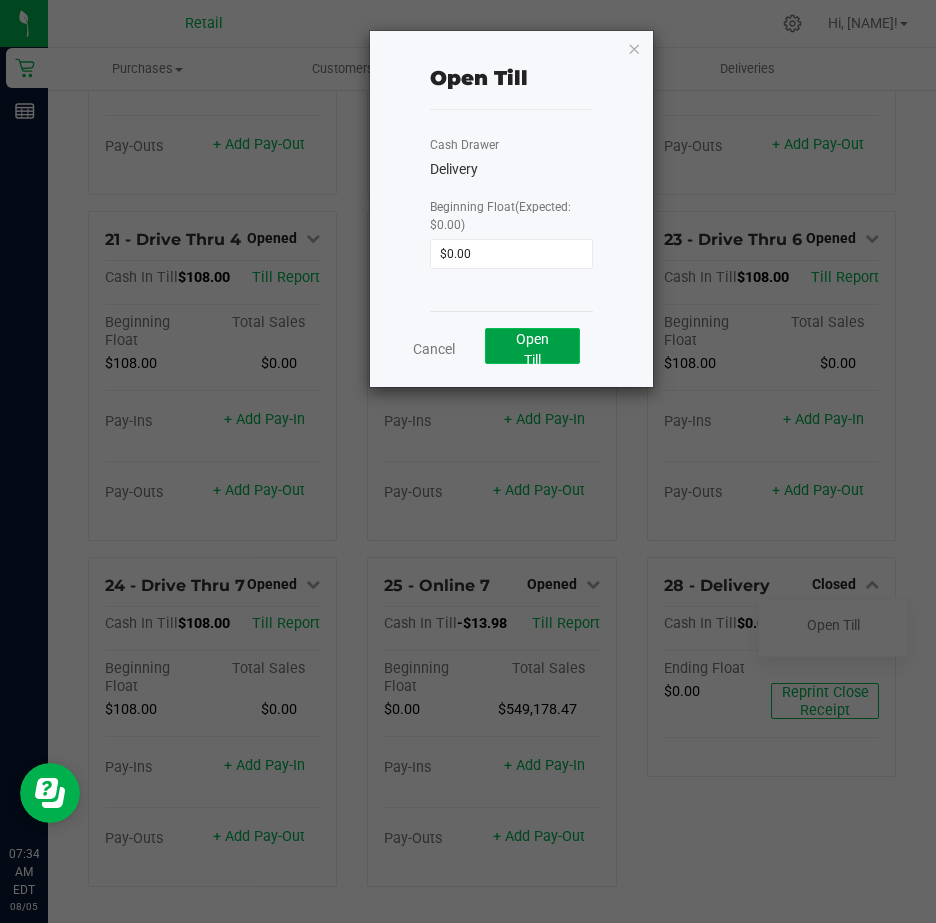 click on "Open Till" 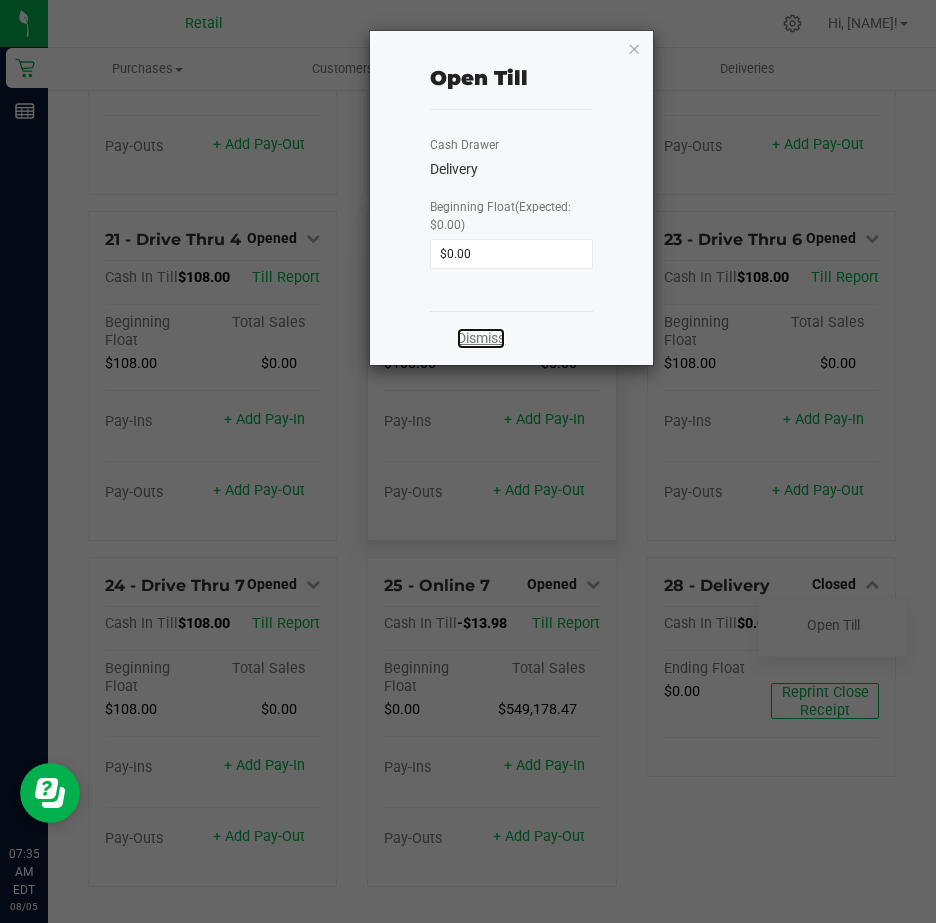 click on "Dismiss" 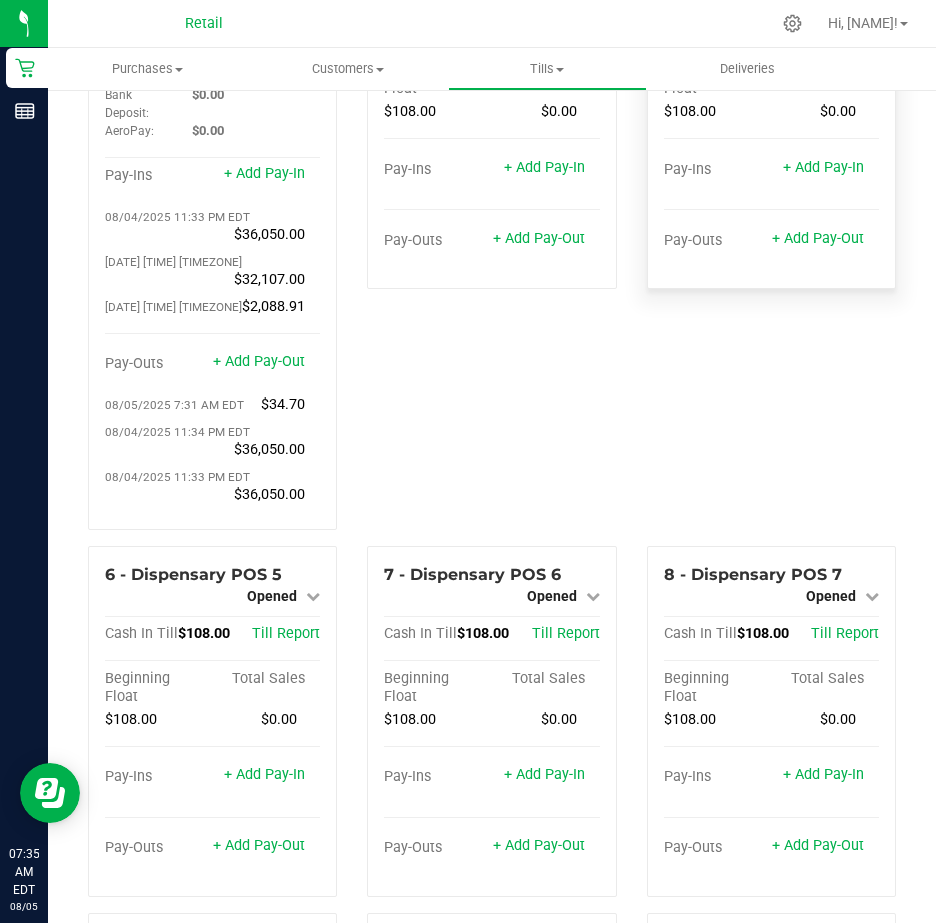 scroll, scrollTop: 0, scrollLeft: 0, axis: both 